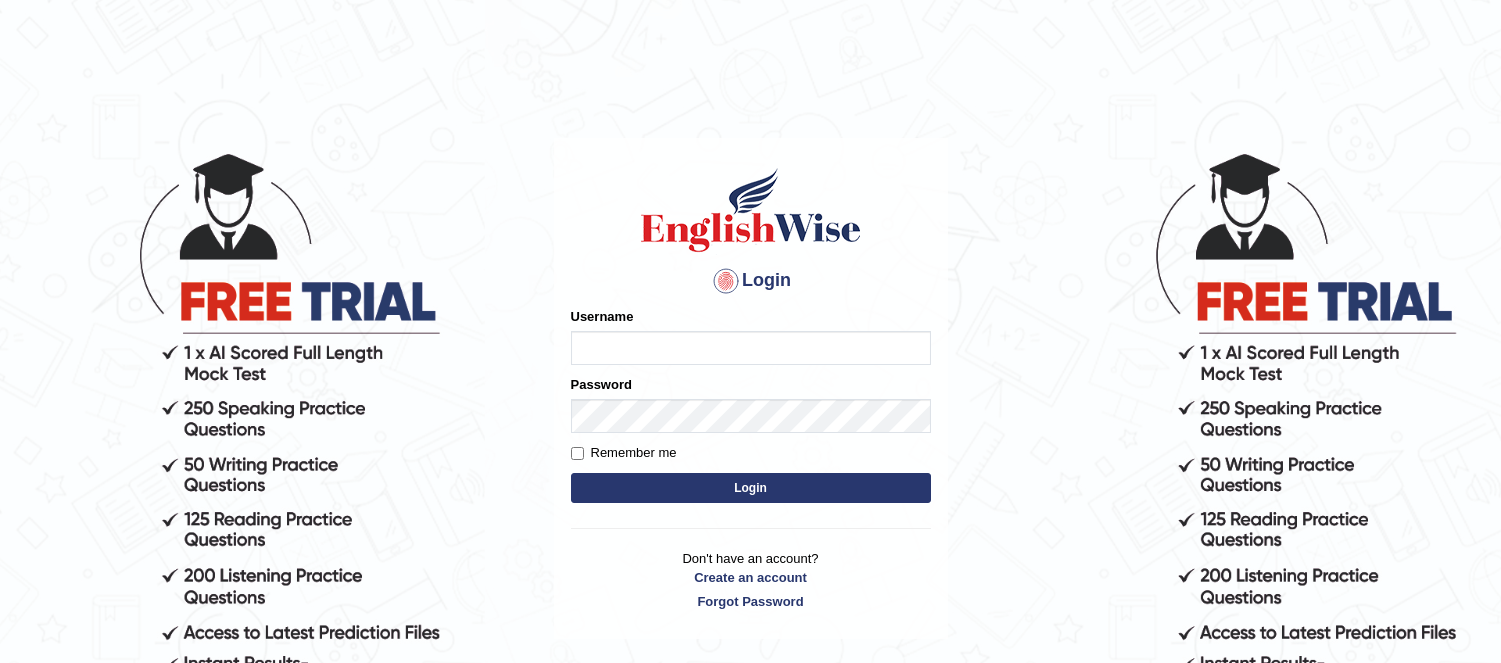 scroll, scrollTop: 0, scrollLeft: 0, axis: both 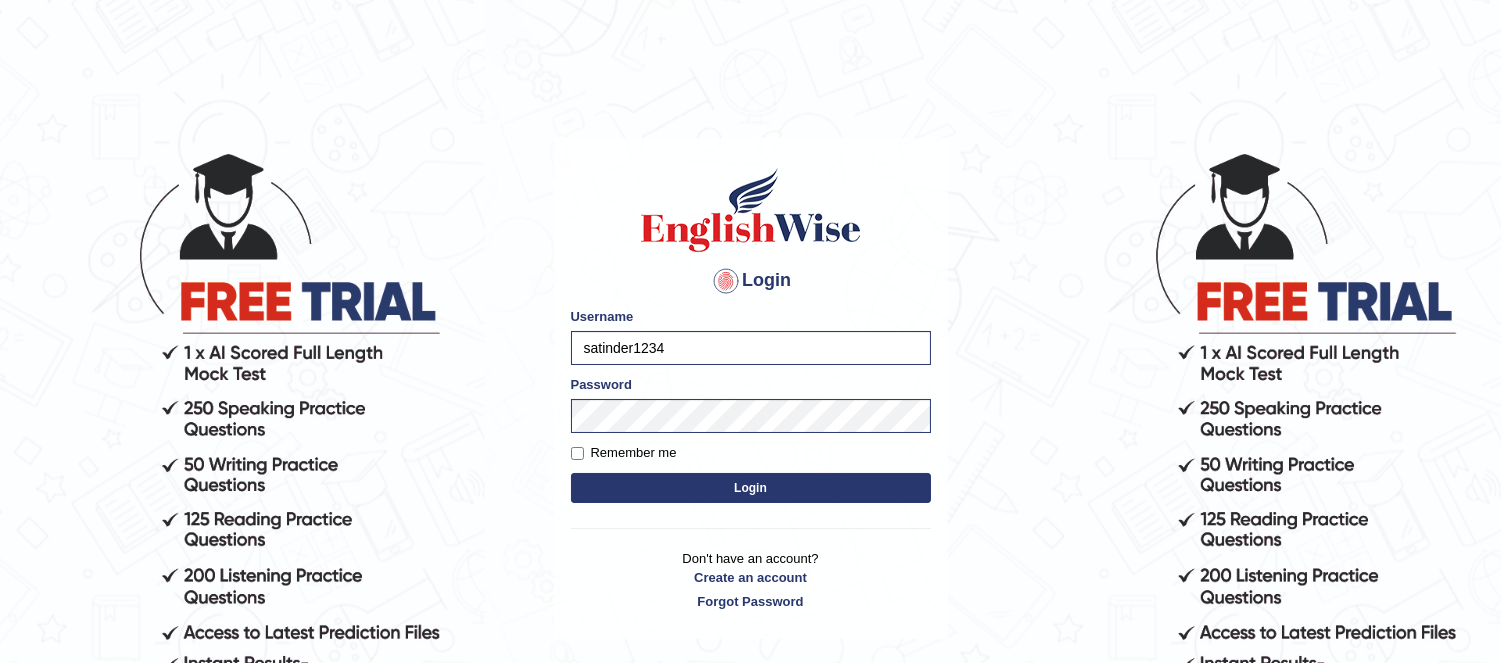 drag, startPoint x: 740, startPoint y: 344, endPoint x: 613, endPoint y: 354, distance: 127.39309 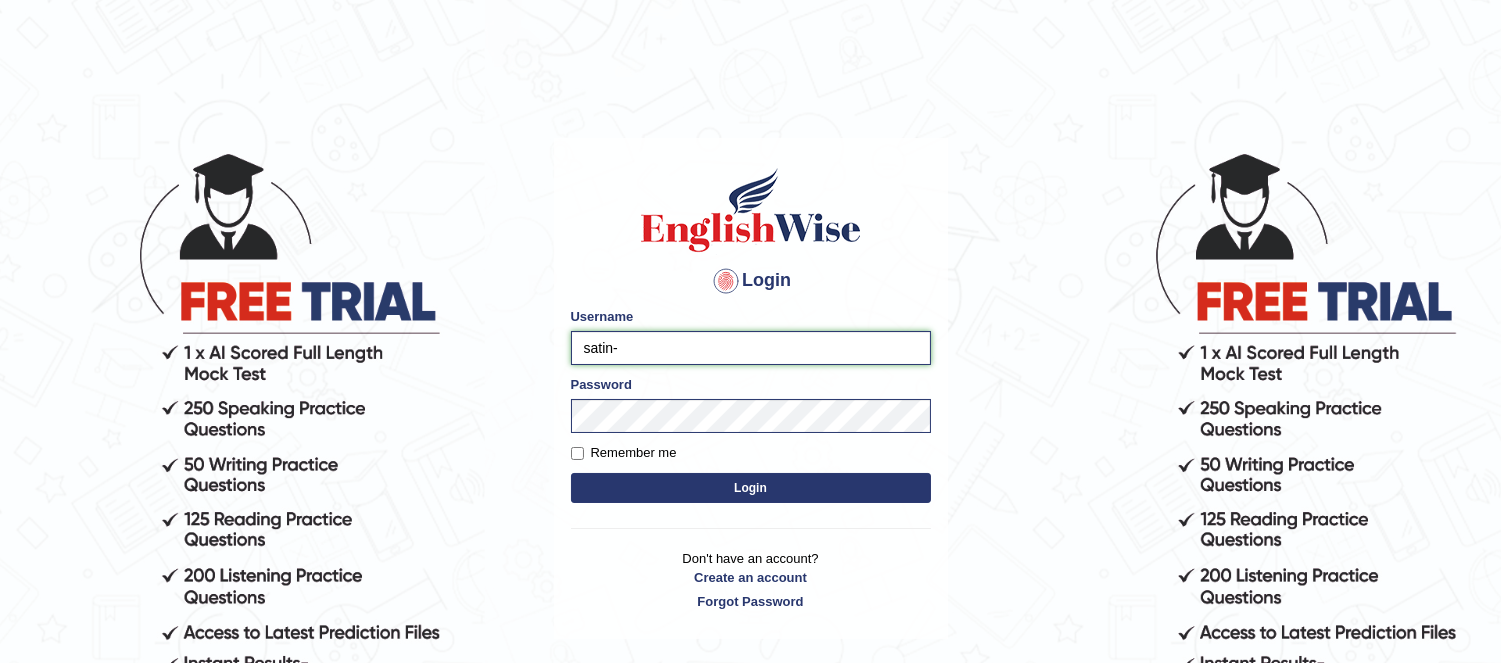 click on "satin-" at bounding box center (751, 348) 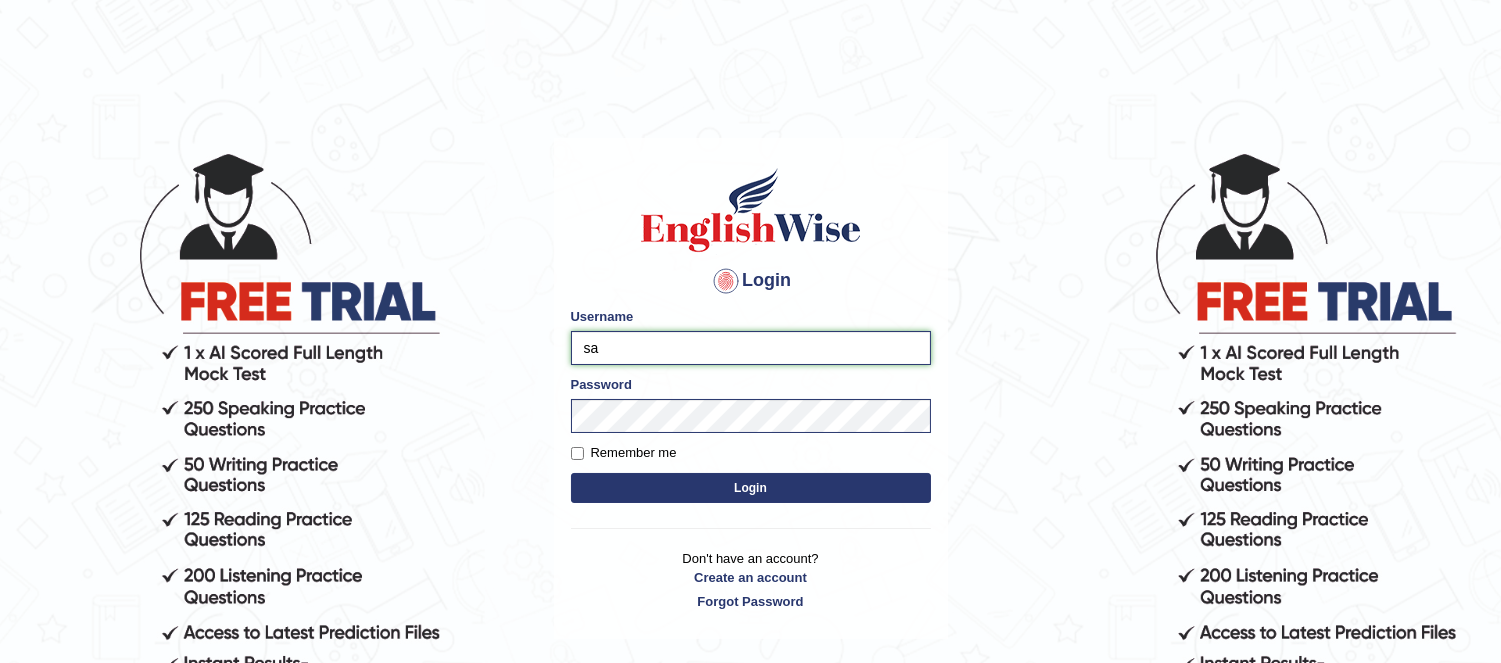 type on "s" 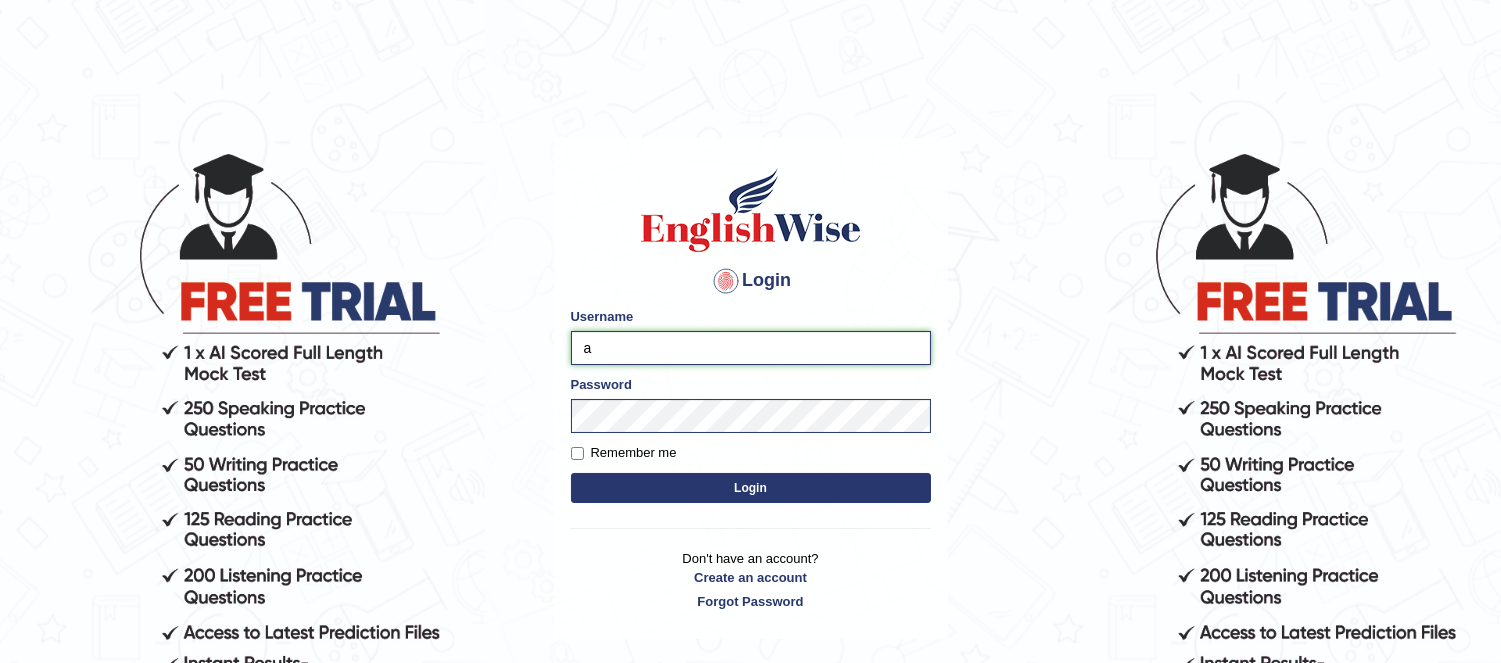 type on "abhishek_saini" 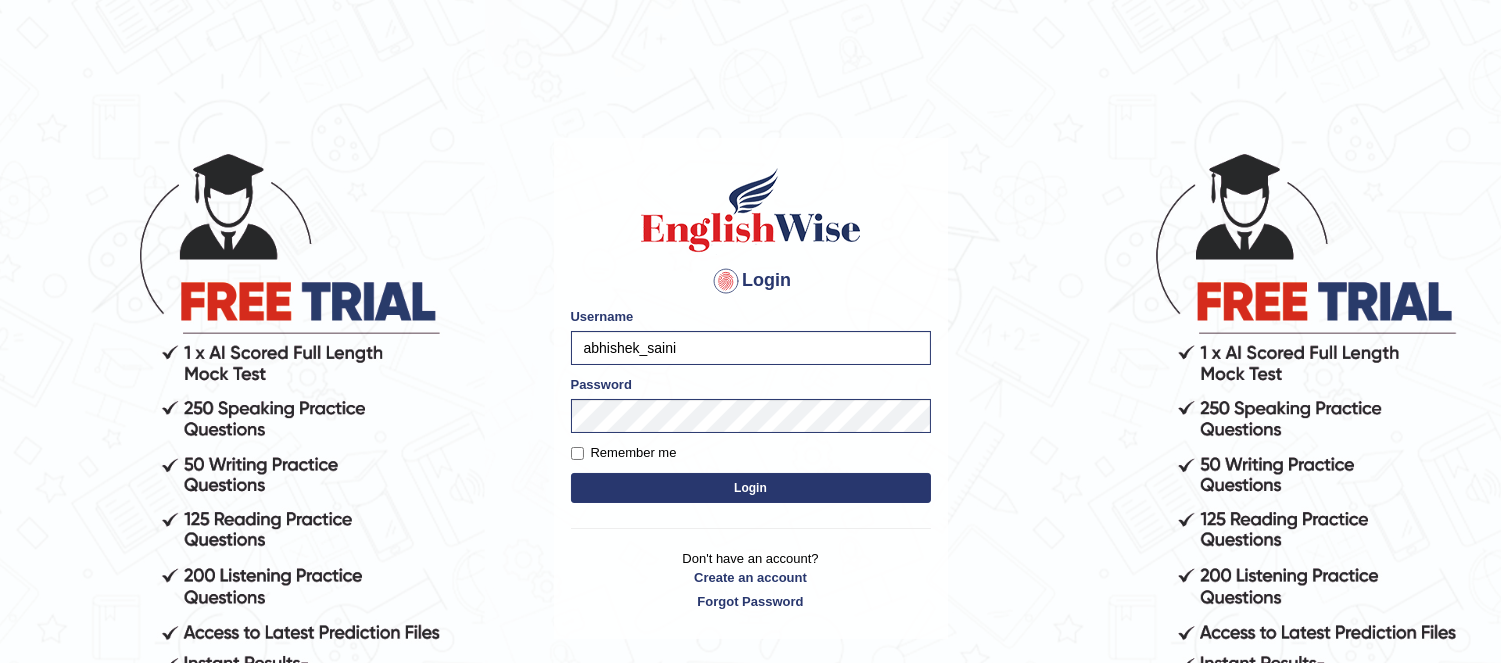click on "Login" at bounding box center (751, 488) 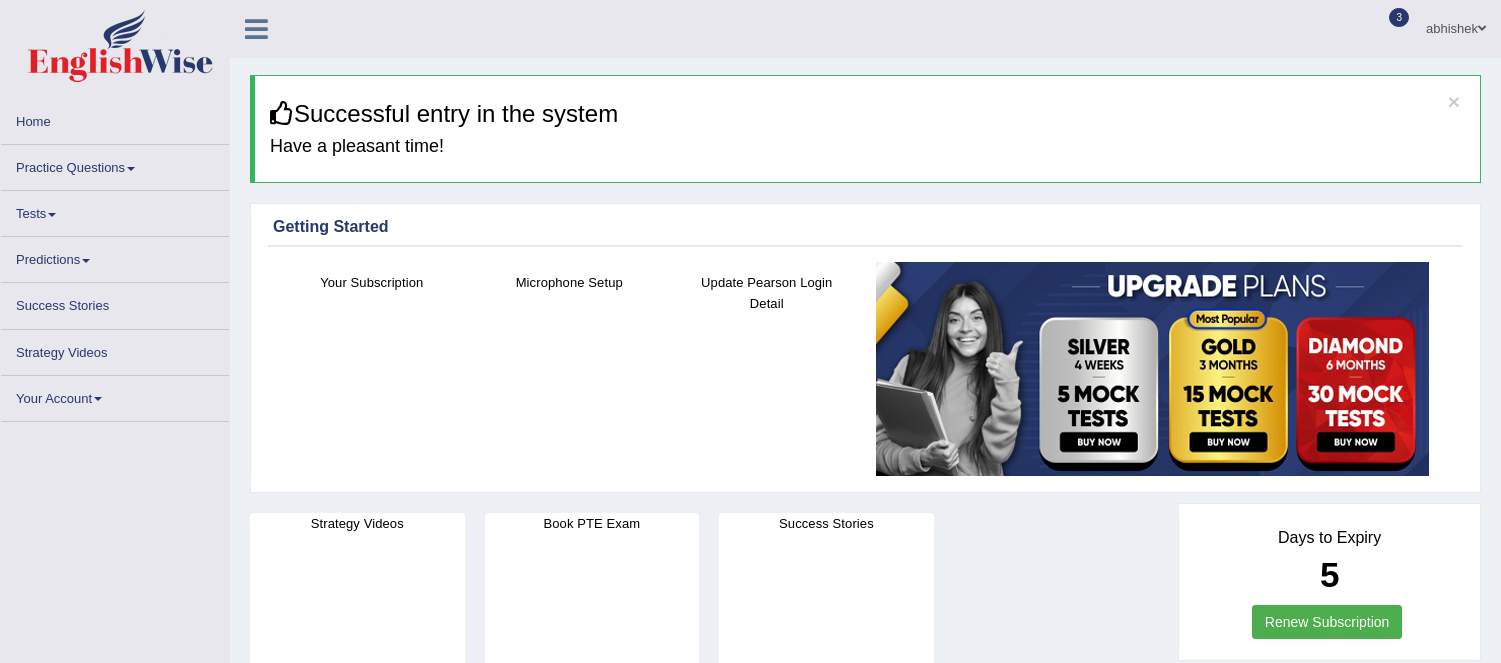 scroll, scrollTop: 0, scrollLeft: 0, axis: both 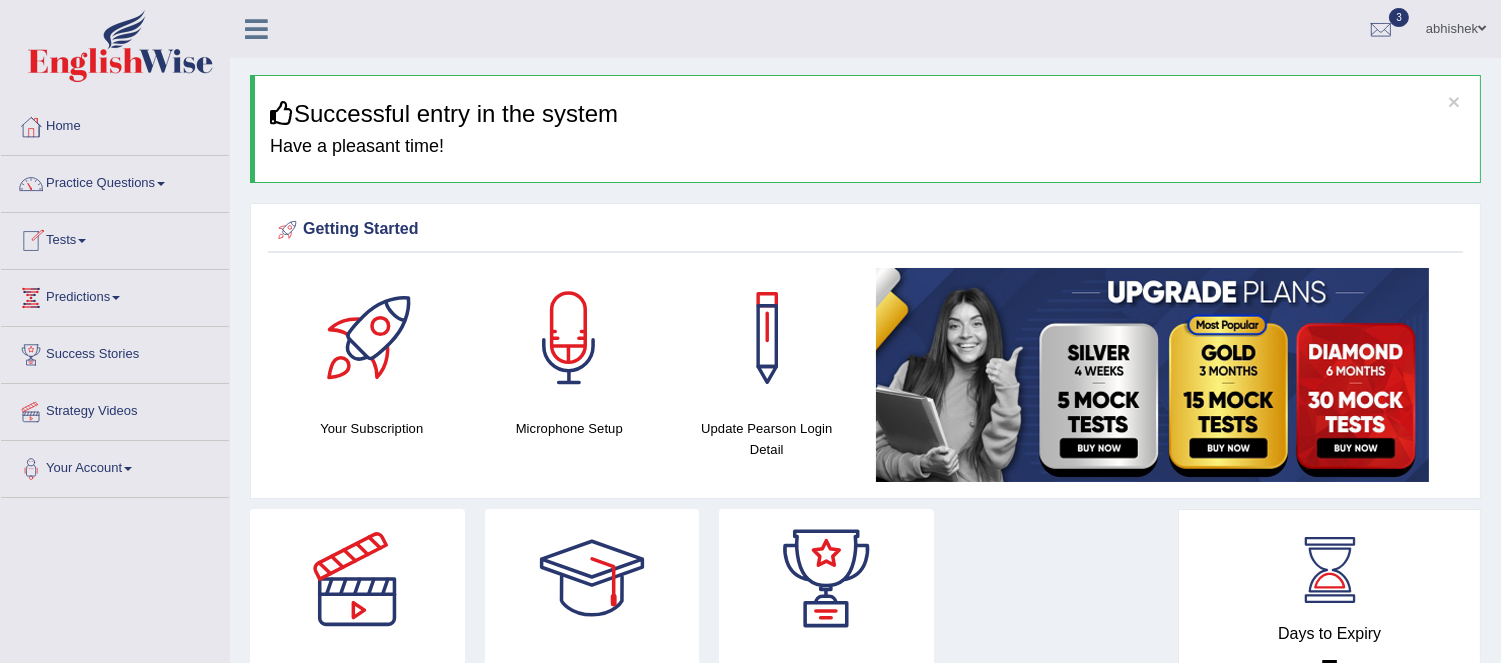 click on "Tests" at bounding box center (115, 238) 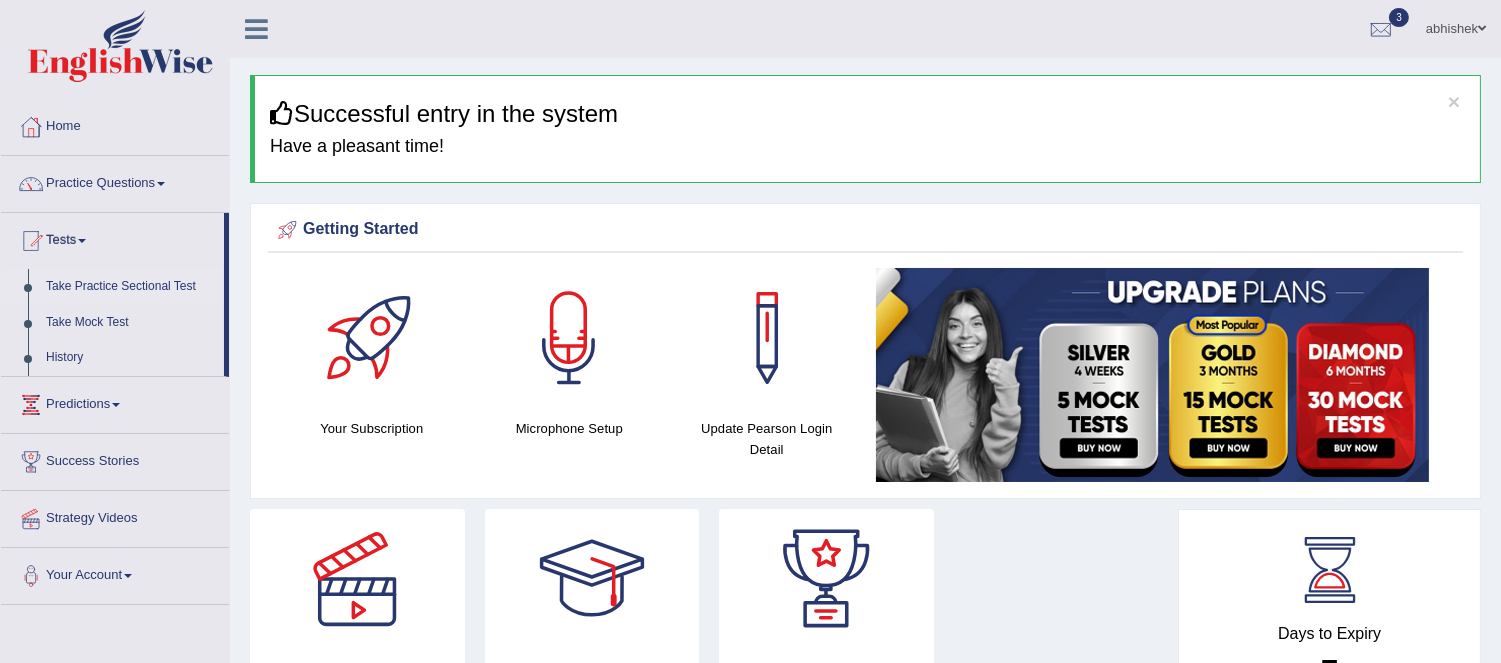 click on "Take Practice Sectional Test" at bounding box center (130, 287) 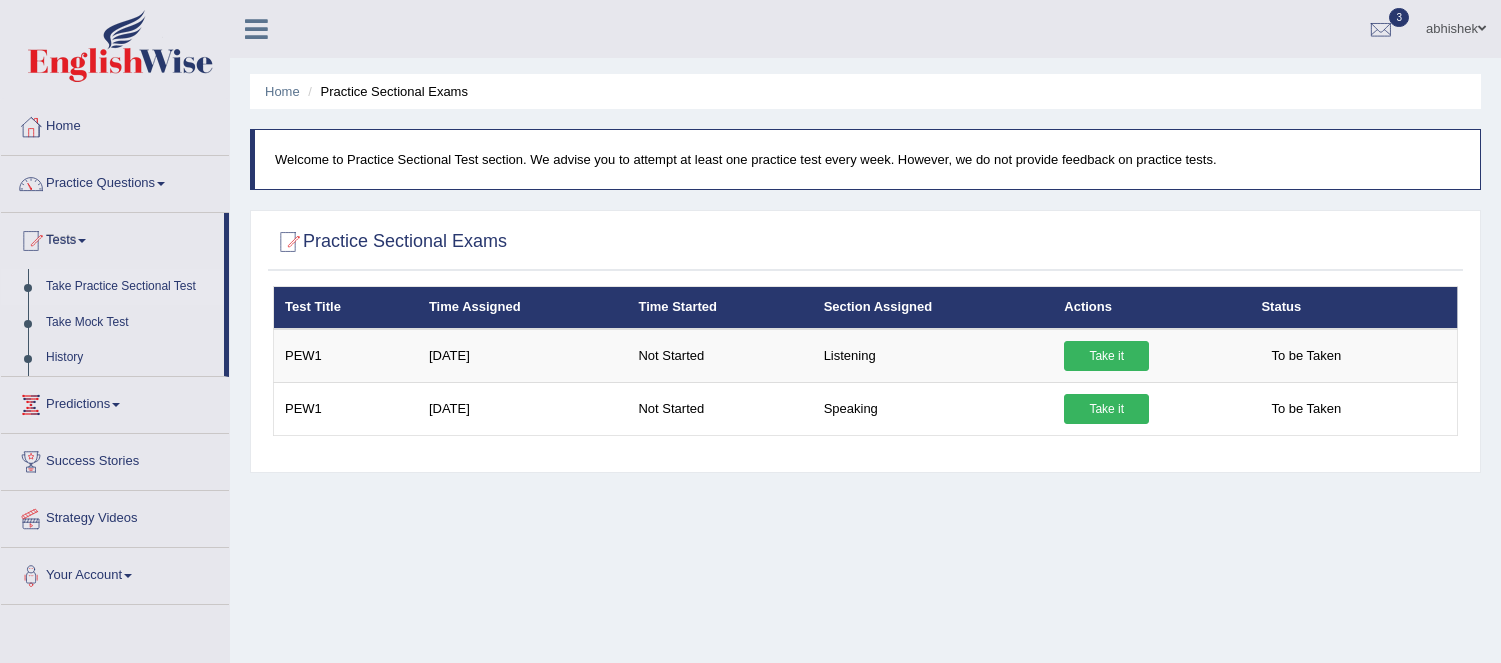 scroll, scrollTop: 0, scrollLeft: 0, axis: both 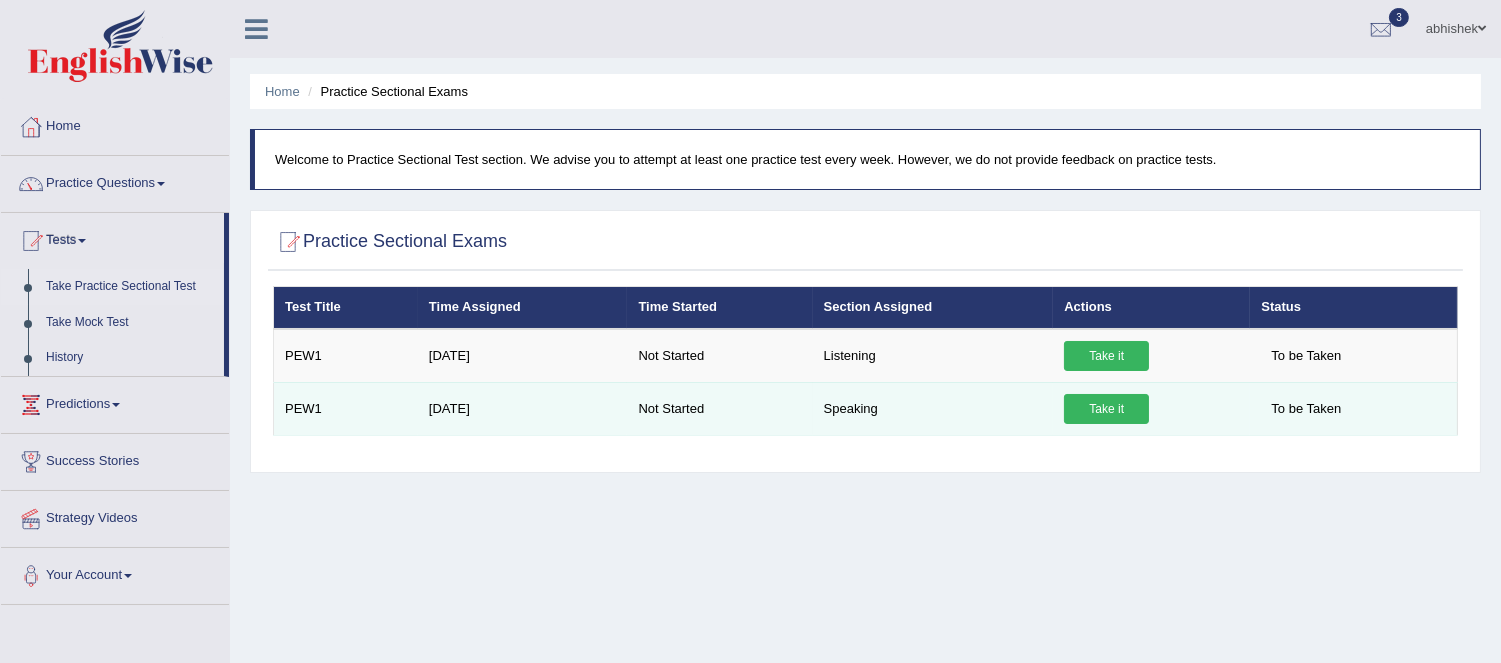 click on "Take it" at bounding box center (1106, 409) 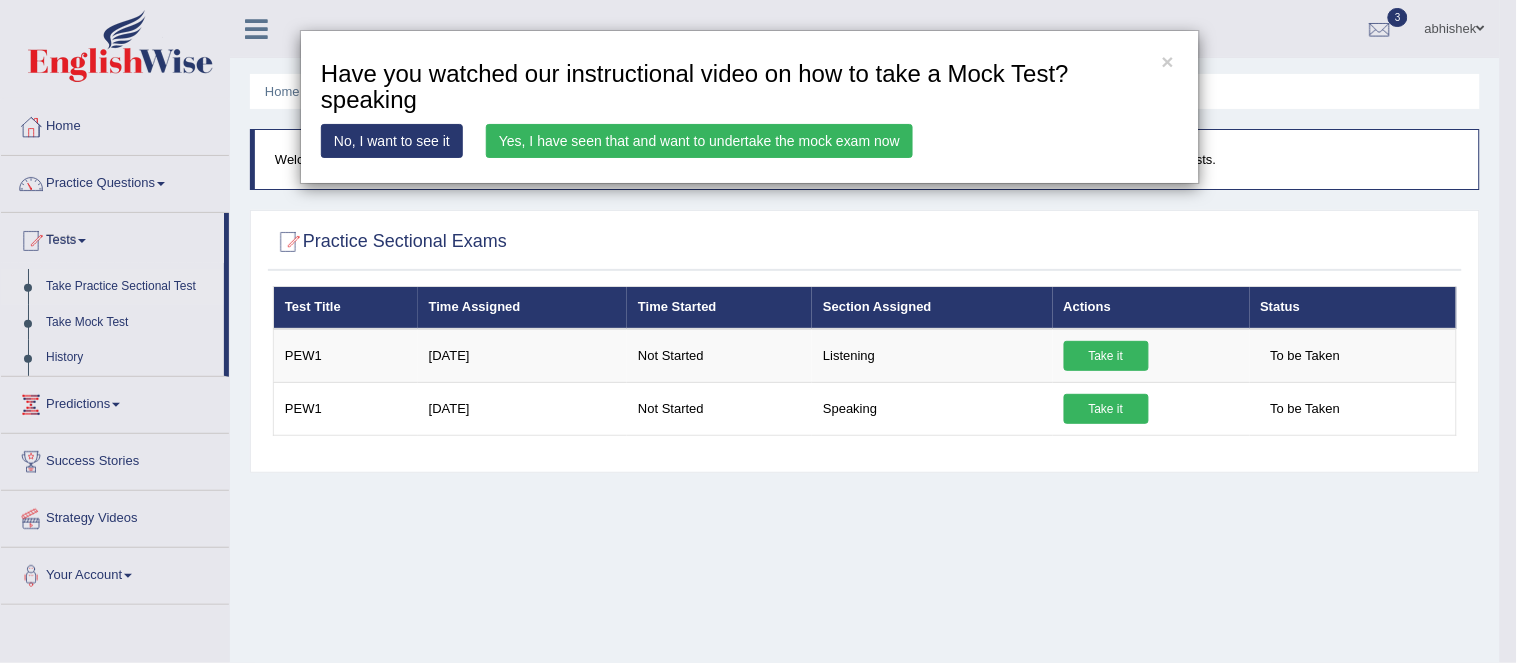 click on "Yes, I have seen that and want to undertake the mock exam now" at bounding box center [699, 141] 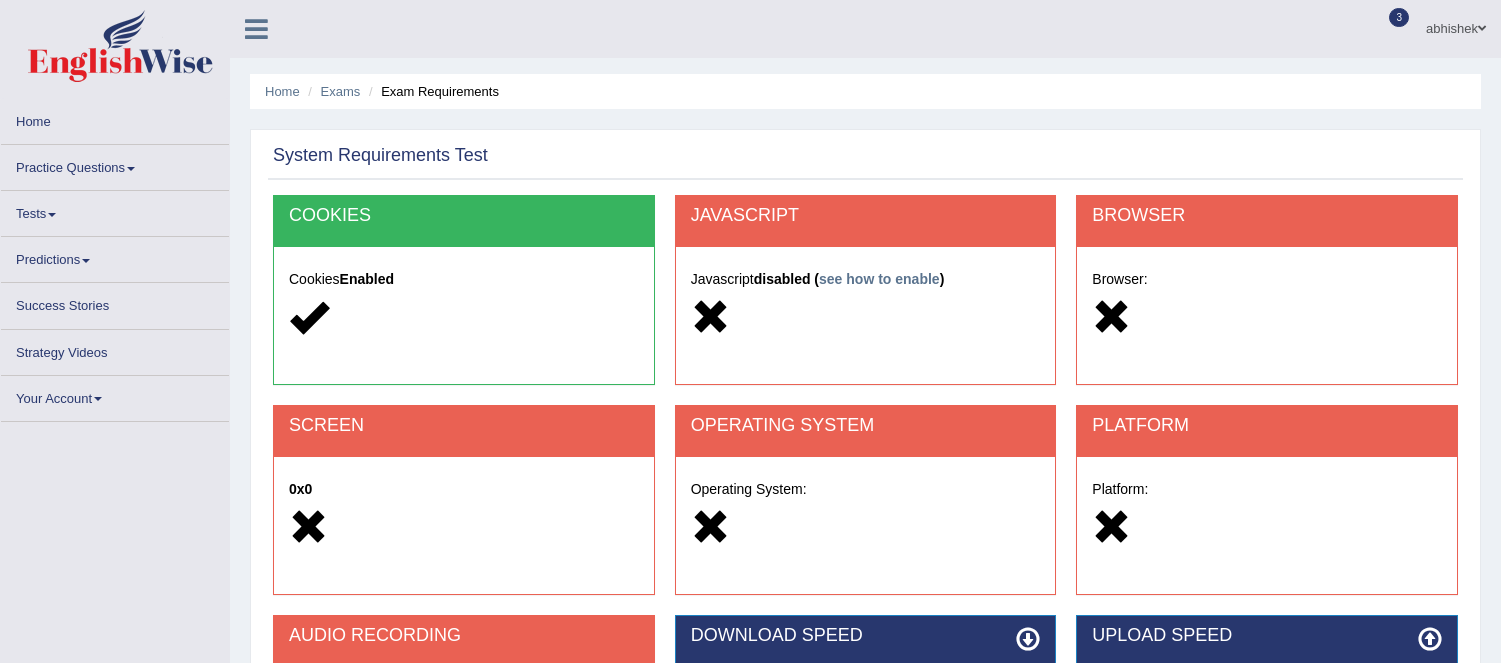 scroll, scrollTop: 0, scrollLeft: 0, axis: both 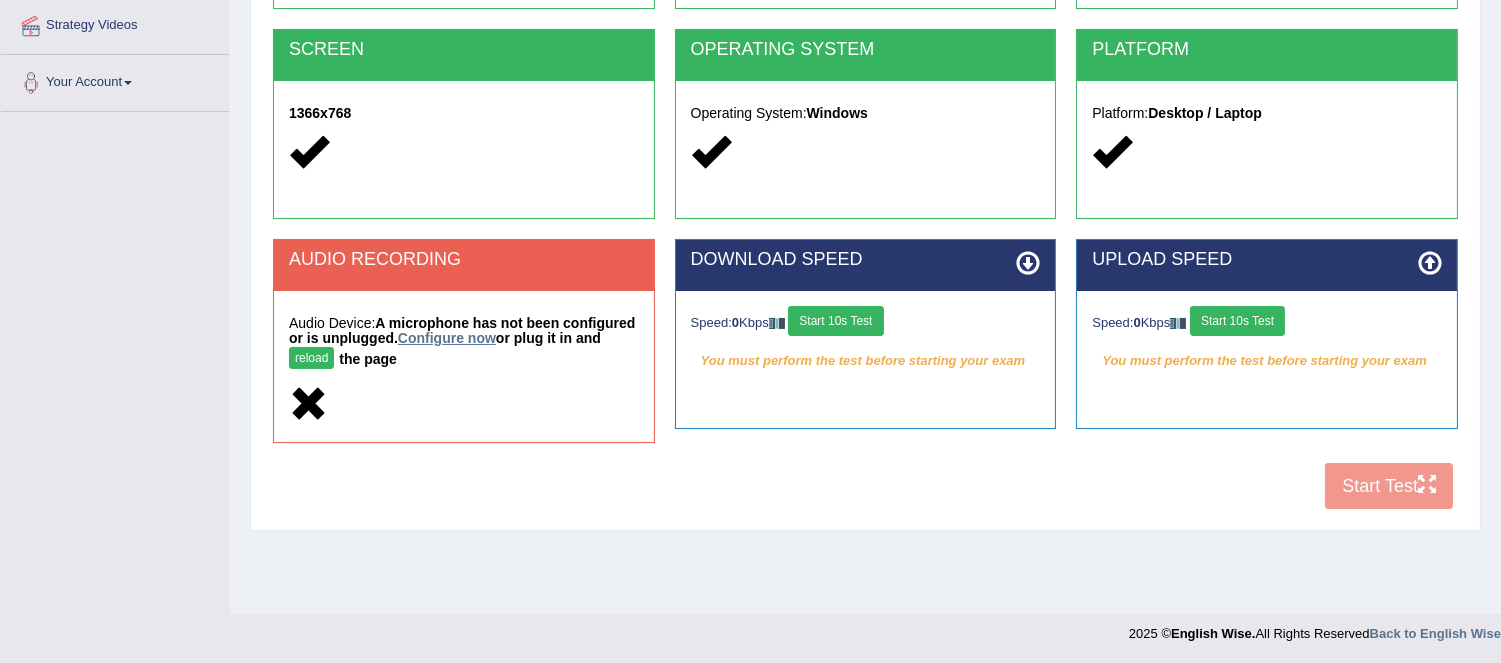 click on "Configure now" at bounding box center [447, 338] 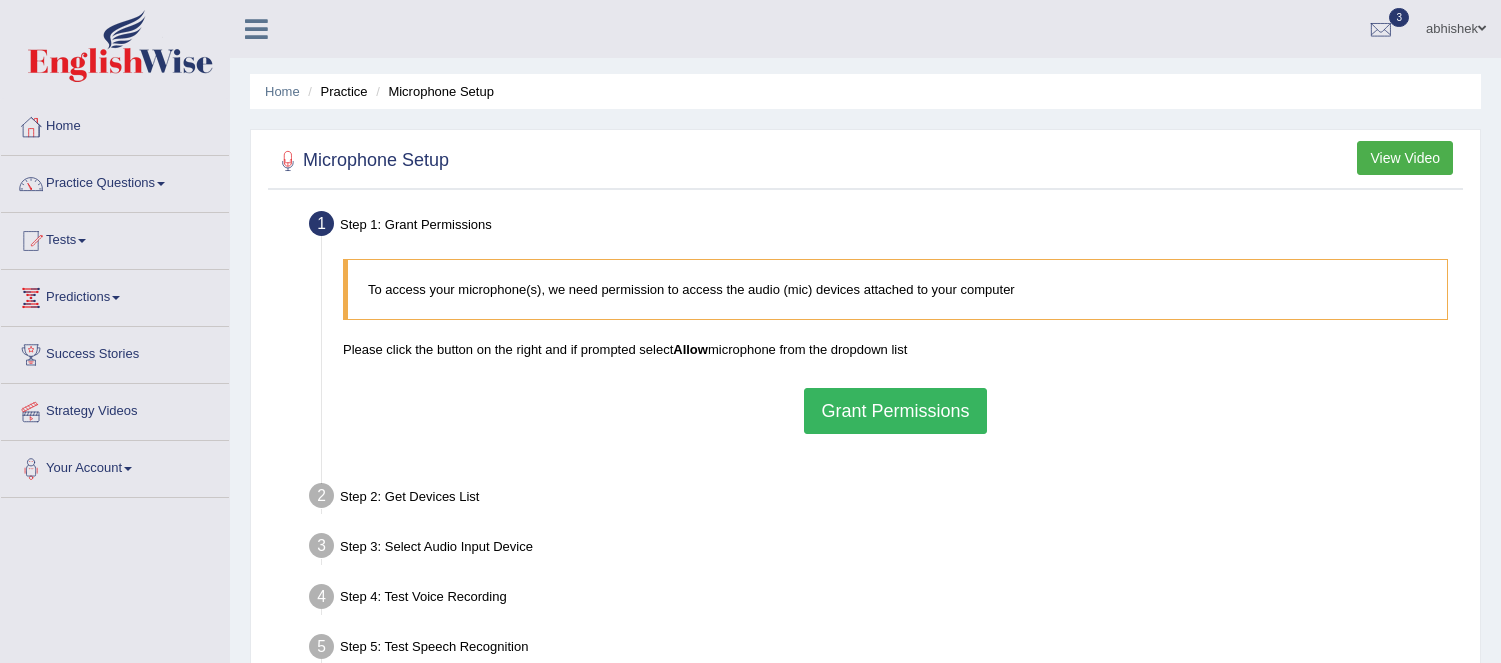 scroll, scrollTop: 0, scrollLeft: 0, axis: both 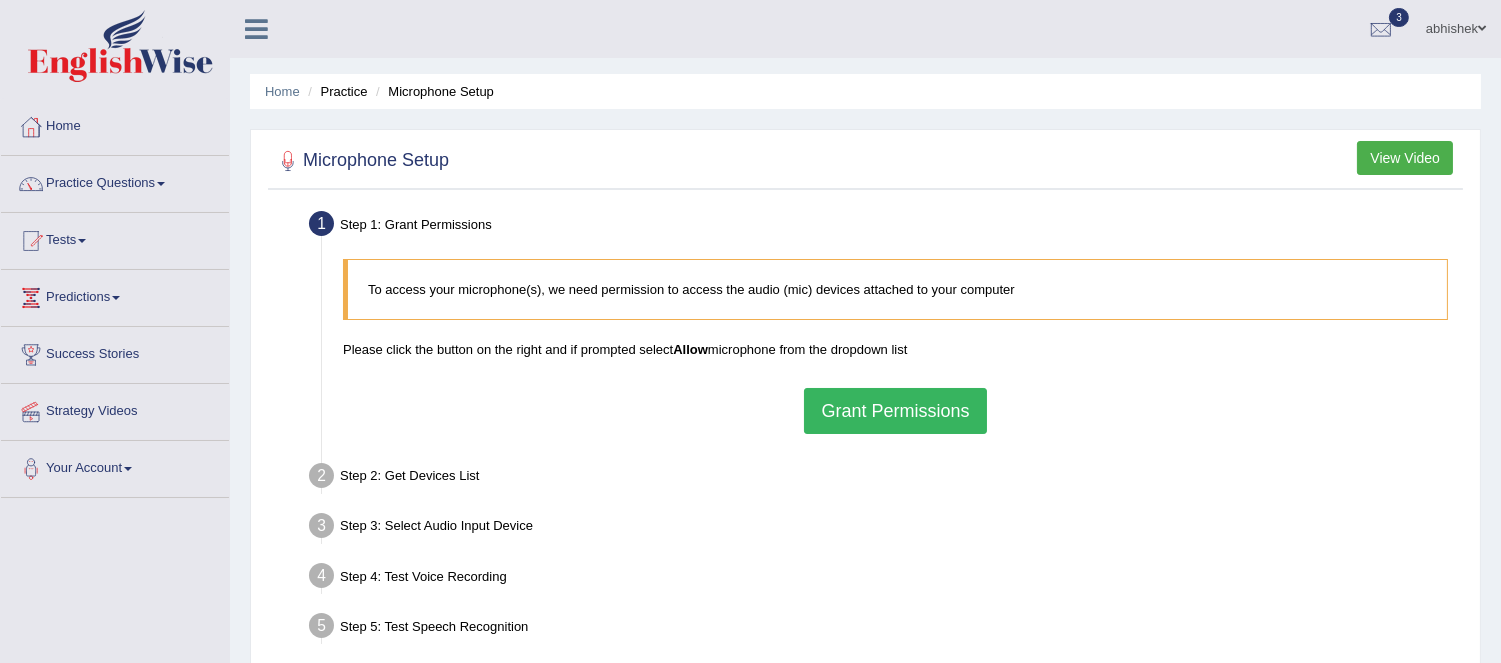 click on "Grant Permissions" at bounding box center [895, 411] 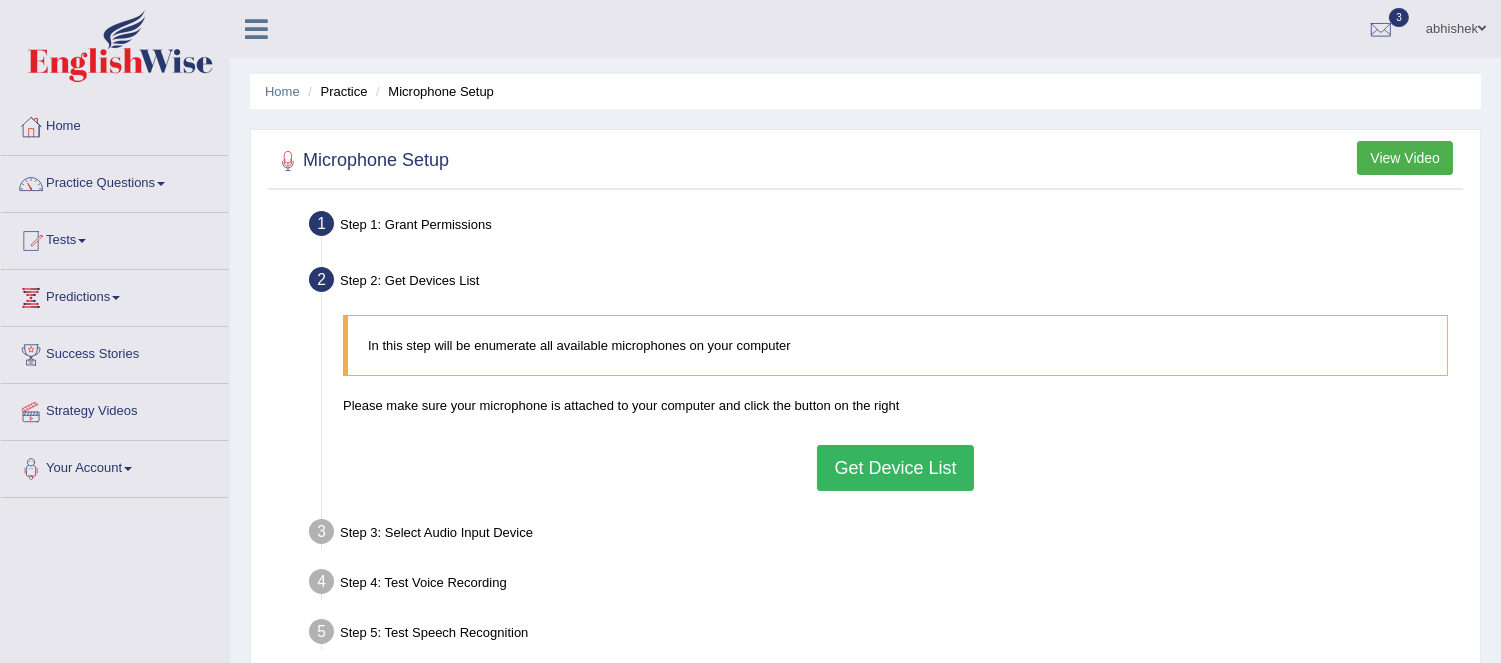 click on "Home
Practice
Microphone Setup
You have already completed the setup earlier with the following configuration:
Device Name:
null
Input Gain Level:
null
Speech Recognition:
No
However, you can configure it again by following the steps below if you have changed mic recently or facing problems.
Microphone Setup
View Video
Step 1: Grant Permissions   To access your microphone(s), we need permission to access the audio (mic) devices attached to your computer   Please click the button on the right and if prompted select  Allow  microphone from the dropdown list     Grant Permissions   Step 2: Get Devices List   In this step will be enumerate all available microphones on your computer       Get Device List" at bounding box center [865, 500] 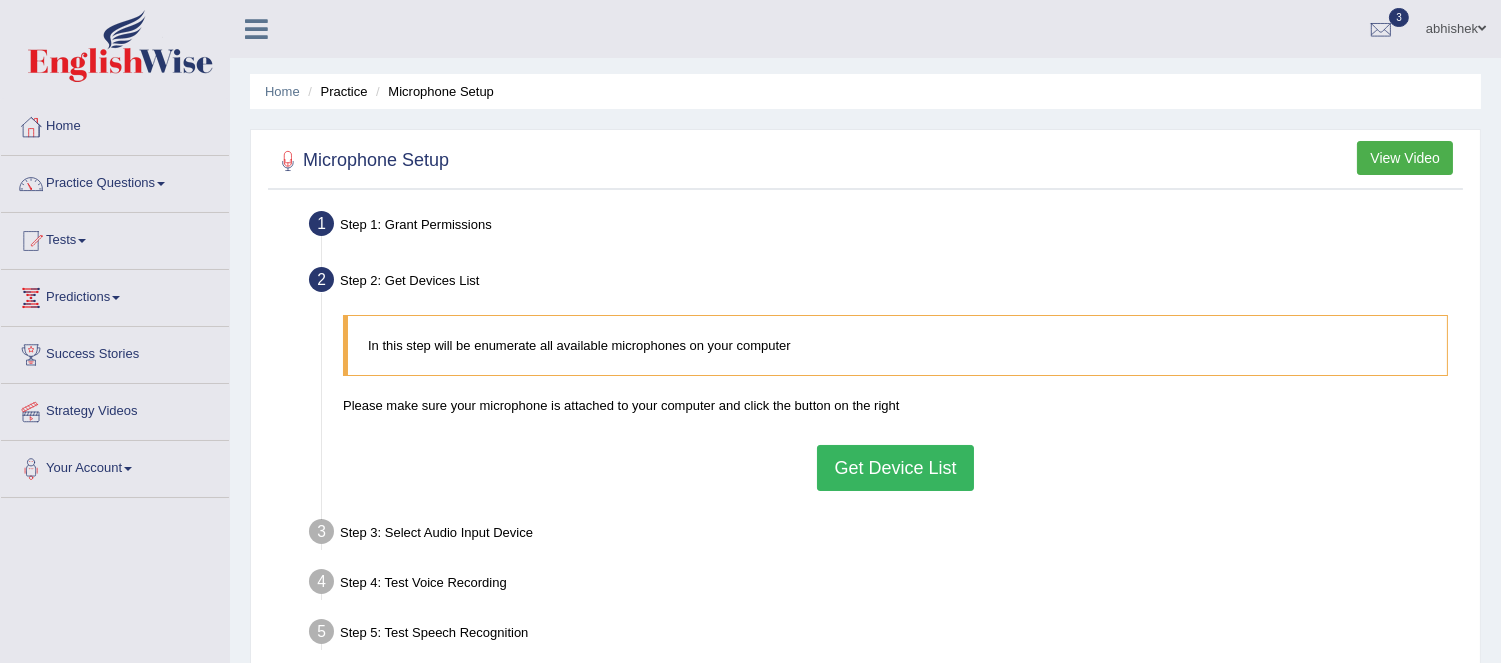 click on "Get Device List" at bounding box center [895, 468] 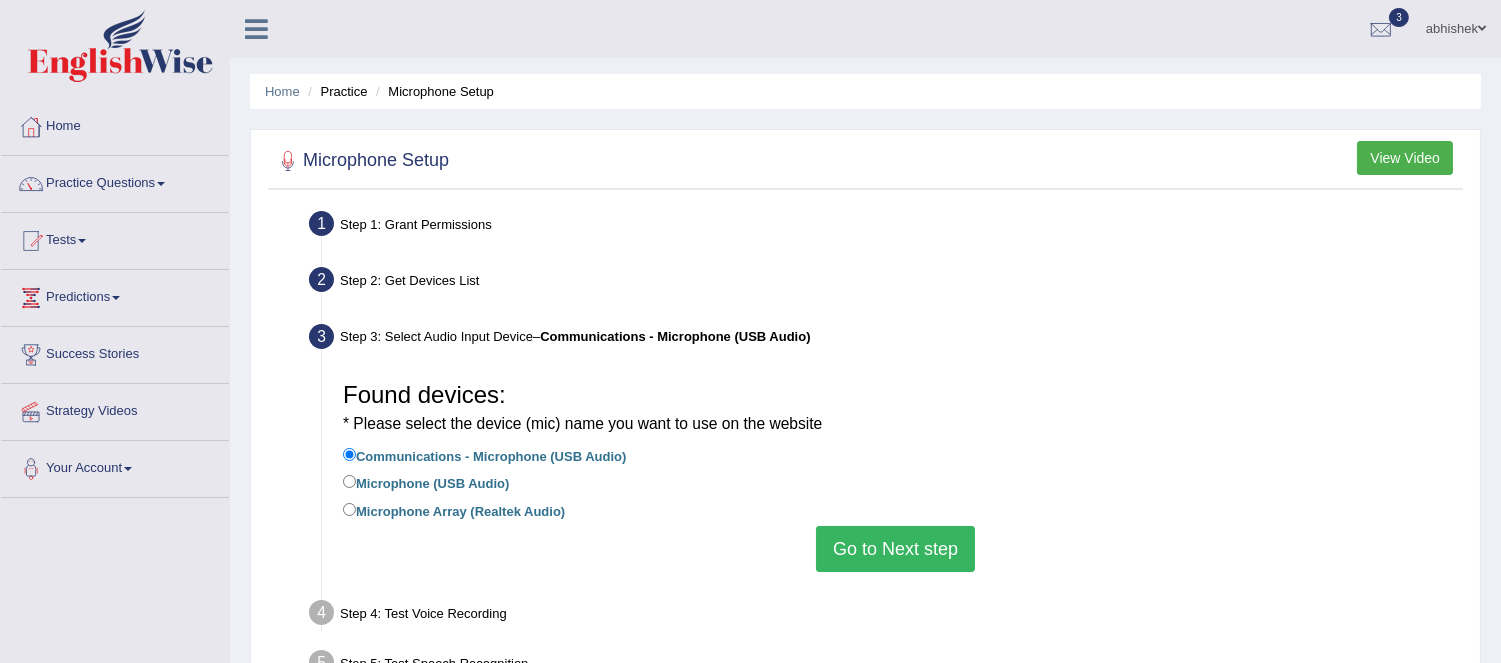 click on "Microphone (USB Audio)" at bounding box center [426, 482] 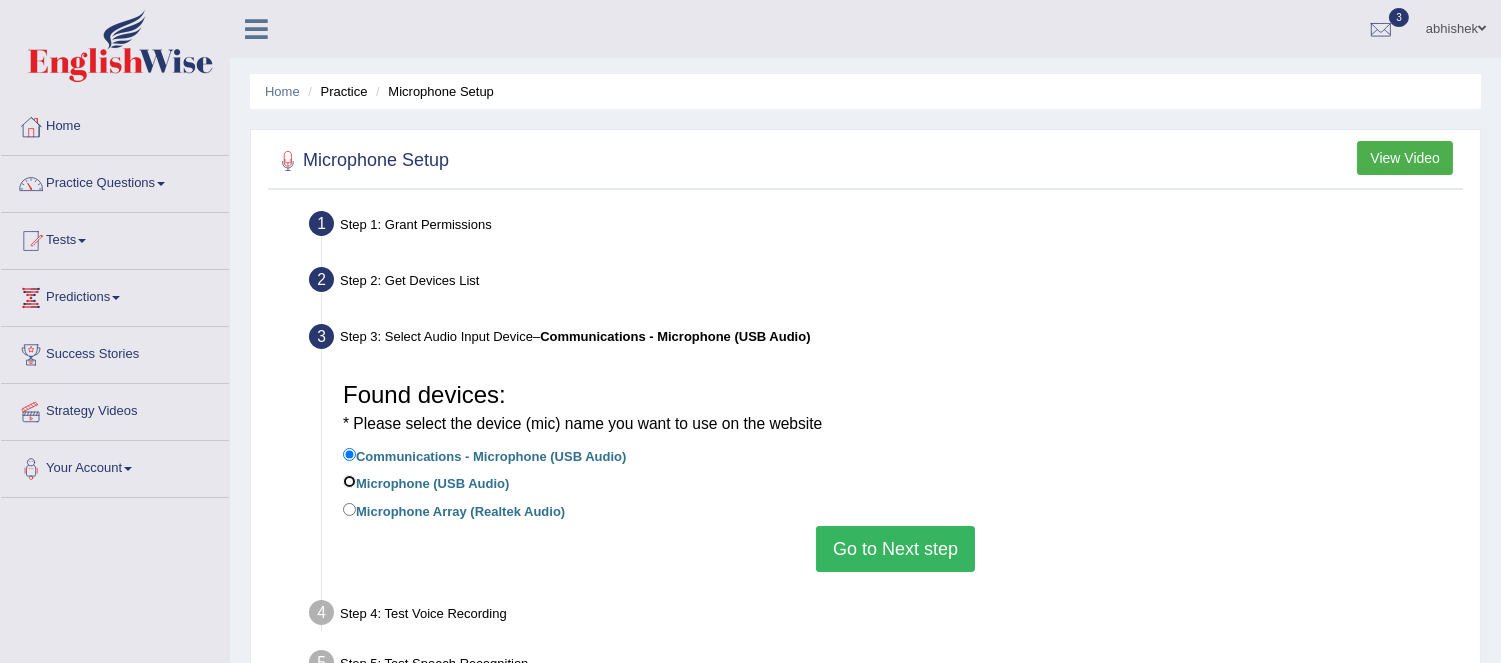 radio on "true" 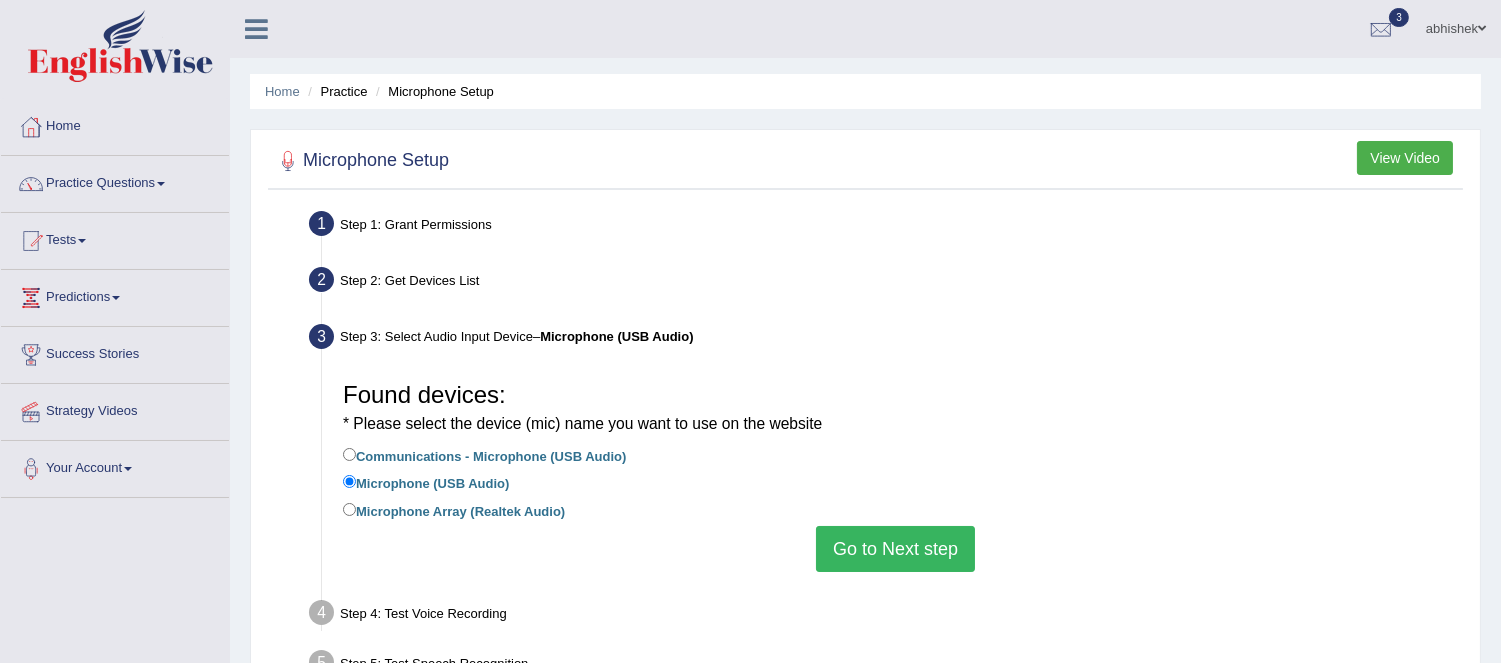 click on "Go to Next step" at bounding box center [895, 549] 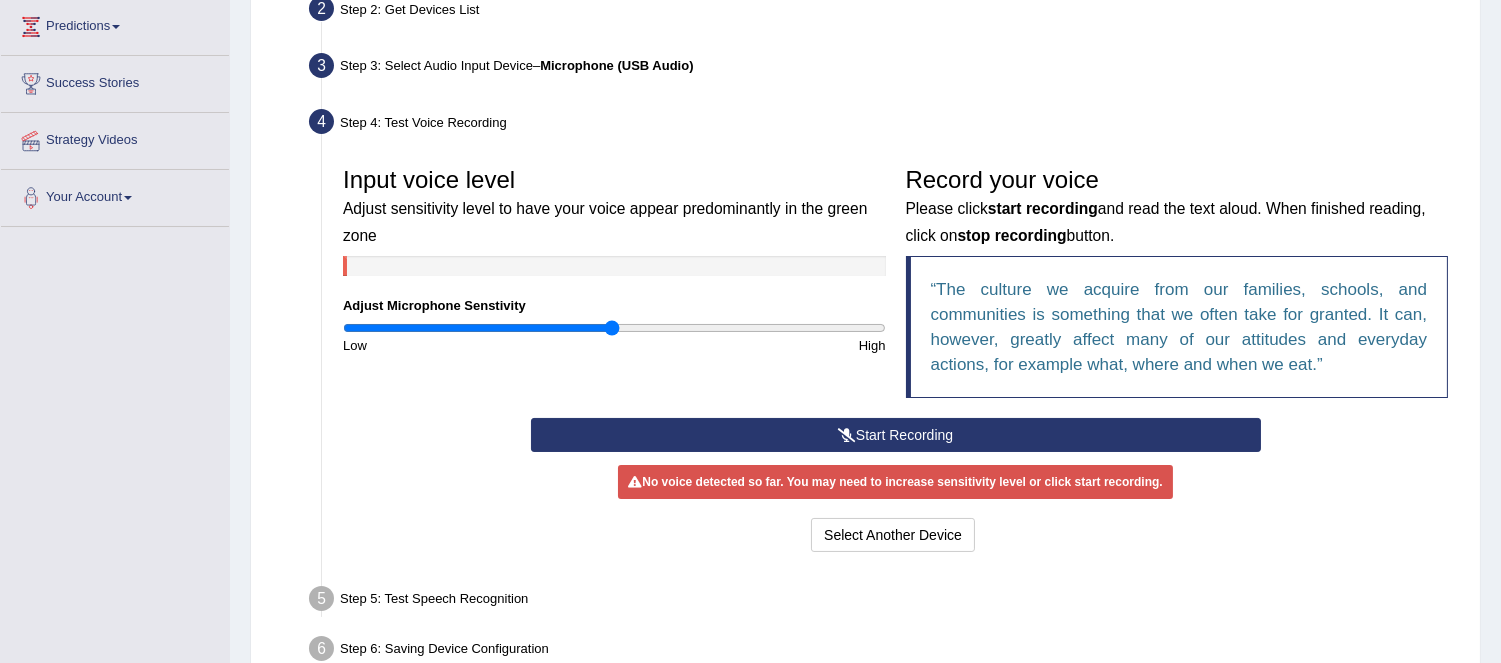scroll, scrollTop: 386, scrollLeft: 0, axis: vertical 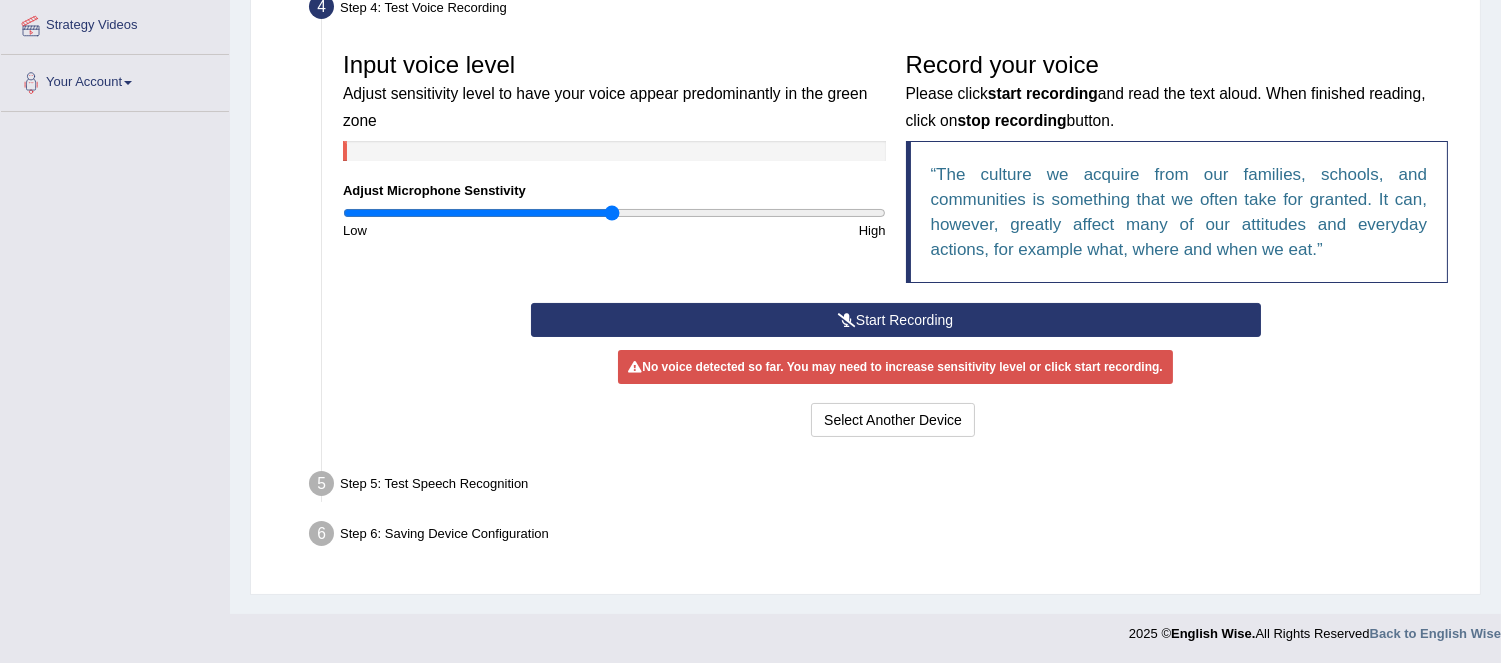 click on "Start Recording" at bounding box center (896, 320) 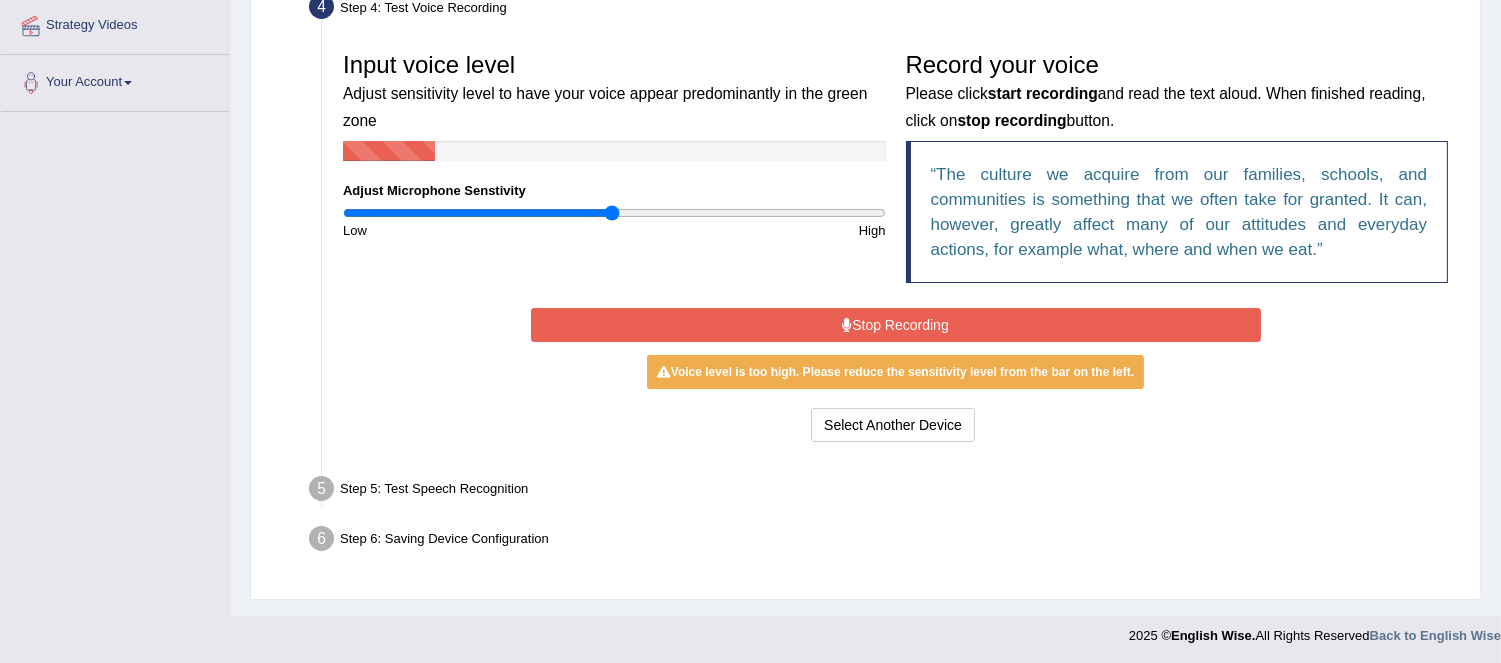 click on "Stop Recording" at bounding box center [896, 325] 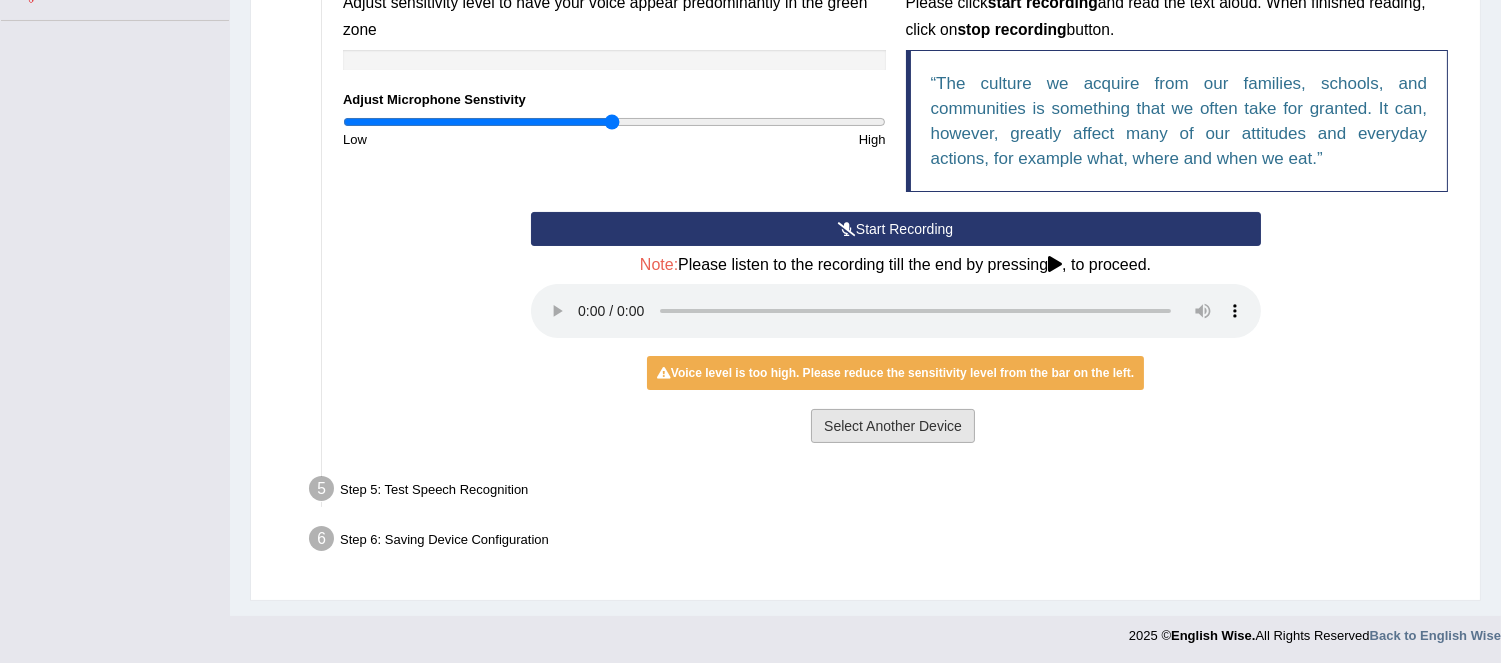 scroll, scrollTop: 478, scrollLeft: 0, axis: vertical 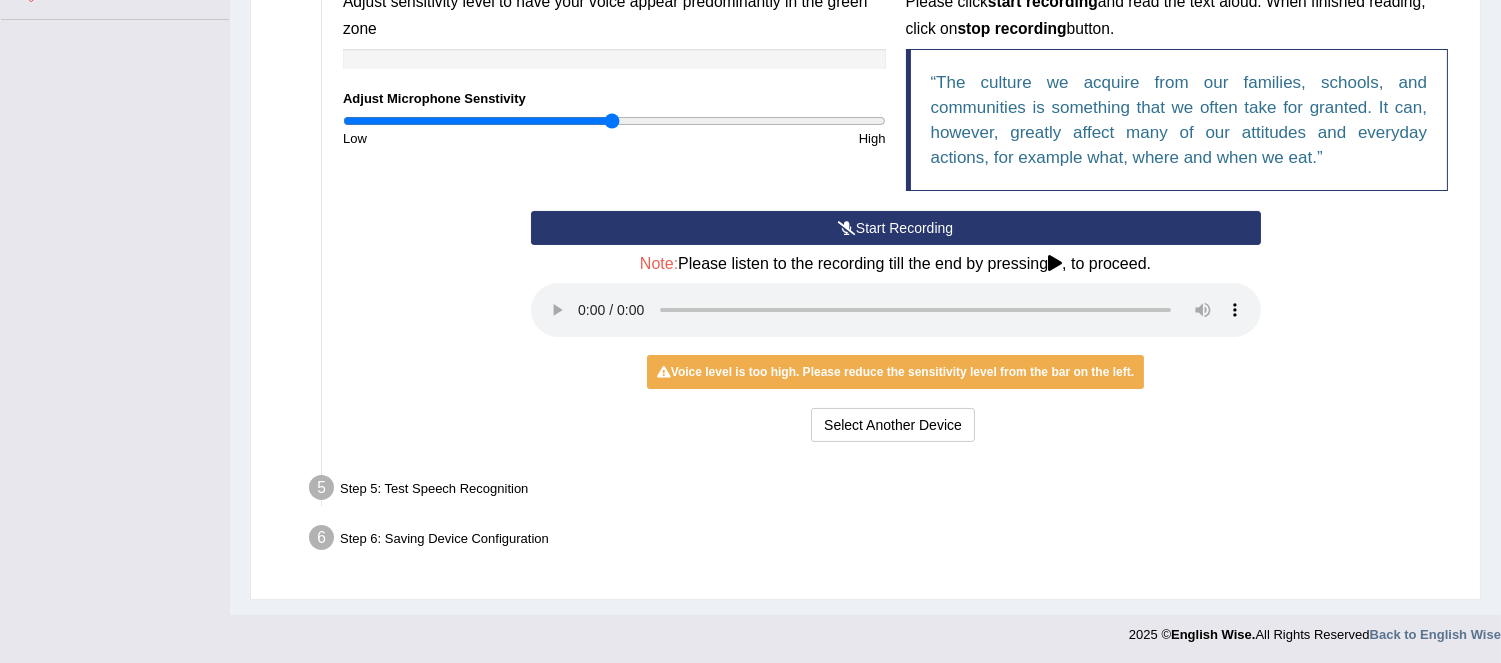 click on "Voice level is too high. Please reduce the sensitivity level from the bar on the left." at bounding box center [895, 372] 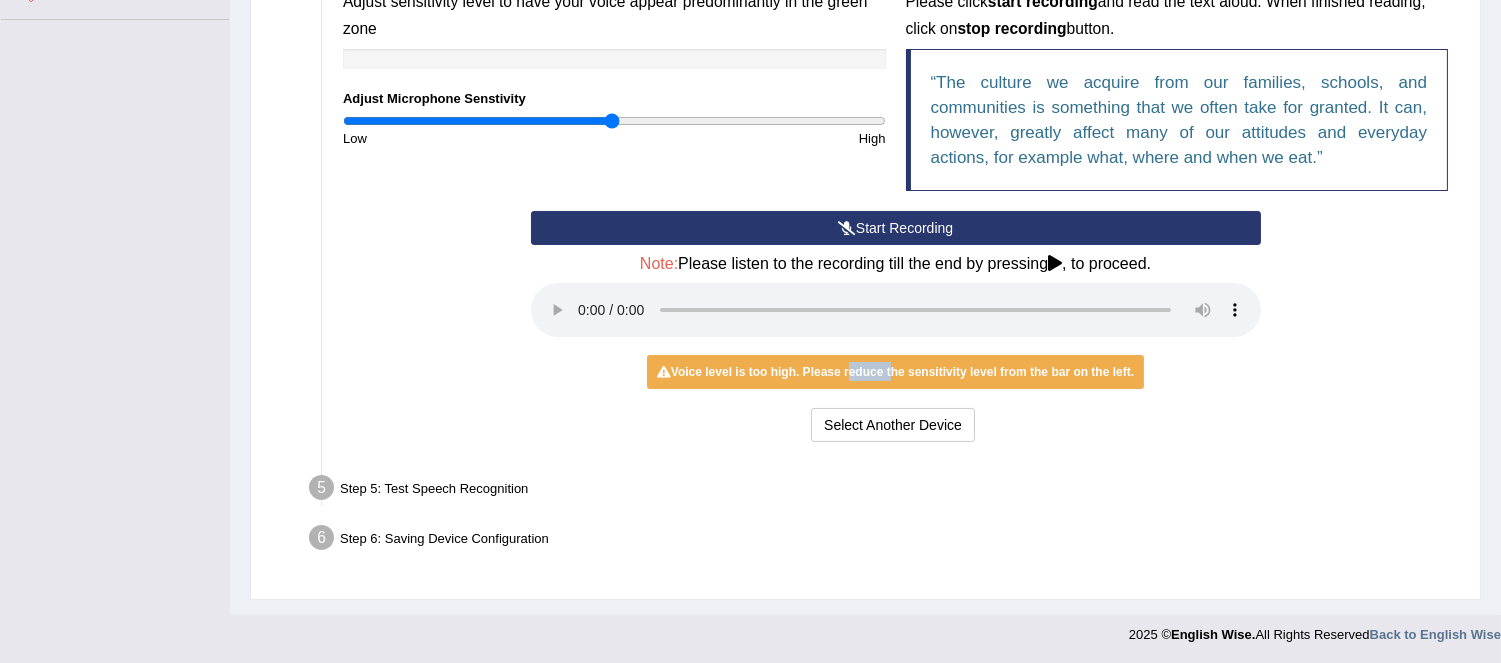 click on "Voice level is too high. Please reduce the sensitivity level from the bar on the left." at bounding box center (895, 372) 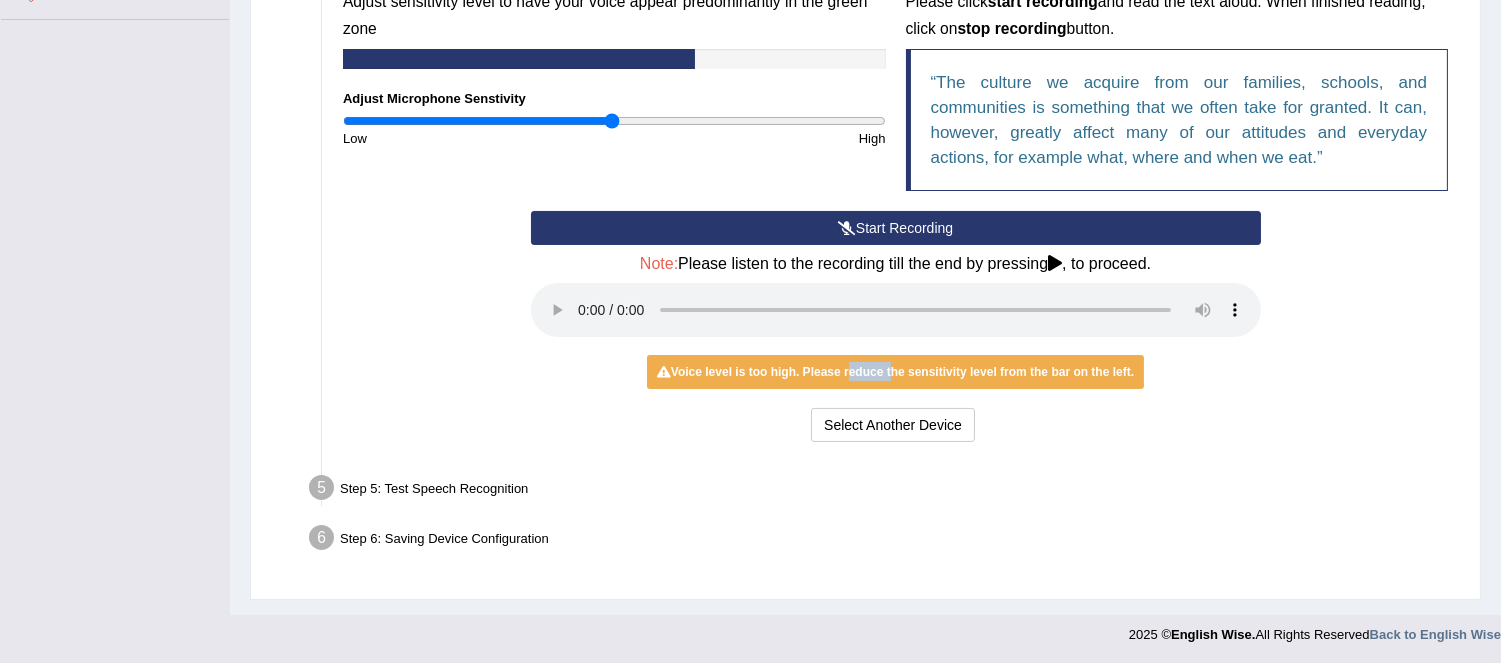 click on "Start Recording" at bounding box center (896, 228) 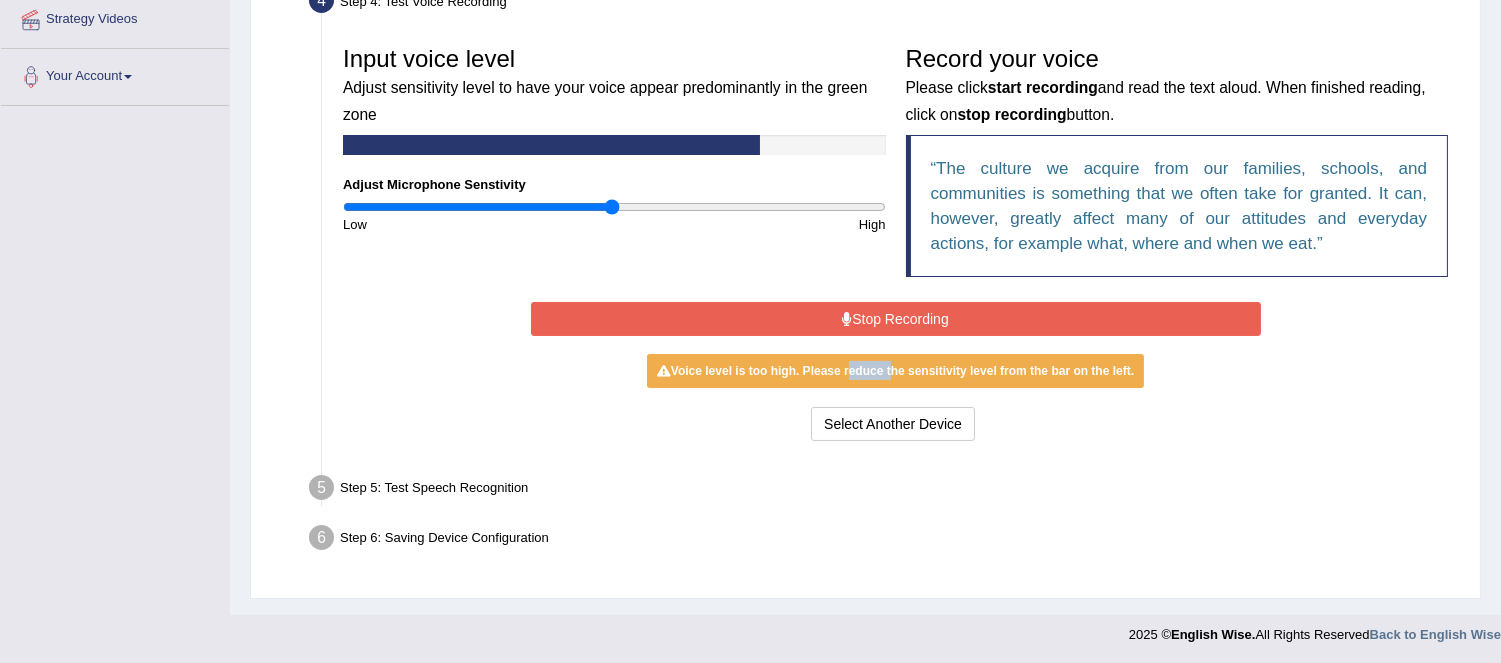 scroll, scrollTop: 387, scrollLeft: 0, axis: vertical 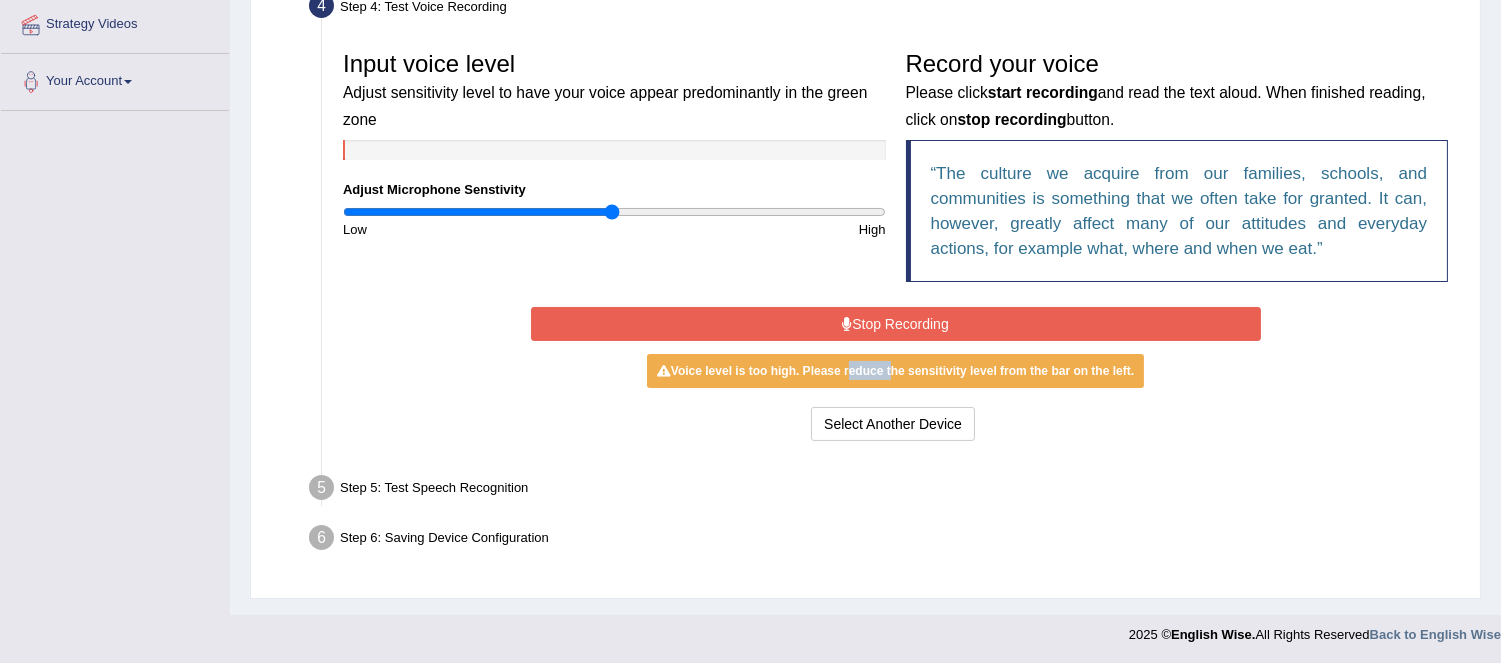 click on "Stop Recording" at bounding box center [896, 324] 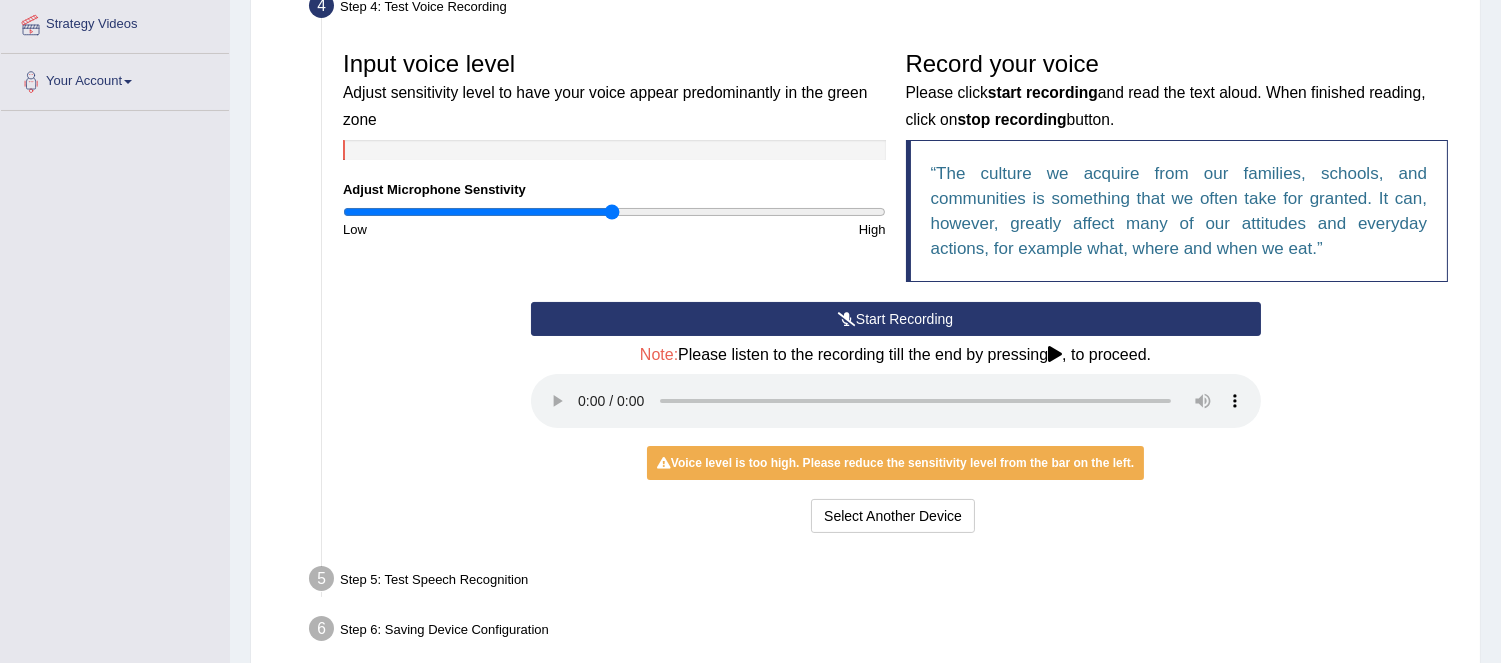 click on "Voice level is too high. Please reduce the sensitivity level from the bar on the left." at bounding box center (895, 463) 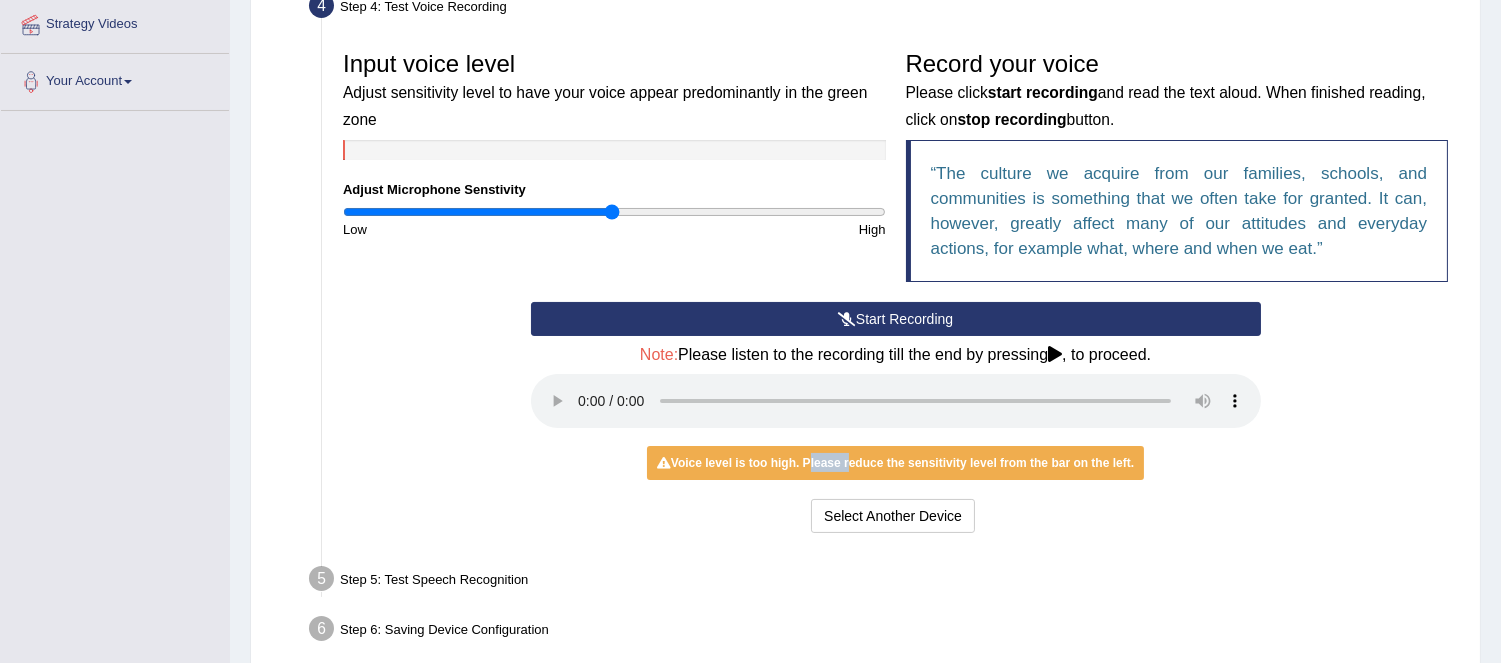 click on "Voice level is too high. Please reduce the sensitivity level from the bar on the left." at bounding box center [895, 463] 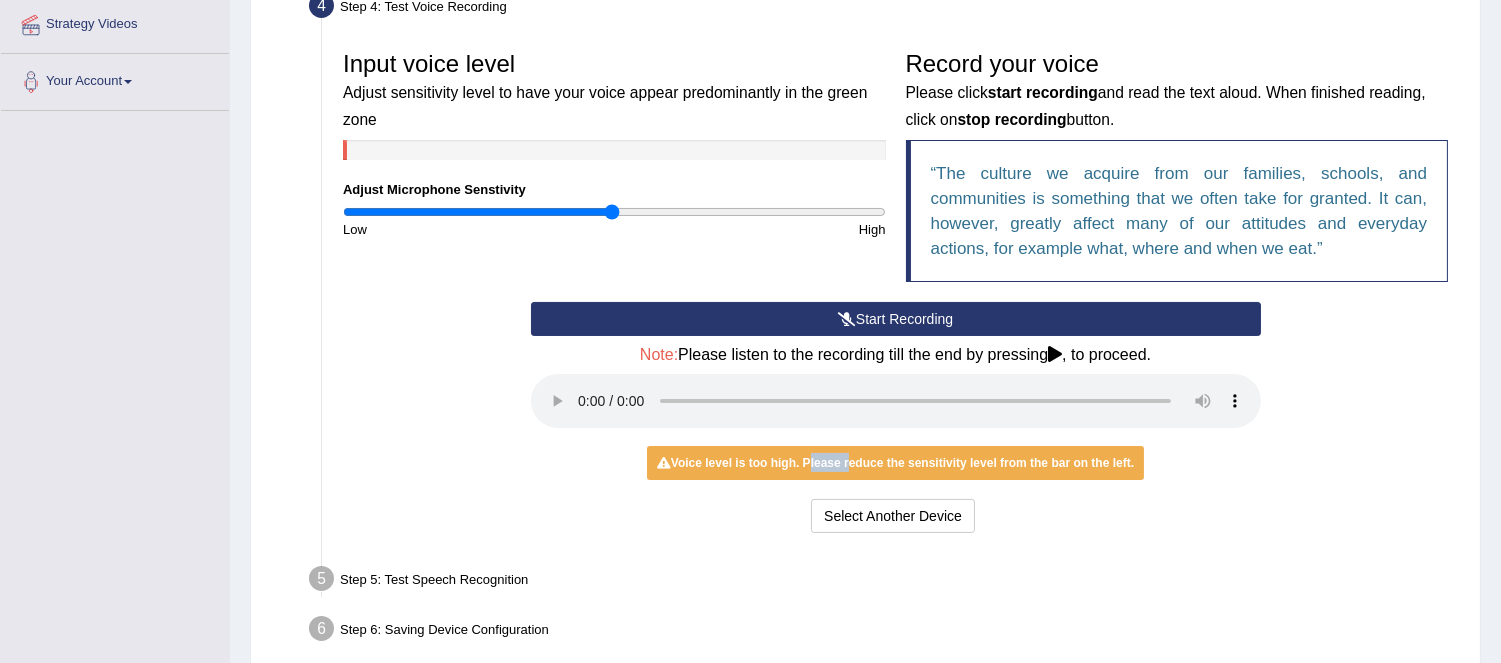 click on "Voice level is too high. Please reduce the sensitivity level from the bar on the left." at bounding box center (895, 463) 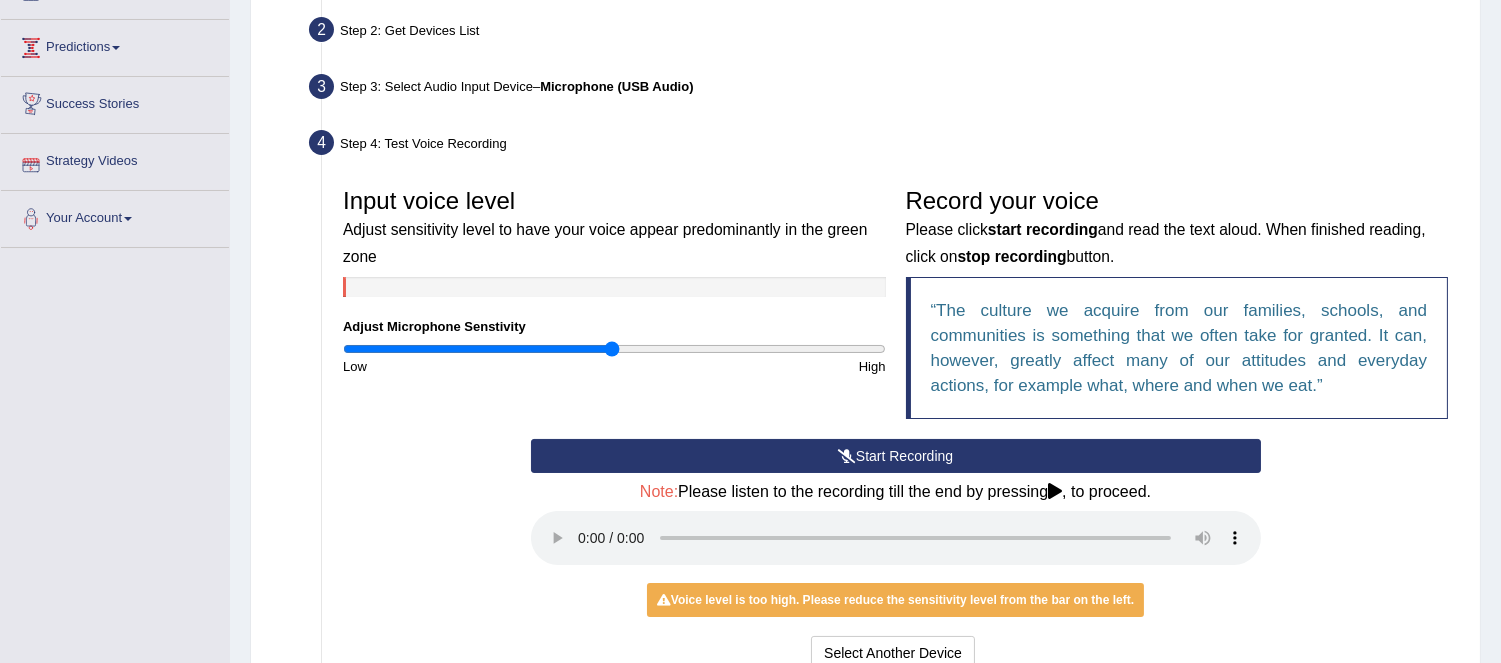 scroll, scrollTop: 478, scrollLeft: 0, axis: vertical 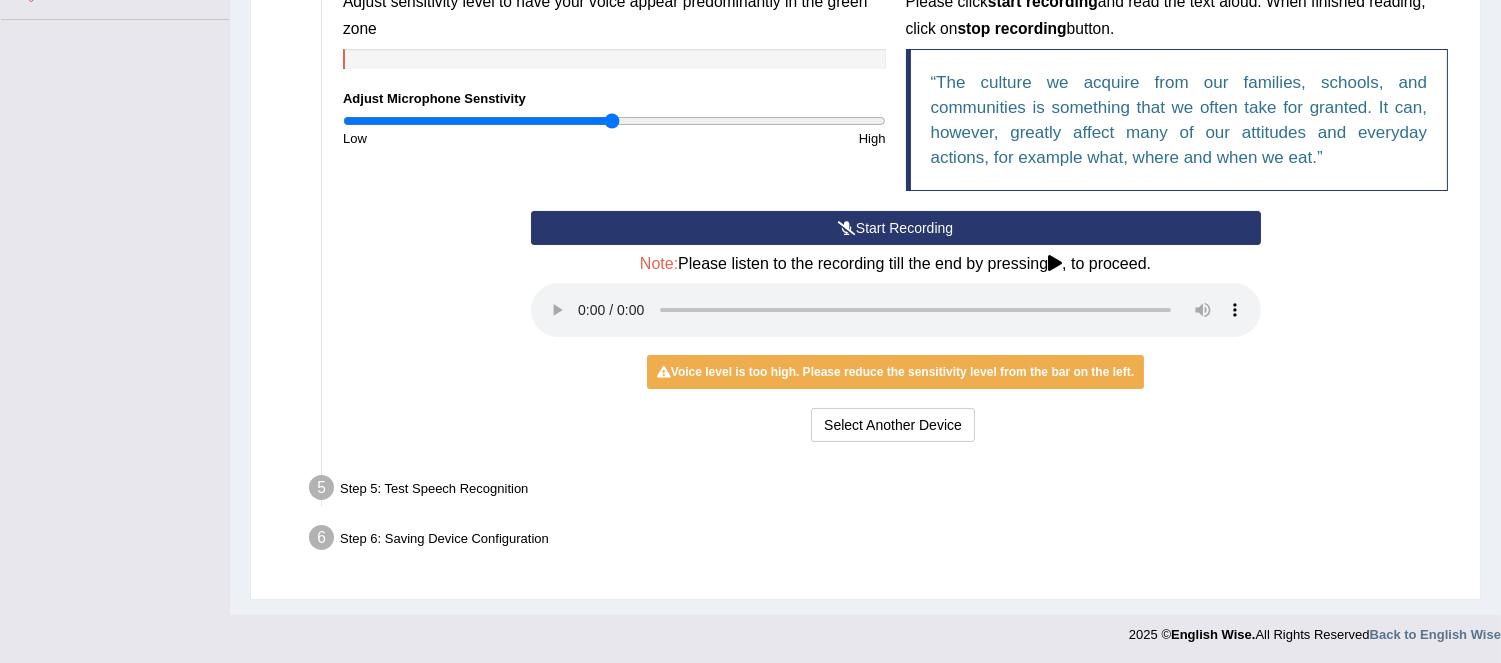 click on "Step 5: Test Speech Recognition" at bounding box center [885, 491] 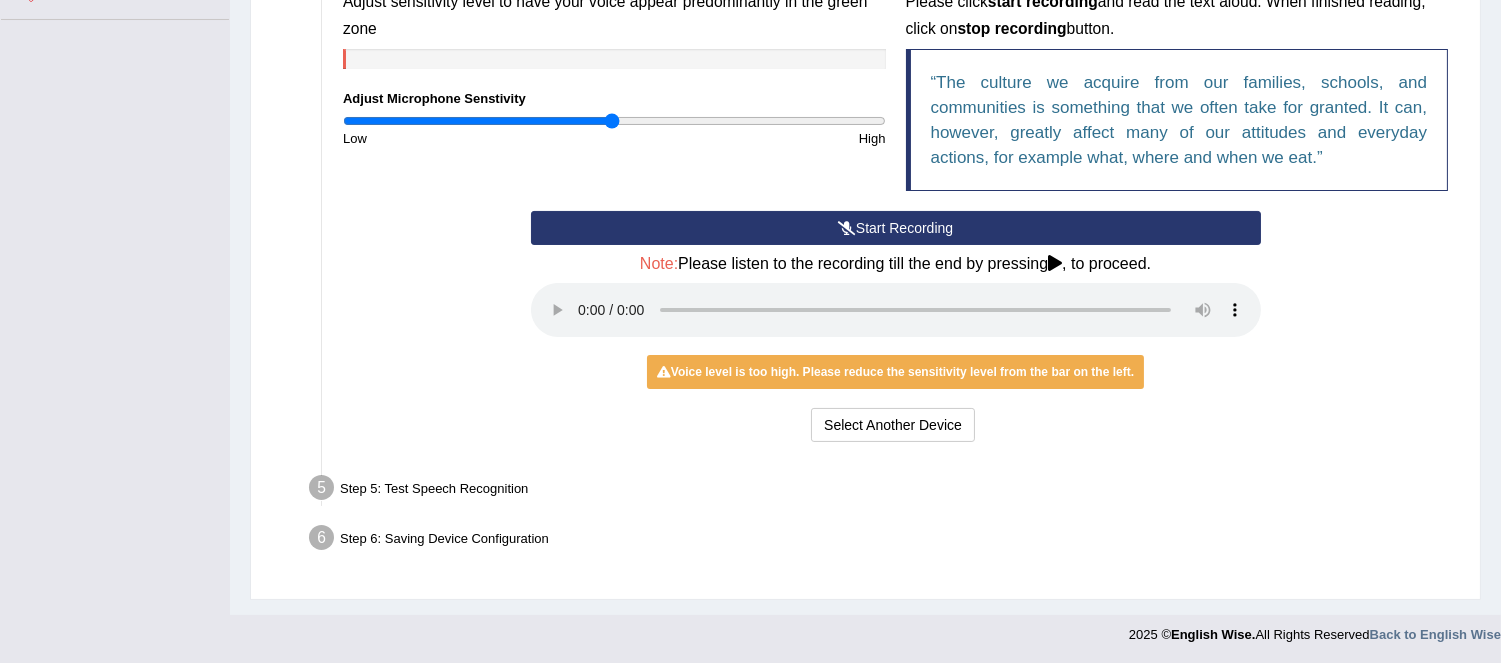 click on "Step 6: Saving Device Configuration" at bounding box center [885, 541] 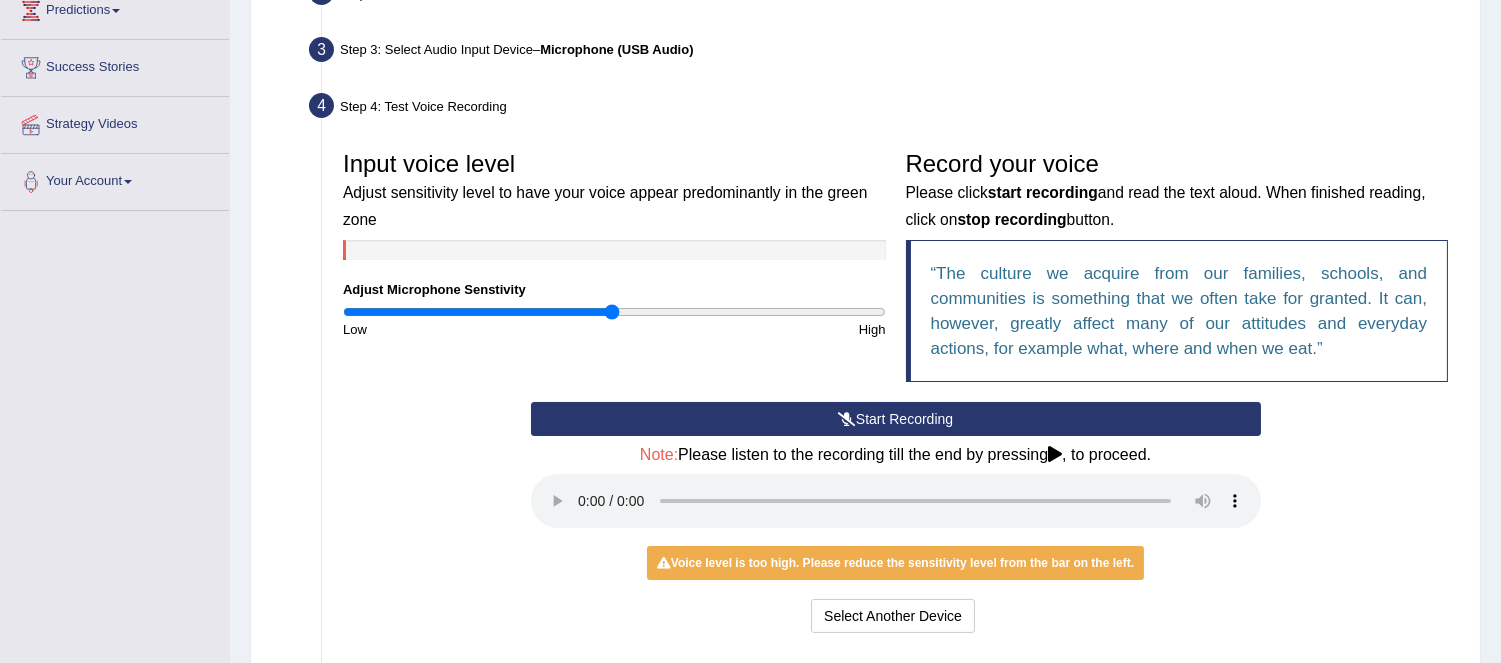 scroll, scrollTop: 367, scrollLeft: 0, axis: vertical 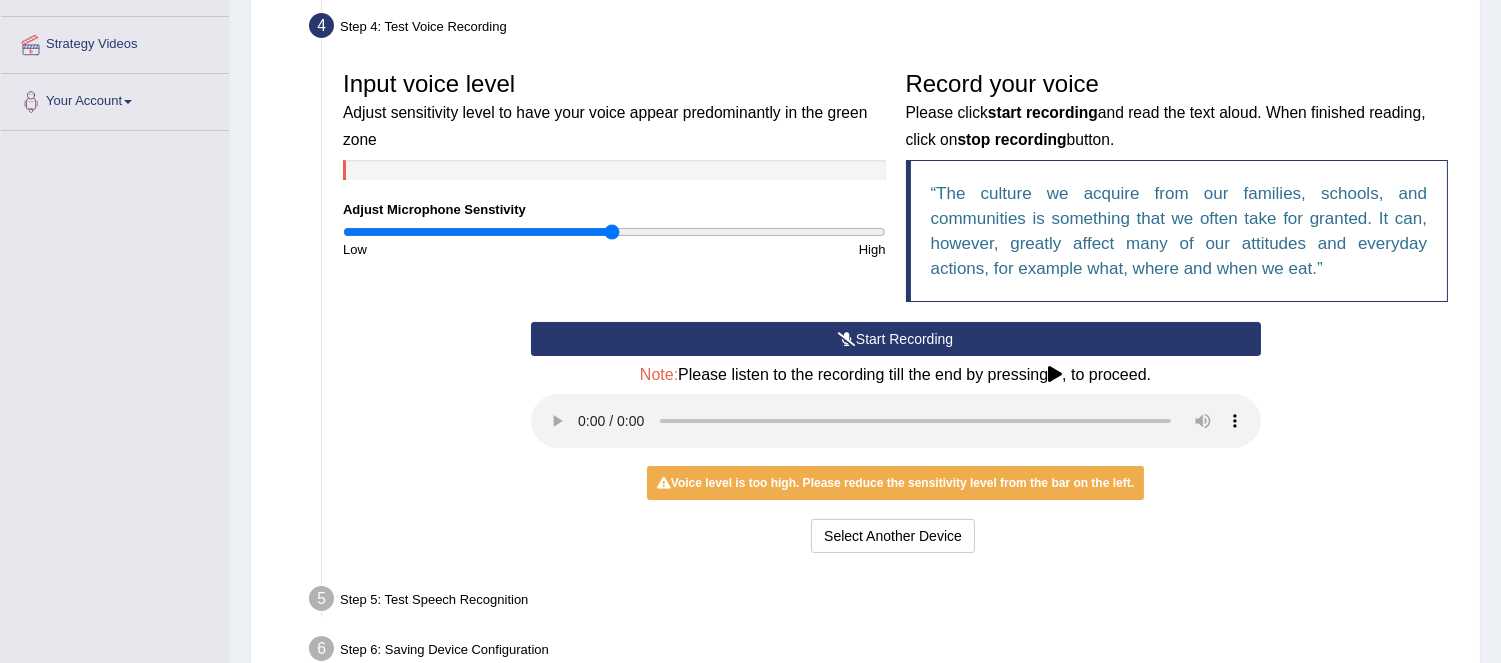 click on "Microphone Setup
View Video
Step 1: Grant Permissions   To access your microphone(s), we need permission to access the audio (mic) devices attached to your computer   Please click the button on the right and if prompted select  Allow  microphone from the dropdown list     Grant Permissions   Step 2: Get Devices List   In this step will be enumerate all available microphones on your computer   Please make sure your microphone is attached to your computer and click the button on the right     Get Device List   Step 3: Select Audio Input Device  –  Microphone (USB Audio)   Found devices:
* Please select the device (mic) name you want to use on the website    Communications - Microphone (USB Audio)  Microphone (USB Audio)  Microphone Array (Realtek Audio)   Go to Next step   Step 4: Test Voice Recording   Input voice level   Adjust sensitivity level to have your voice appear predominantly in the green zone         Low   High" at bounding box center (865, 236) 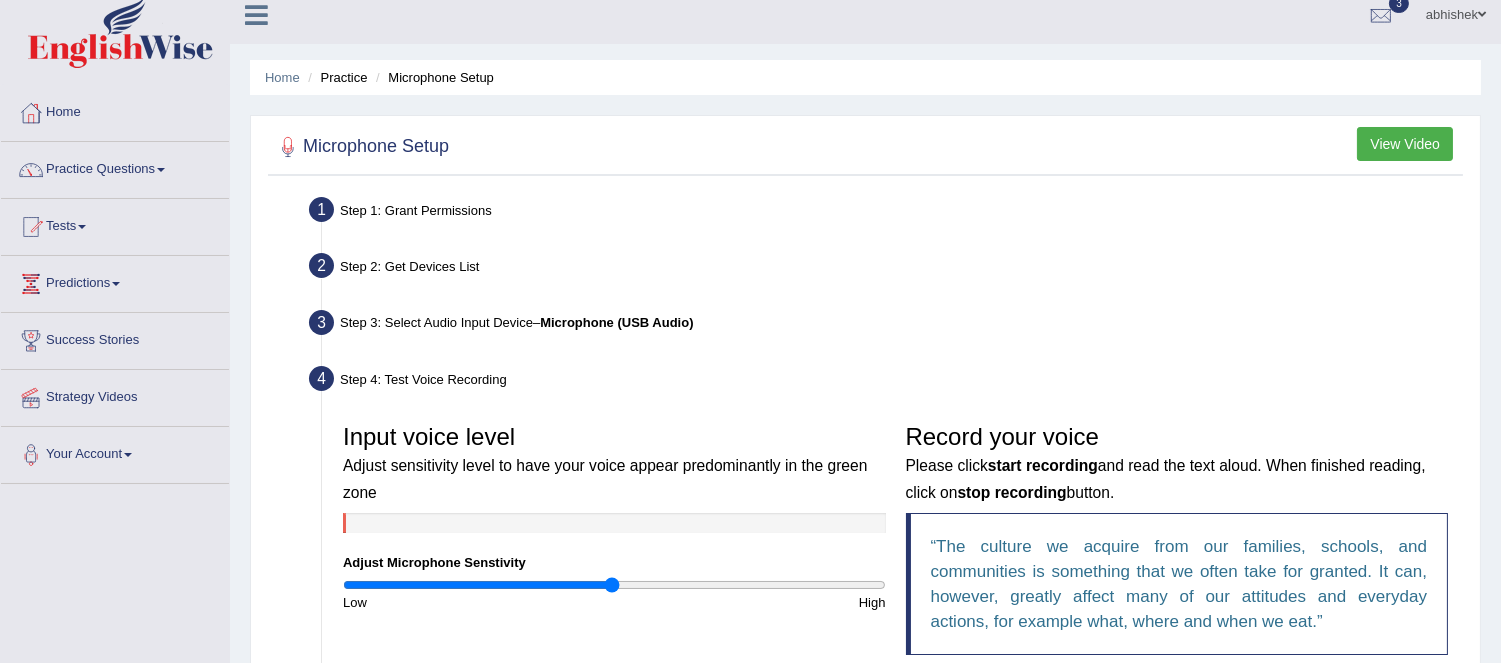 scroll, scrollTop: 0, scrollLeft: 0, axis: both 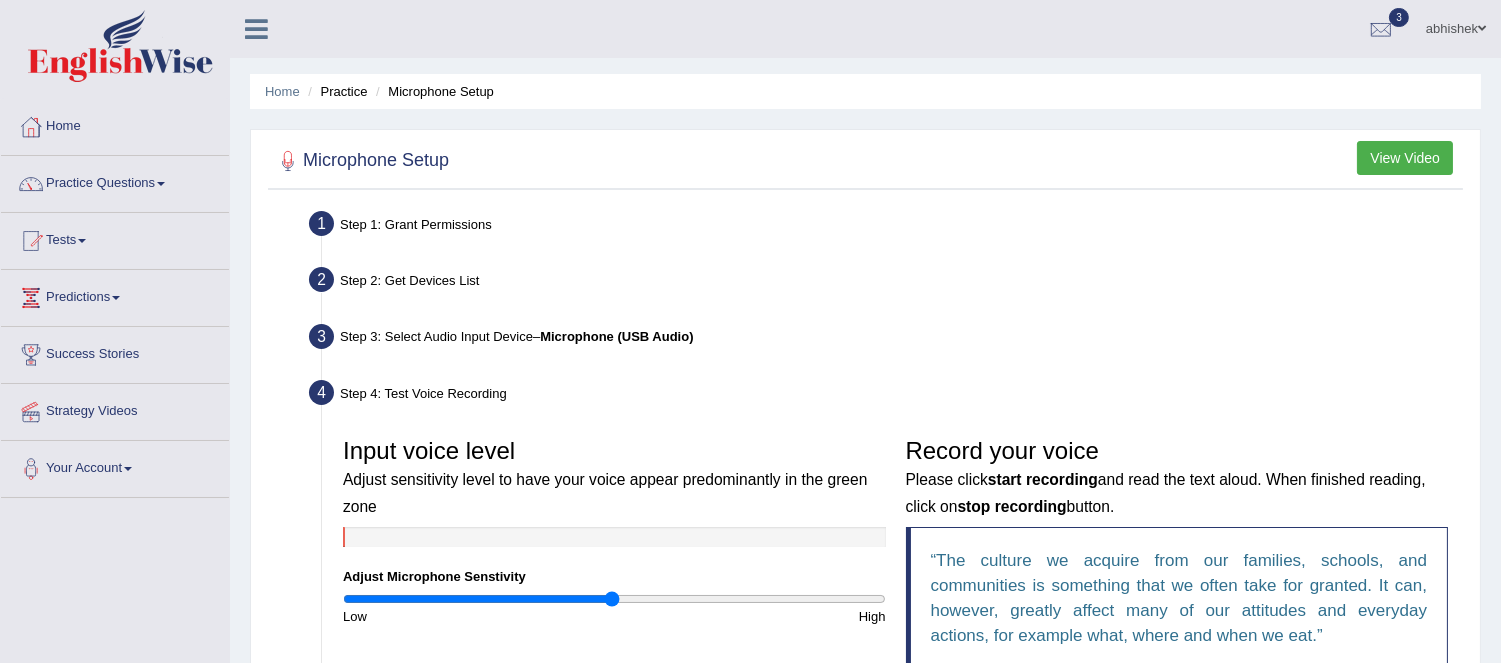 click on "Step 1: Grant Permissions" at bounding box center (885, 227) 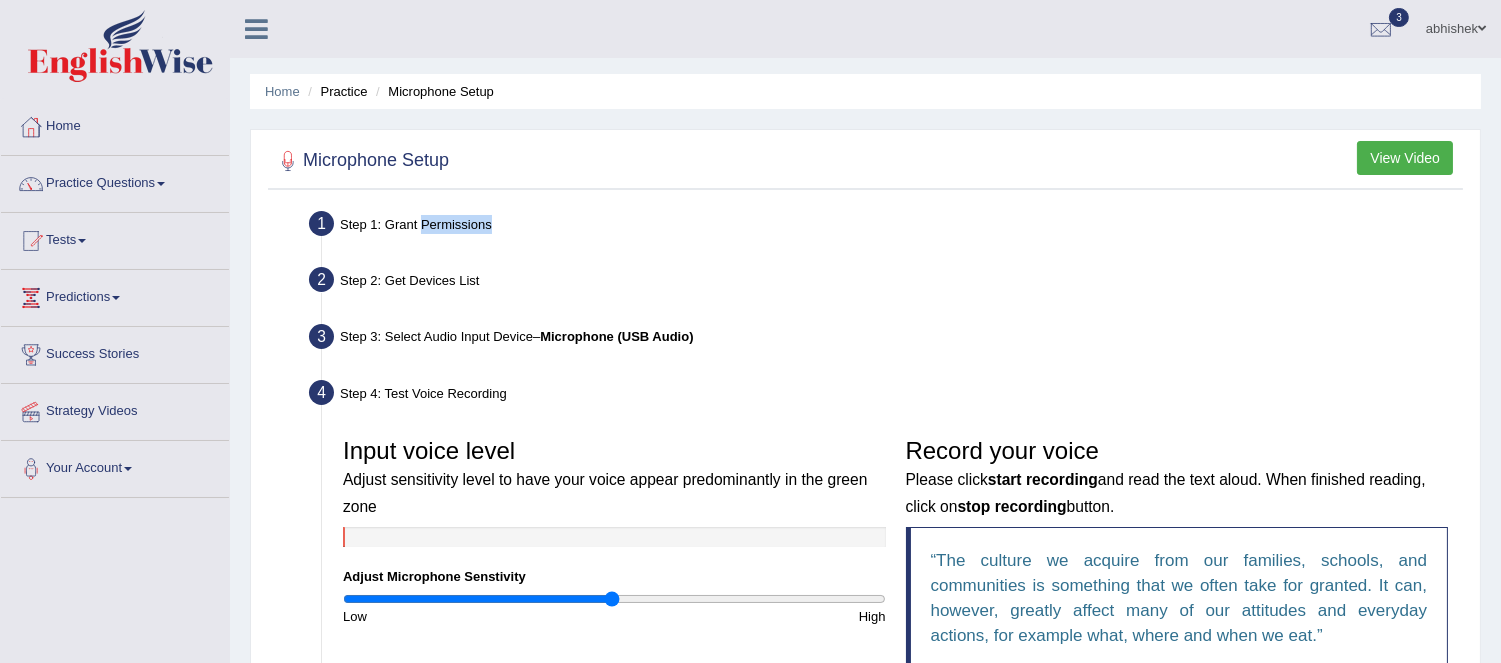 drag, startPoint x: 467, startPoint y: 218, endPoint x: 467, endPoint y: 238, distance: 20 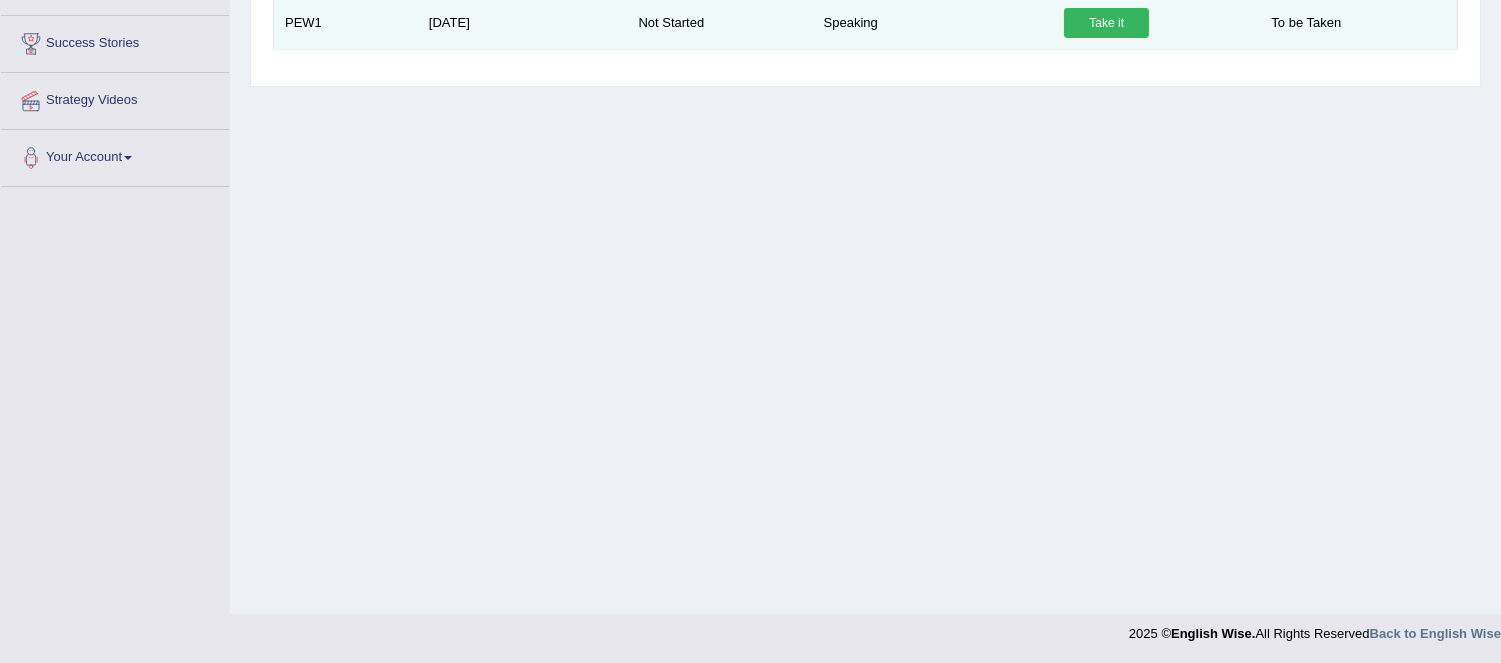 scroll, scrollTop: 386, scrollLeft: 0, axis: vertical 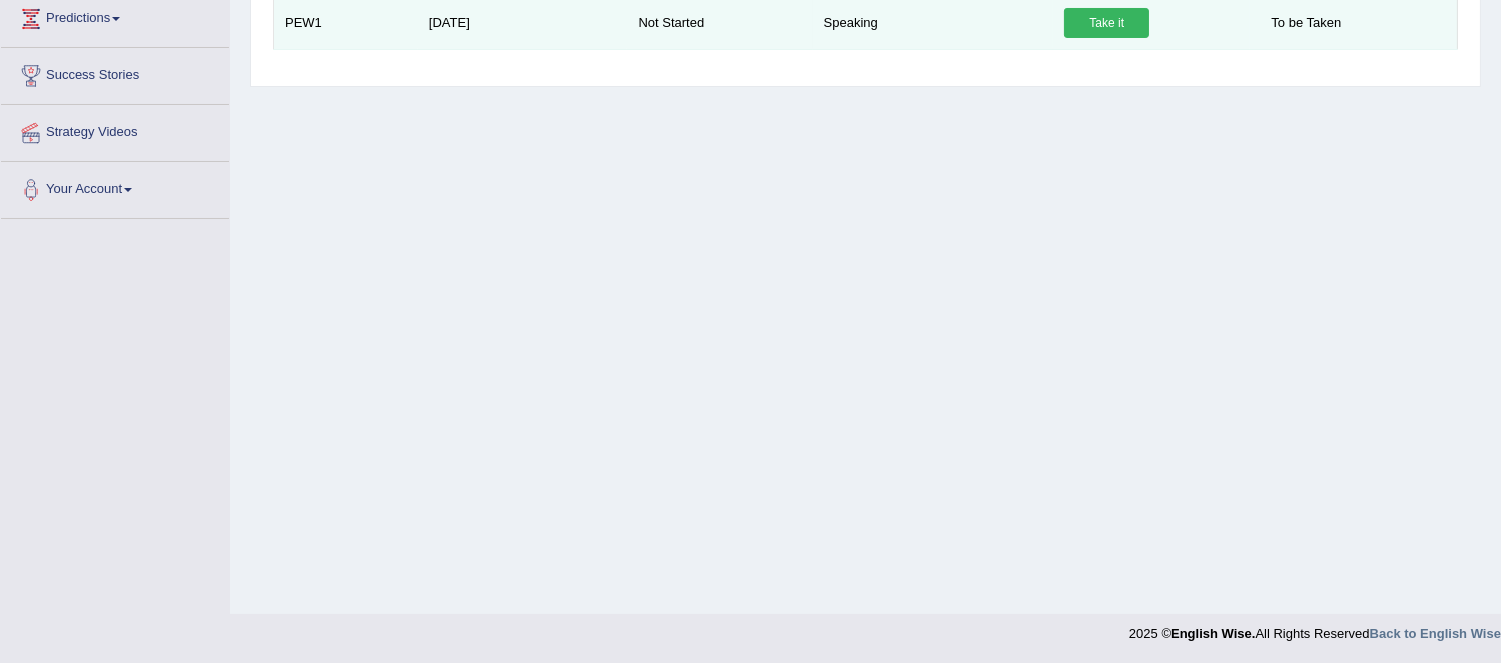 click on "Take it" at bounding box center (1106, 23) 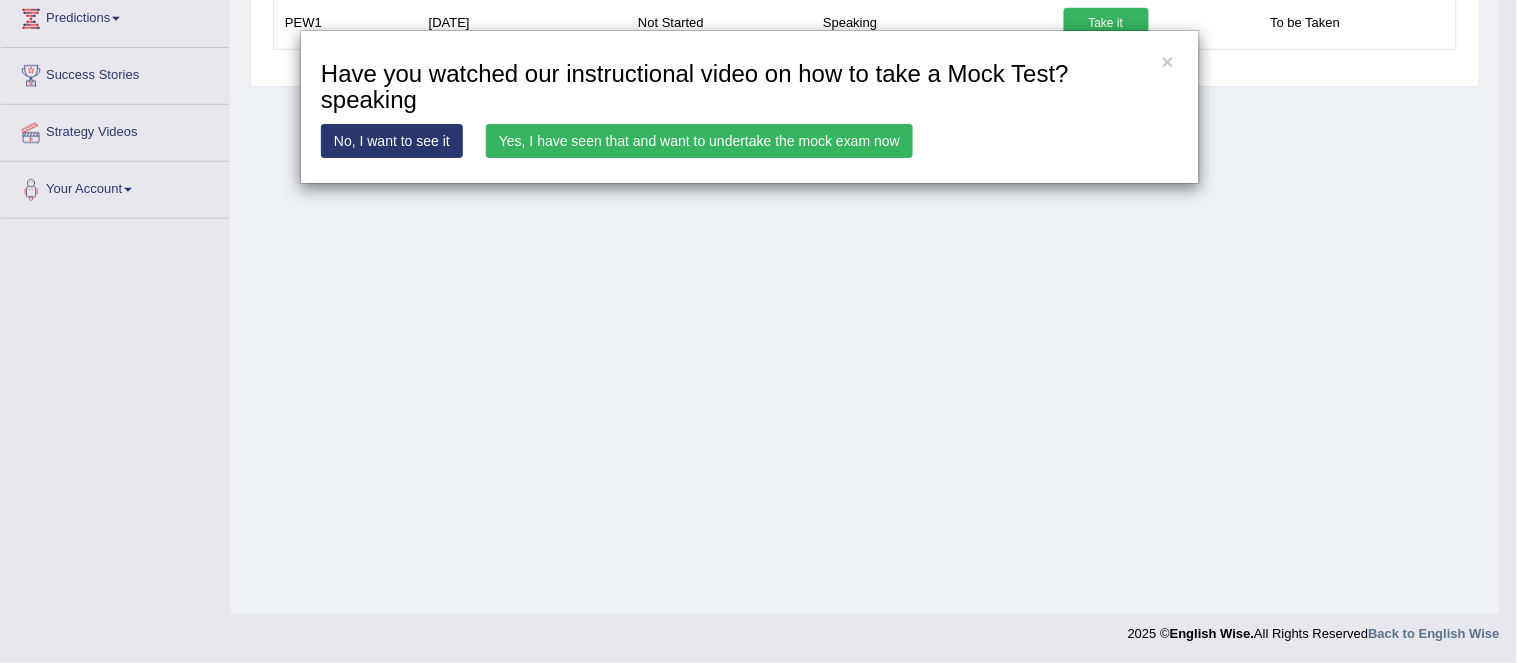 click on "Yes, I have seen that and want to undertake the mock exam now" at bounding box center [699, 141] 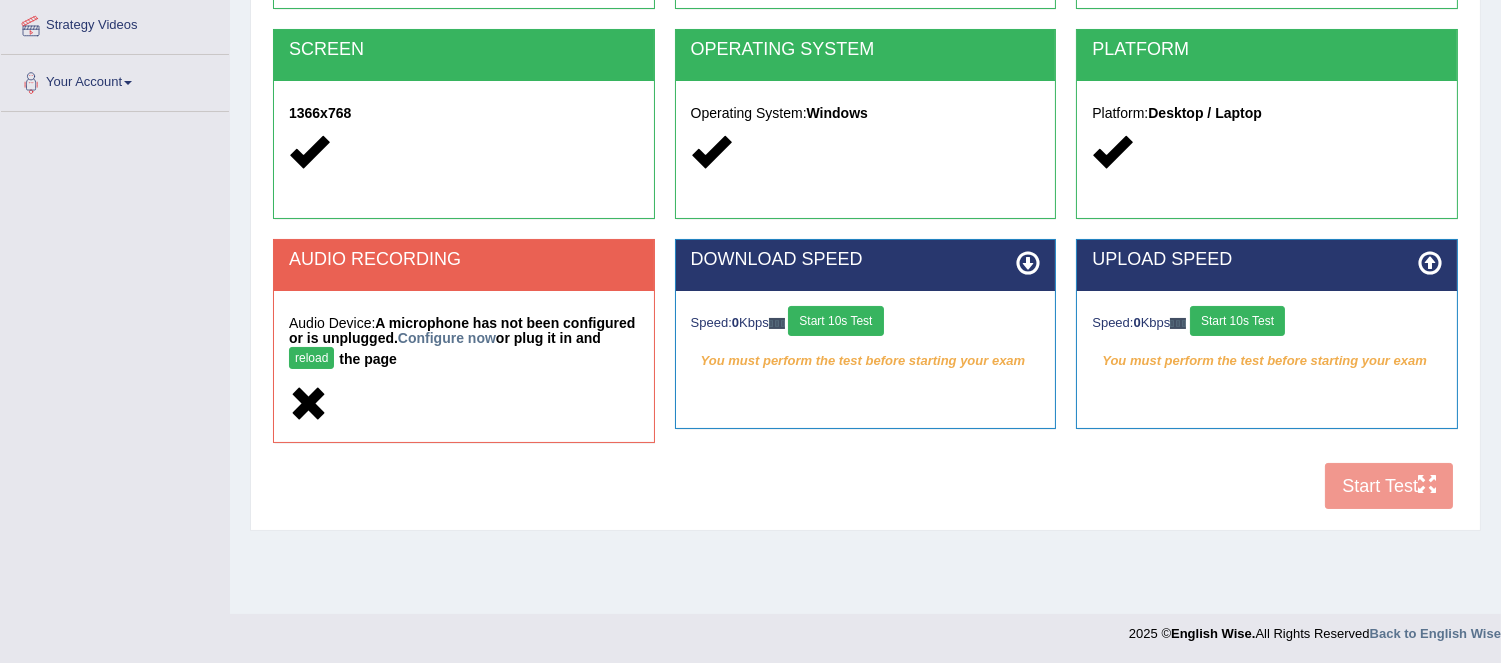 scroll, scrollTop: 345, scrollLeft: 0, axis: vertical 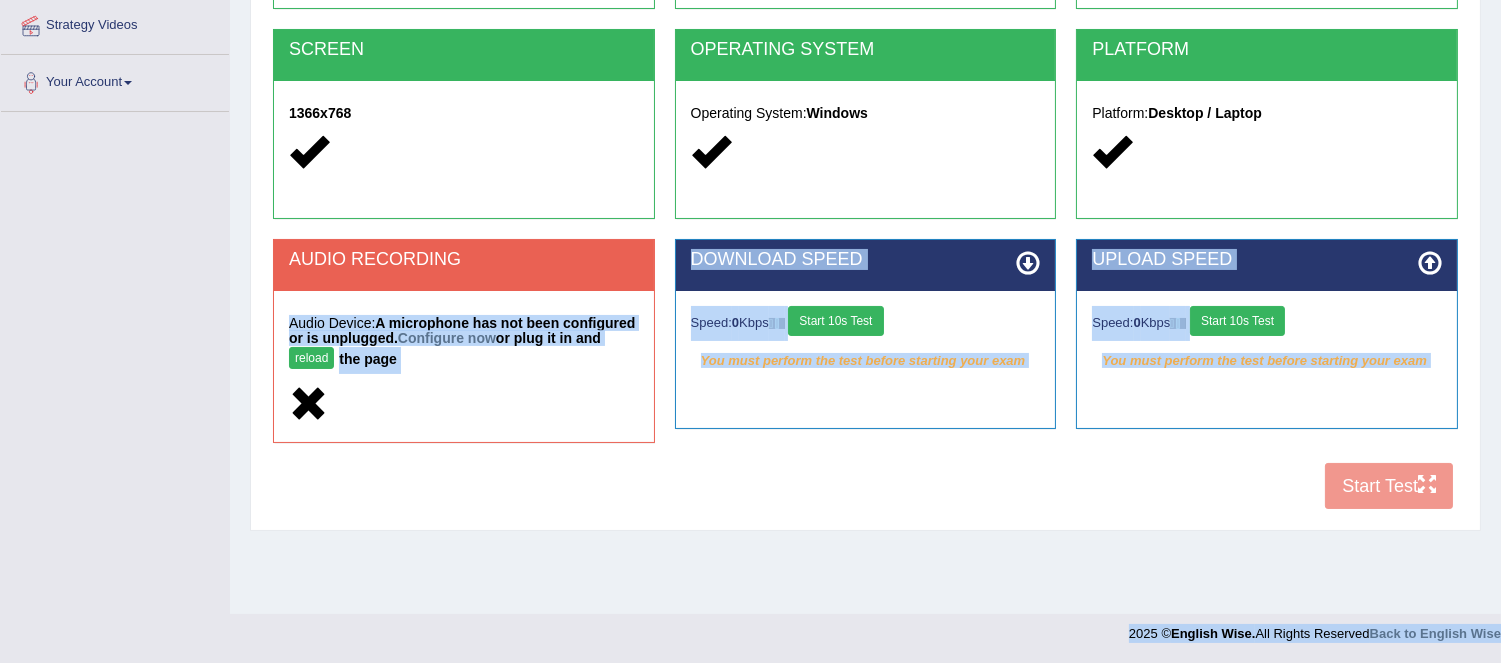 drag, startPoint x: 634, startPoint y: 424, endPoint x: 996, endPoint y: 706, distance: 458.8769 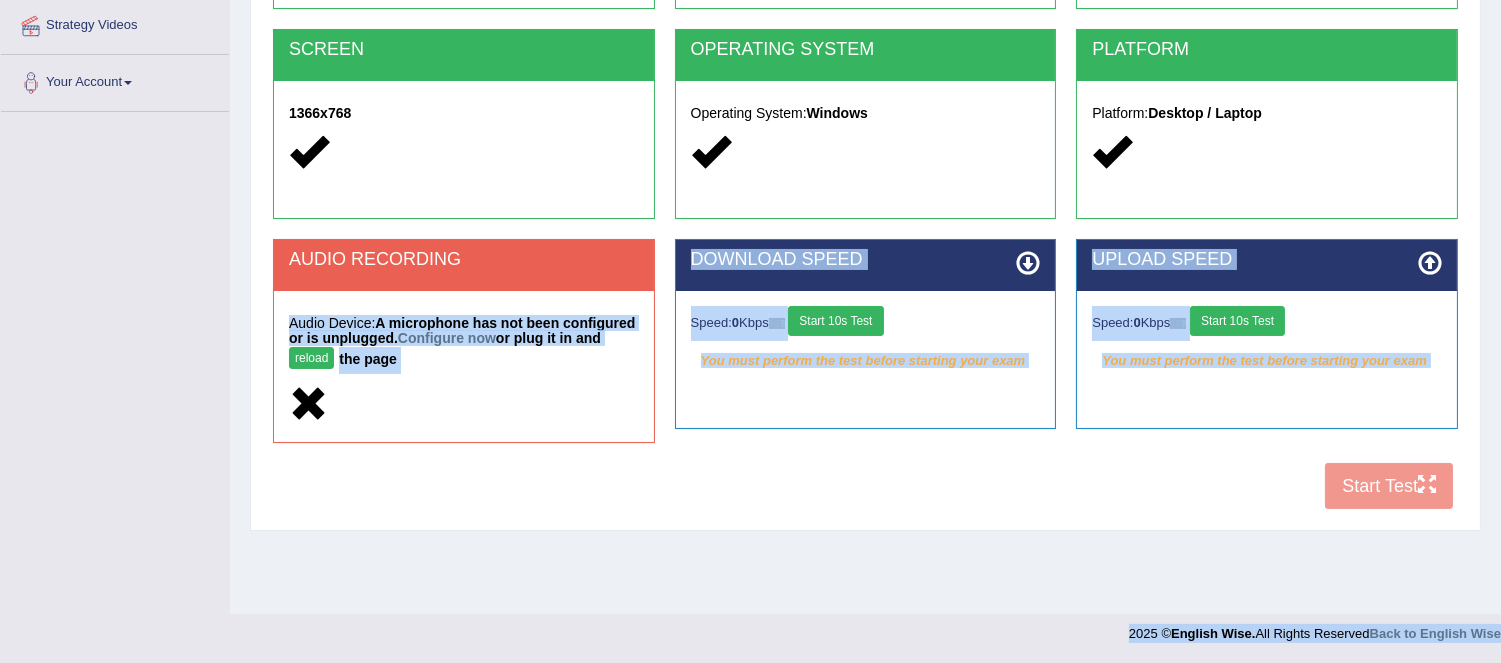 click on "Toggle navigation
Home
Practice Questions   Speaking Practice Read Aloud
Repeat Sentence
Describe Image
Re-tell Lecture
Answer Short Question
Writing Practice  Summarize Written Text
Write Essay
Reading Practice  Reading & Writing: Fill In The Blanks
Choose Multiple Answers
Re-order Paragraphs
Fill In The Blanks
Choose Single Answer
Listening Practice  Summarize Spoken Text
Highlight Incorrect Words
Highlight Correct Summary
Select Missing Word
Choose Single Answer
Choose Multiple Answers
Fill In The Blanks
Write From Dictation
Pronunciation
Tests  Take Practice Sectional Test
Take Mock Test
History
Predictions" at bounding box center (750, -55) 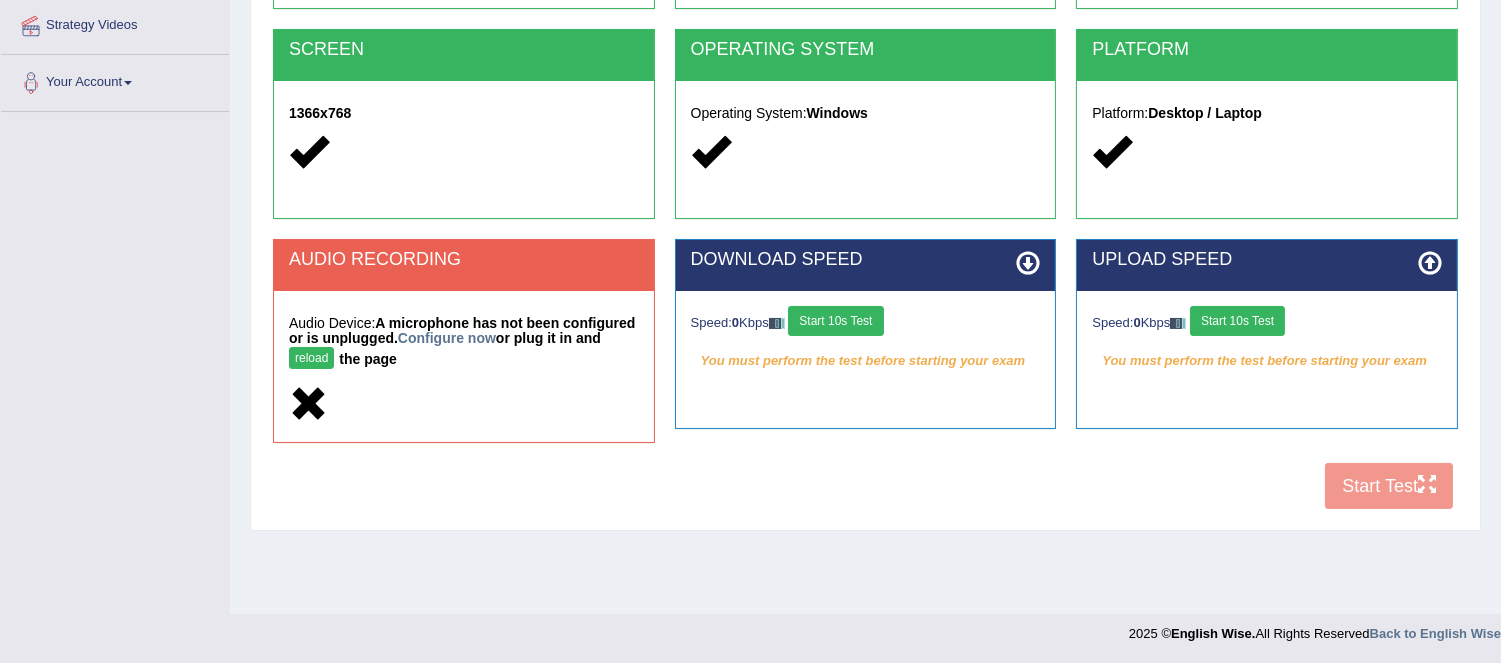 drag, startPoint x: 523, startPoint y: 230, endPoint x: 513, endPoint y: 253, distance: 25.079872 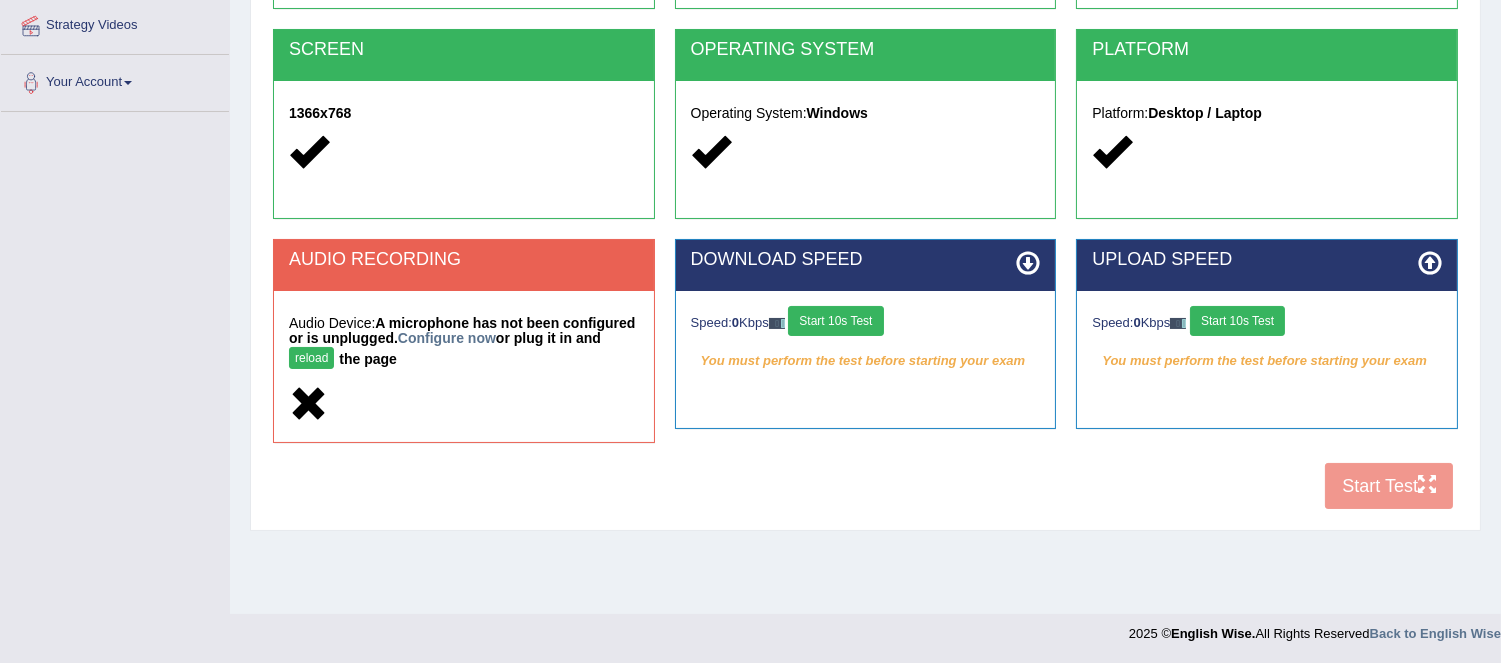 click on "SCREEN
1366x768" at bounding box center [464, 134] 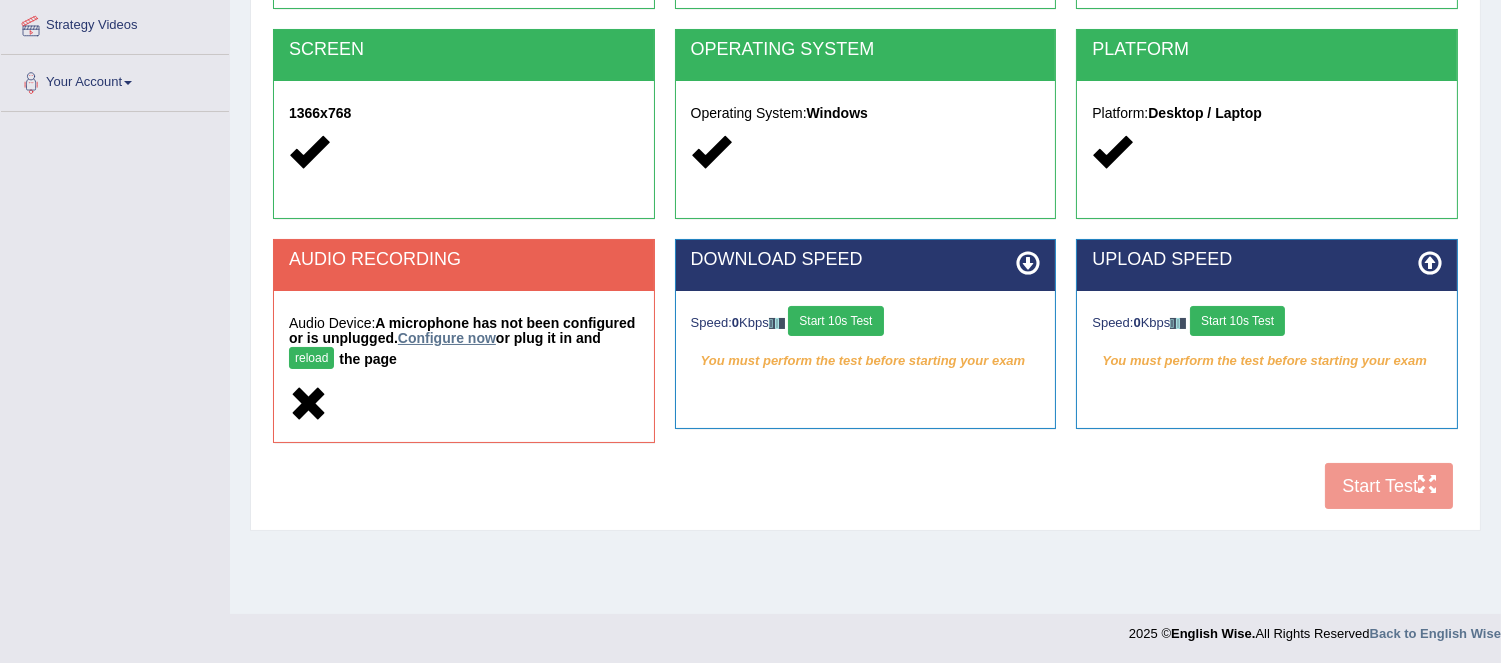 click on "Configure now" at bounding box center (447, 338) 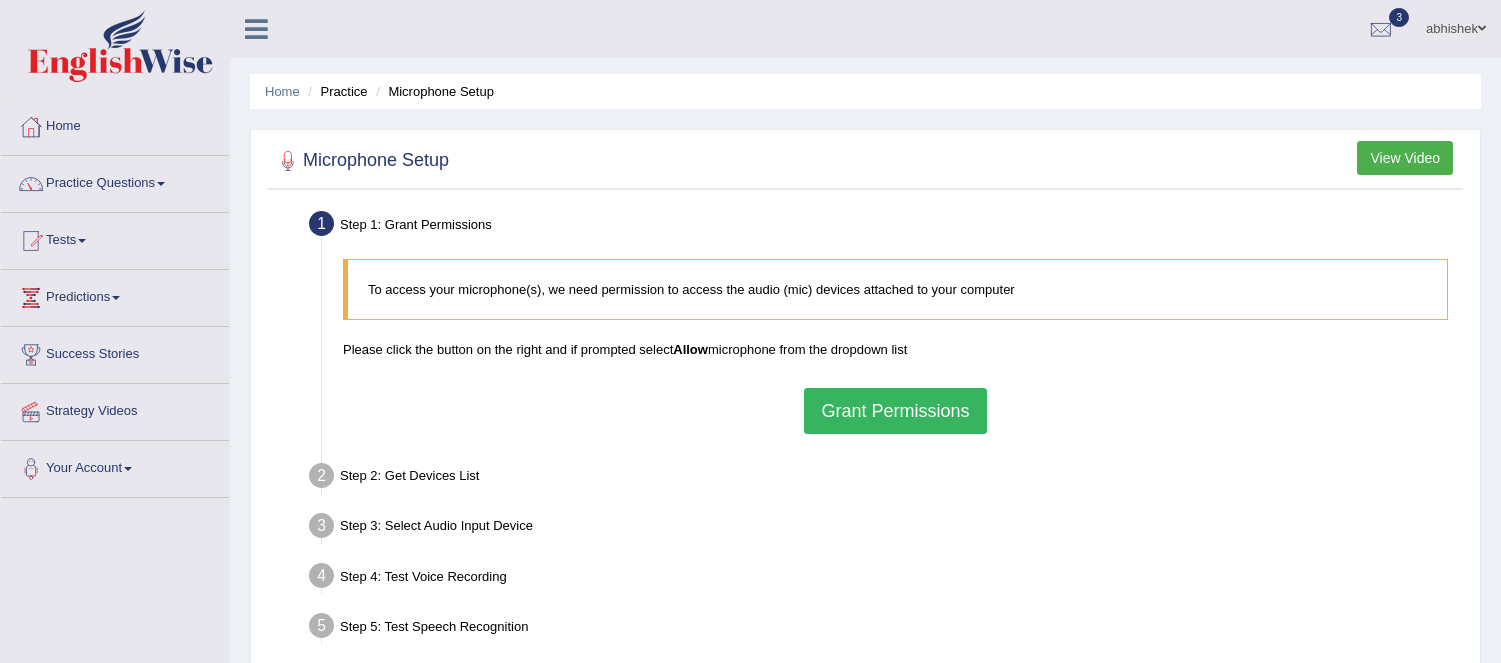 scroll, scrollTop: 0, scrollLeft: 0, axis: both 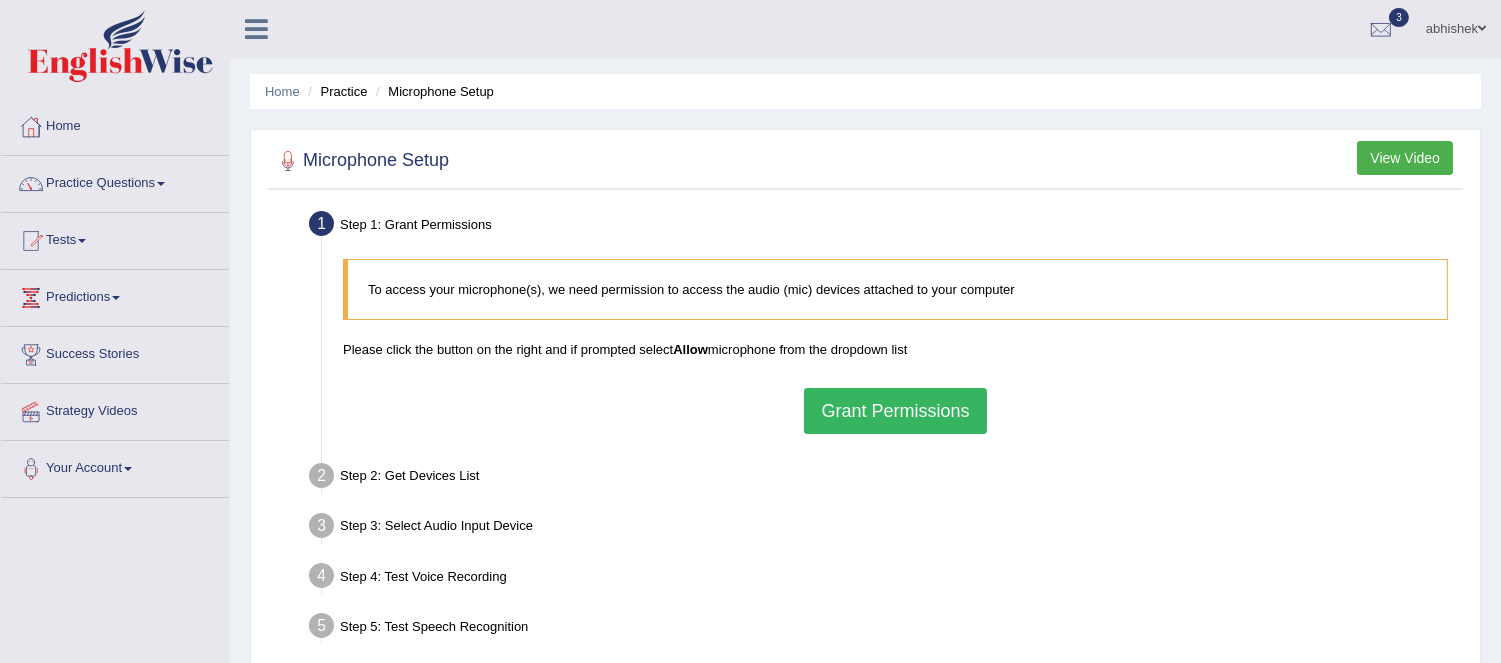 click on "Grant Permissions" at bounding box center (895, 411) 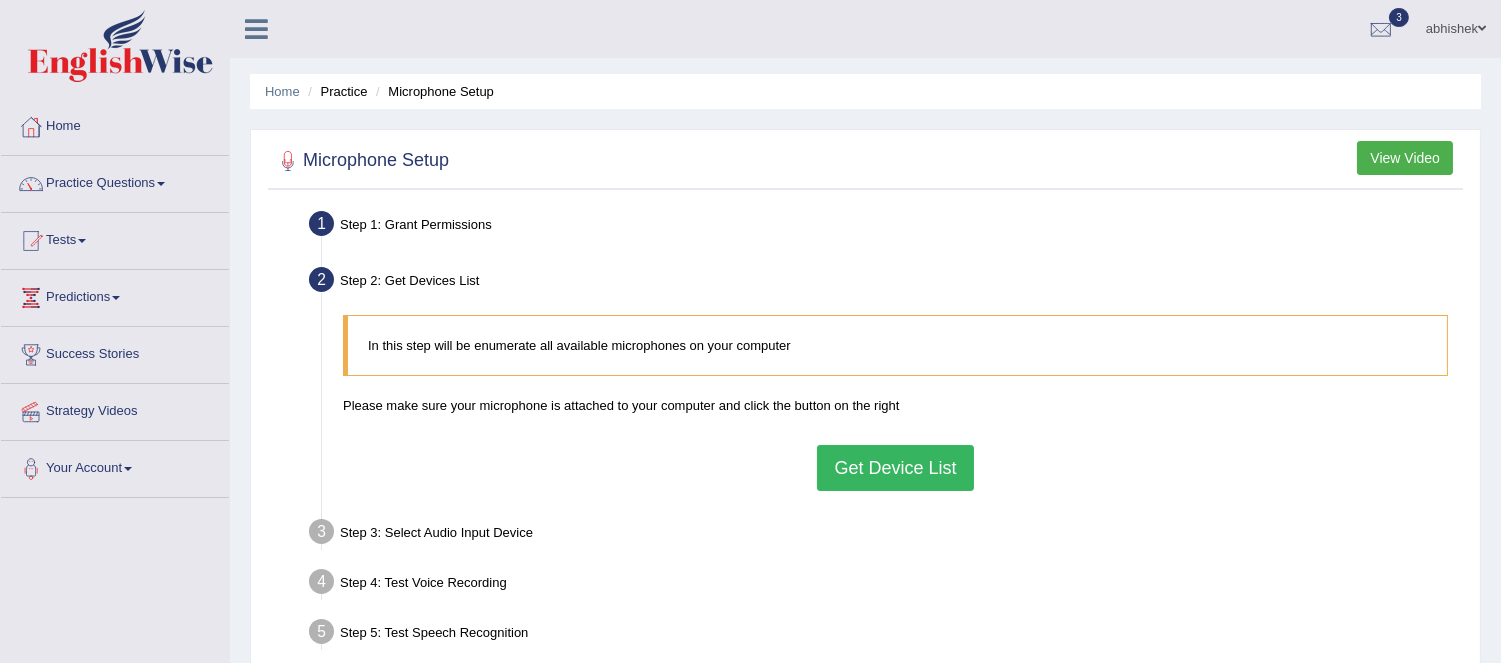 click on "Get Device List" at bounding box center (895, 468) 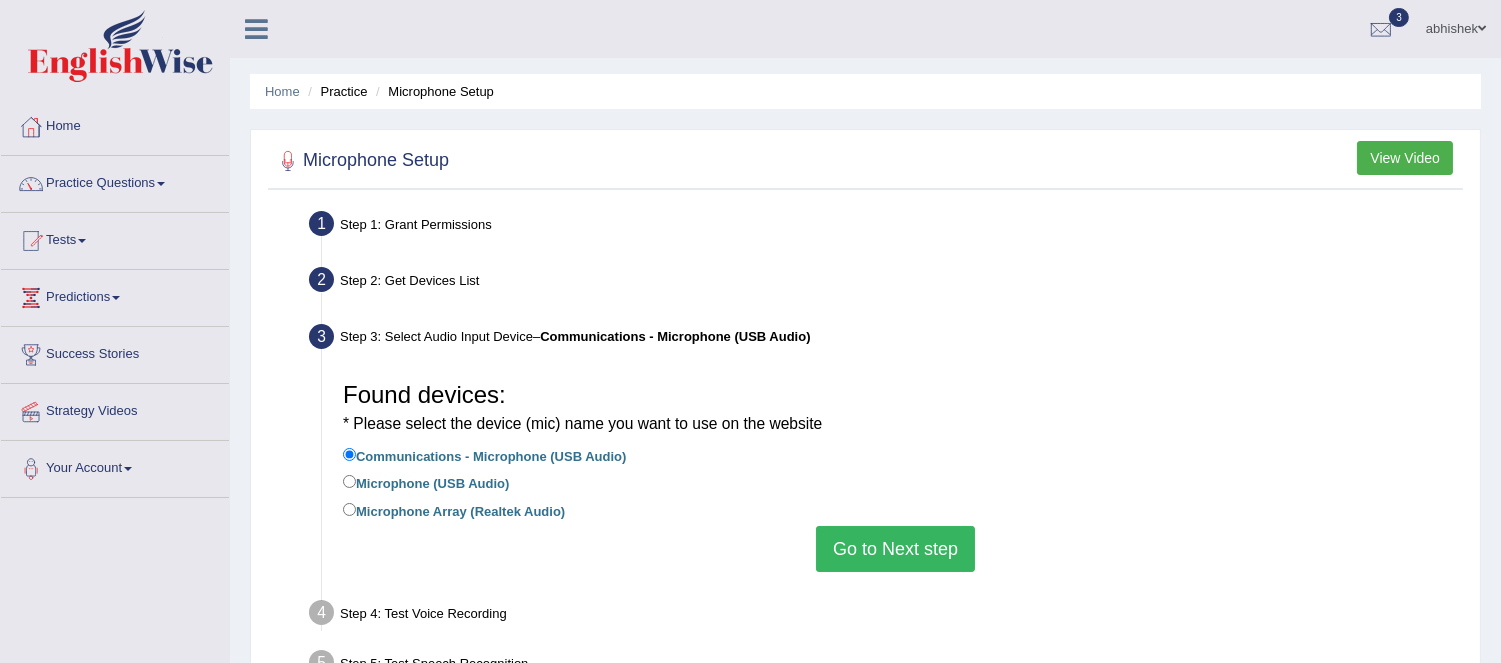 click on "Microphone Array (Realtek Audio)" at bounding box center [454, 510] 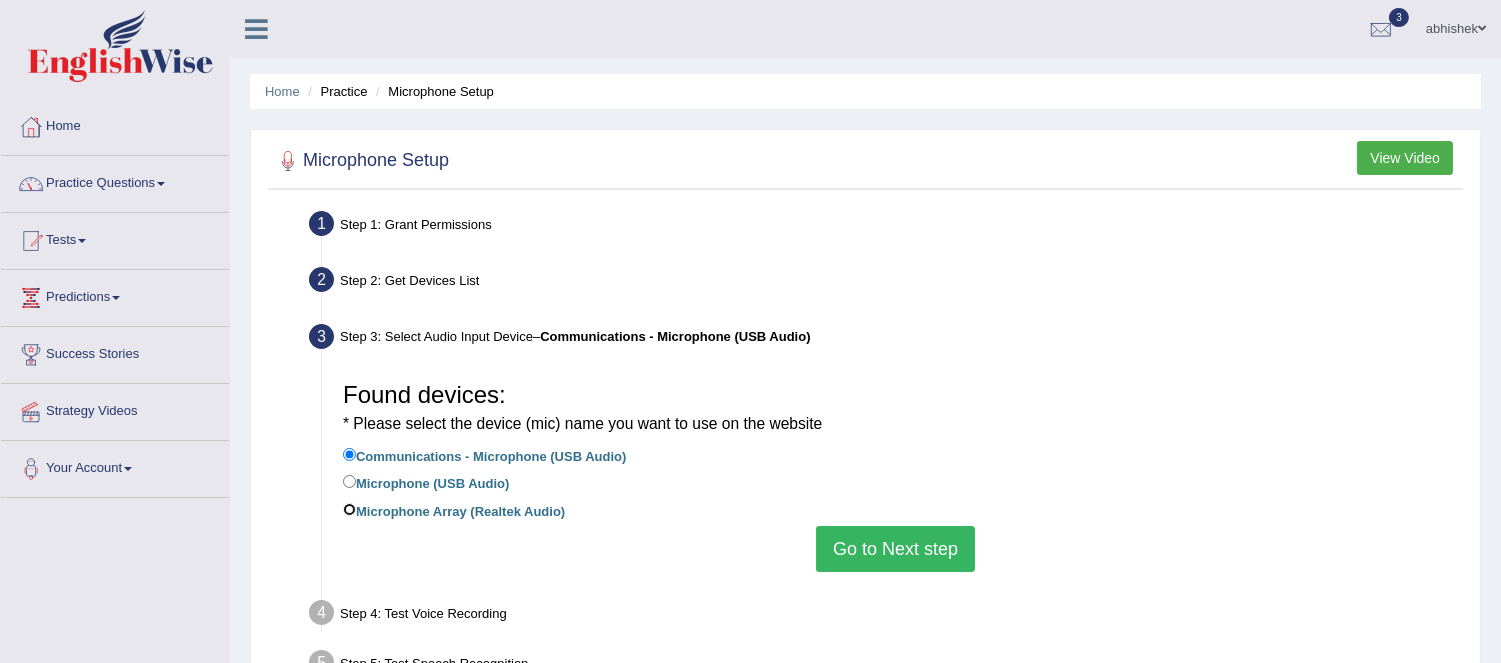 click on "Microphone Array (Realtek Audio)" at bounding box center [349, 509] 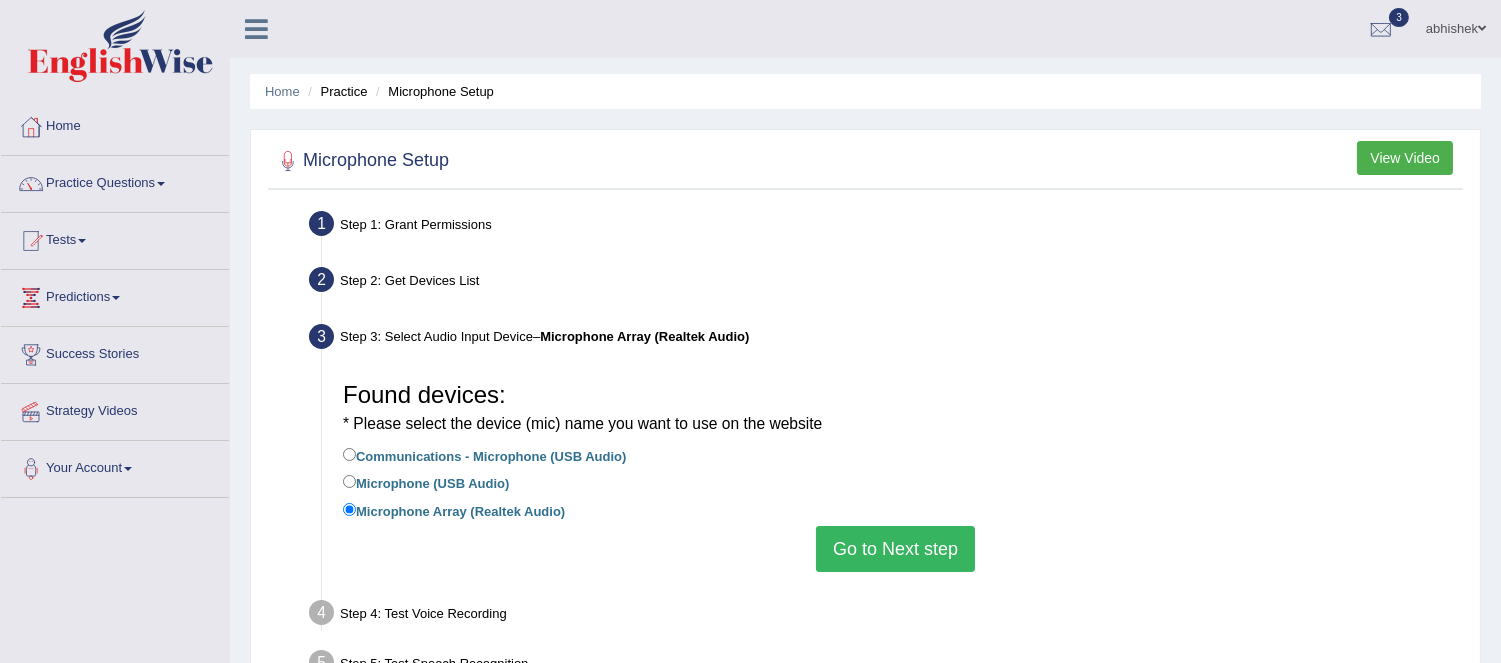 click on "Go to Next step" at bounding box center (895, 549) 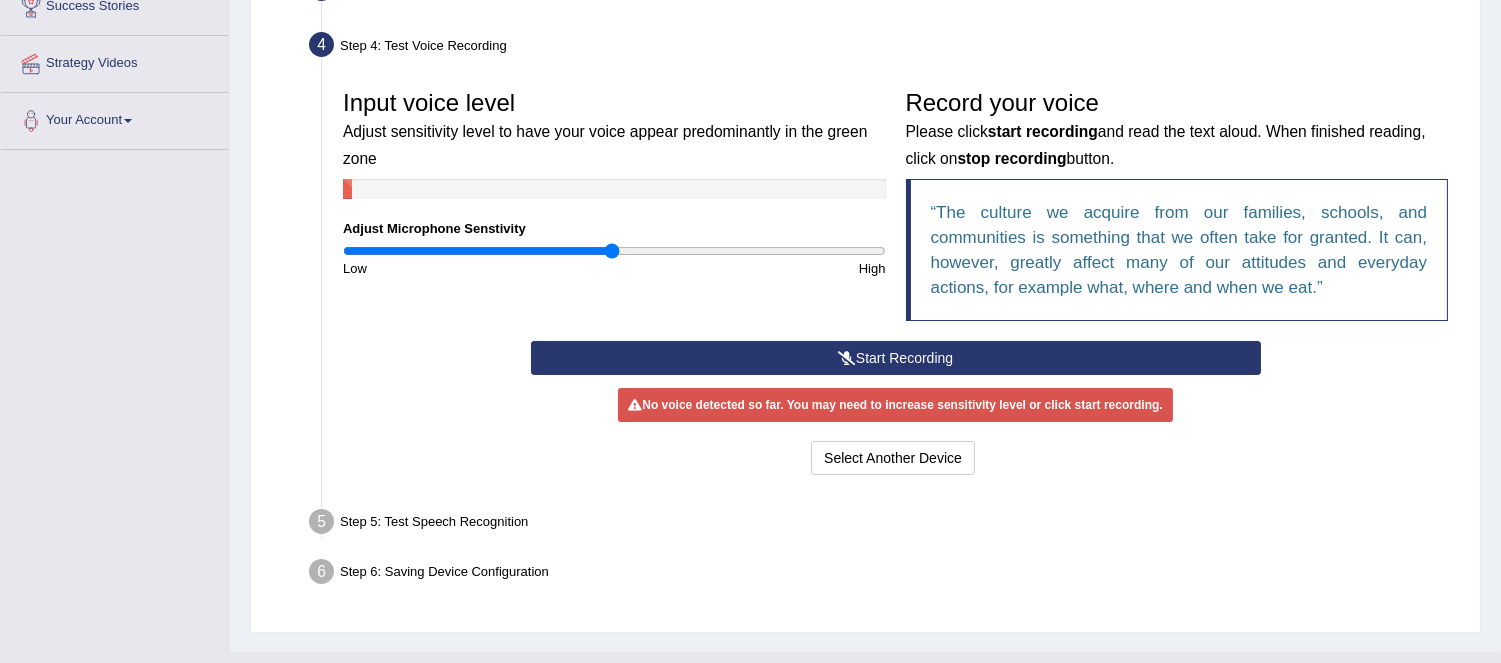 scroll, scrollTop: 386, scrollLeft: 0, axis: vertical 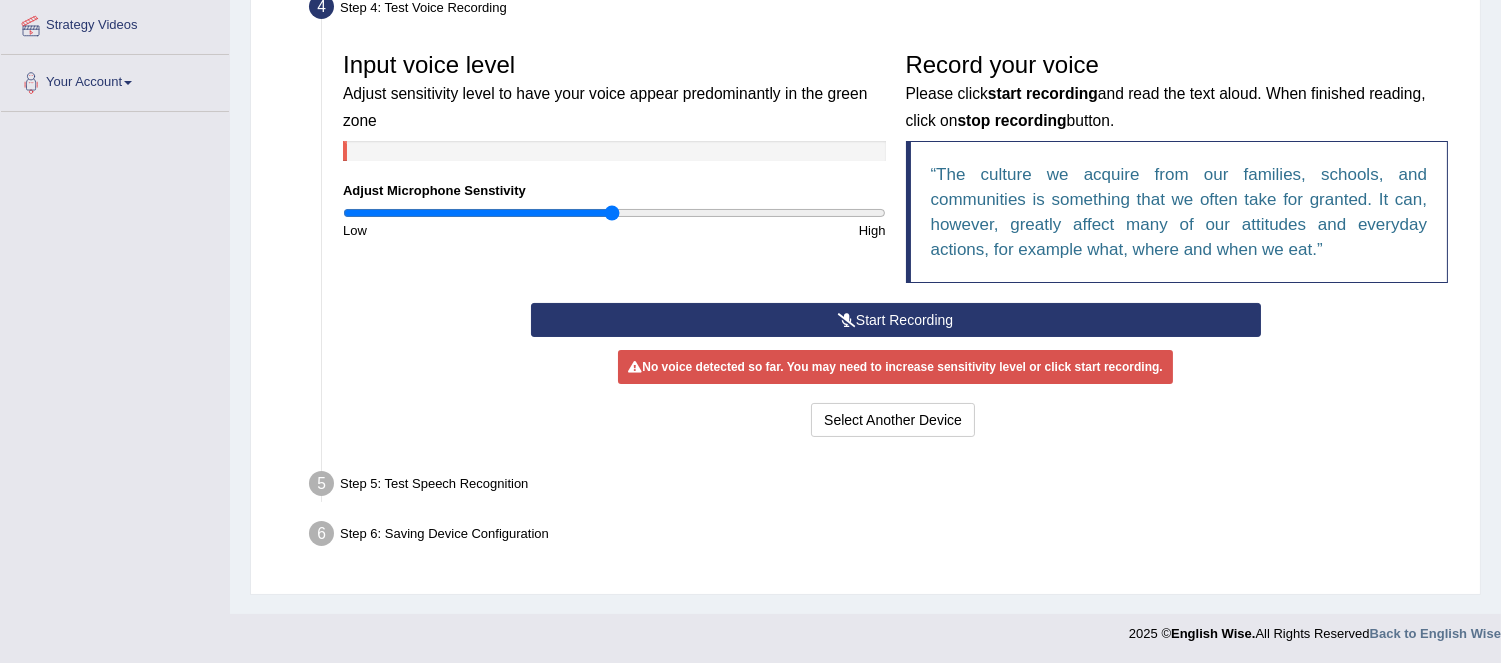 click on "Start Recording" at bounding box center (896, 320) 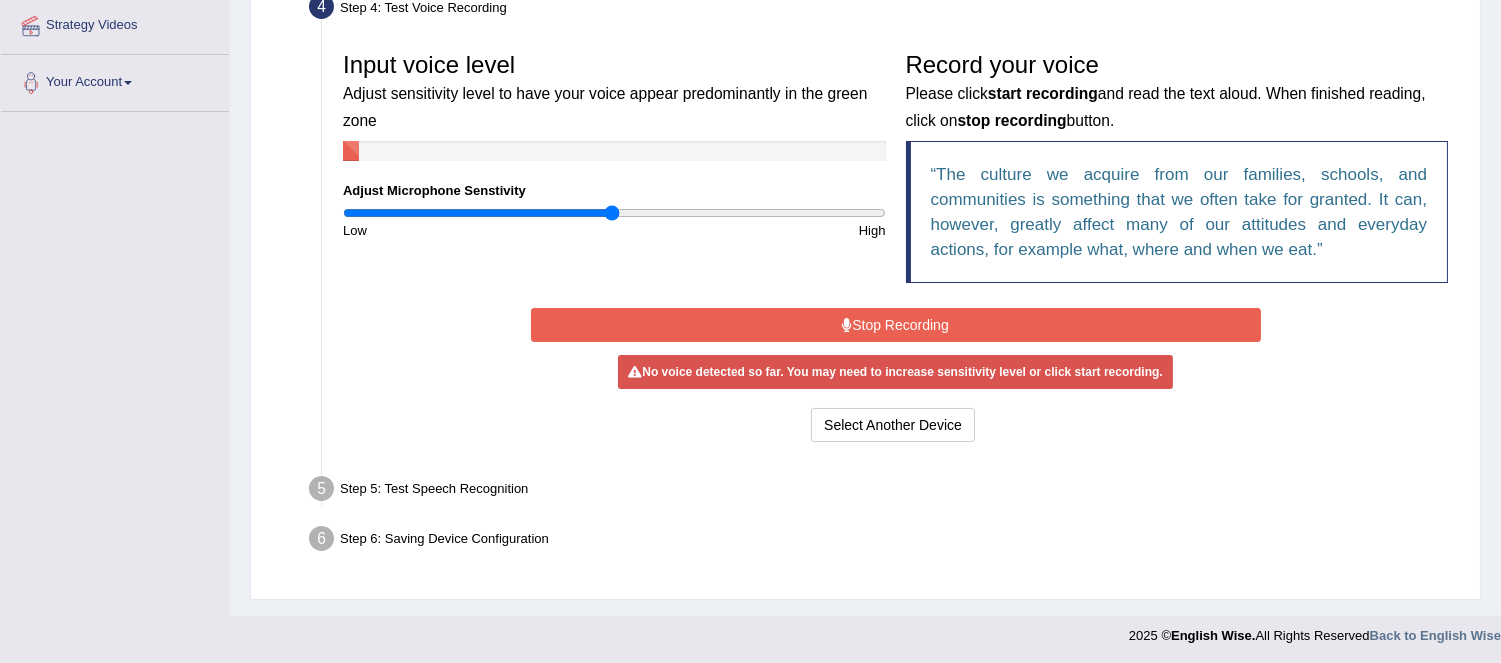 click on "Stop Recording" at bounding box center (896, 325) 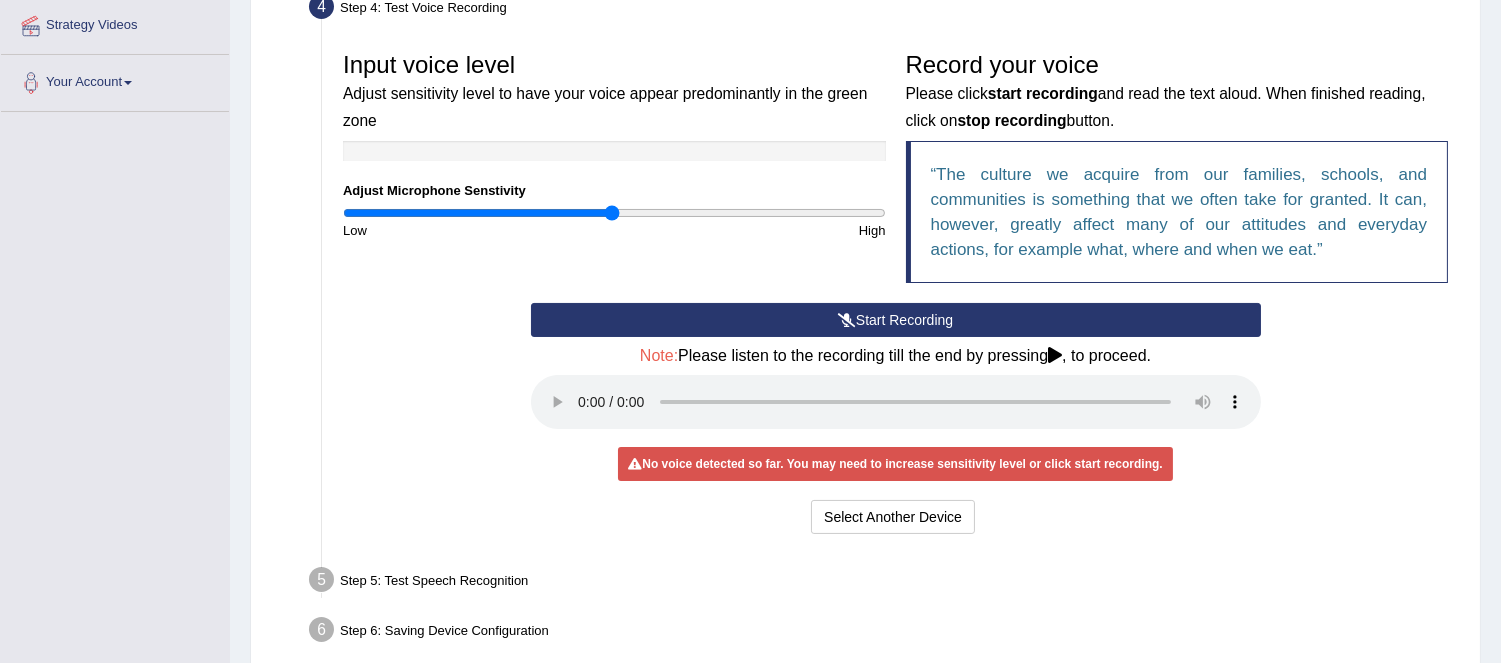 click on "Start Recording" at bounding box center (896, 320) 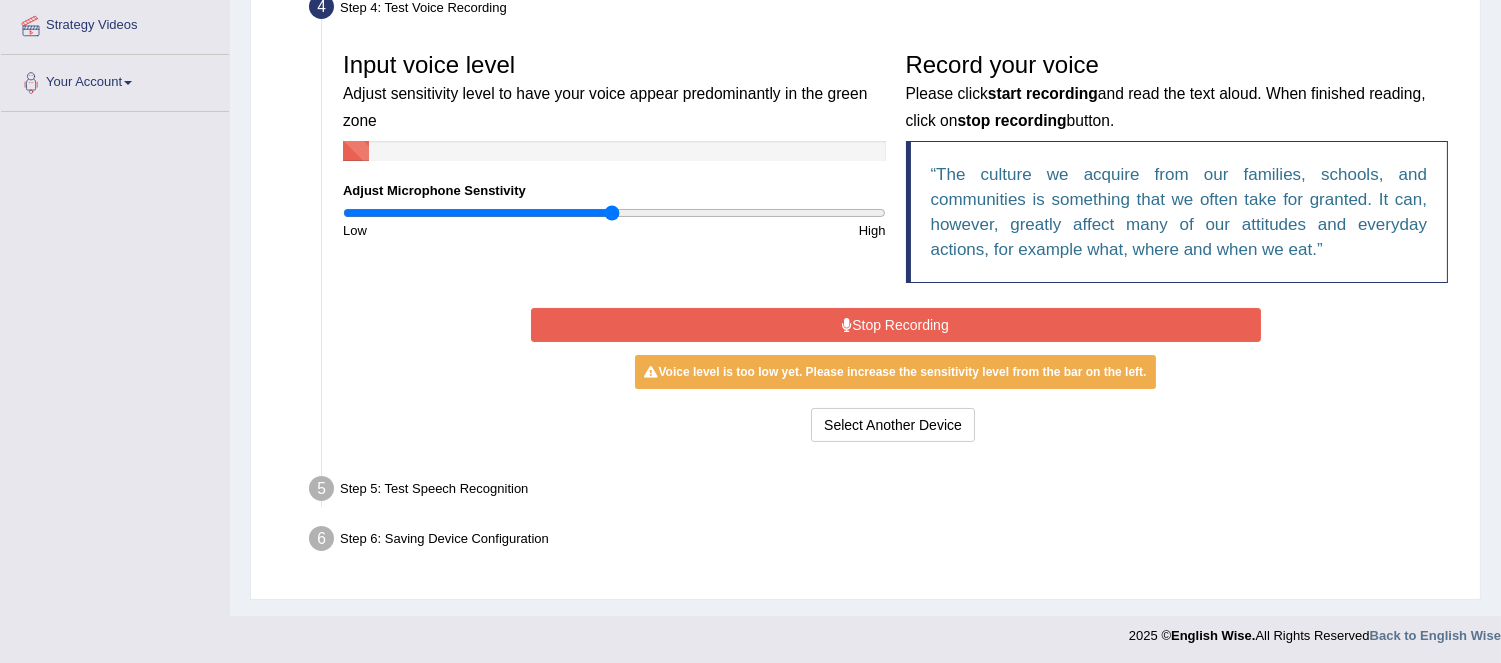 click on "Stop Recording" at bounding box center (896, 325) 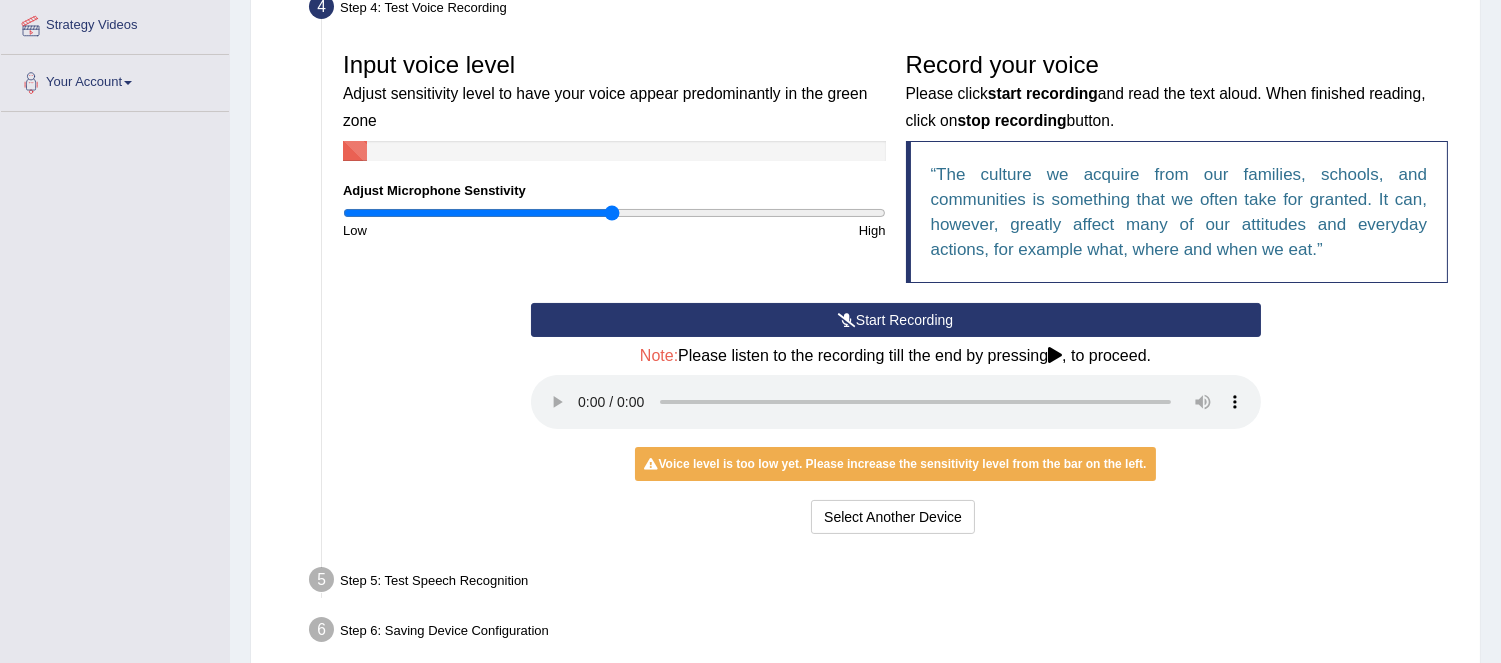 click on "Voice level is too low yet. Please increase the sensitivity level from the bar on the left." at bounding box center (896, 464) 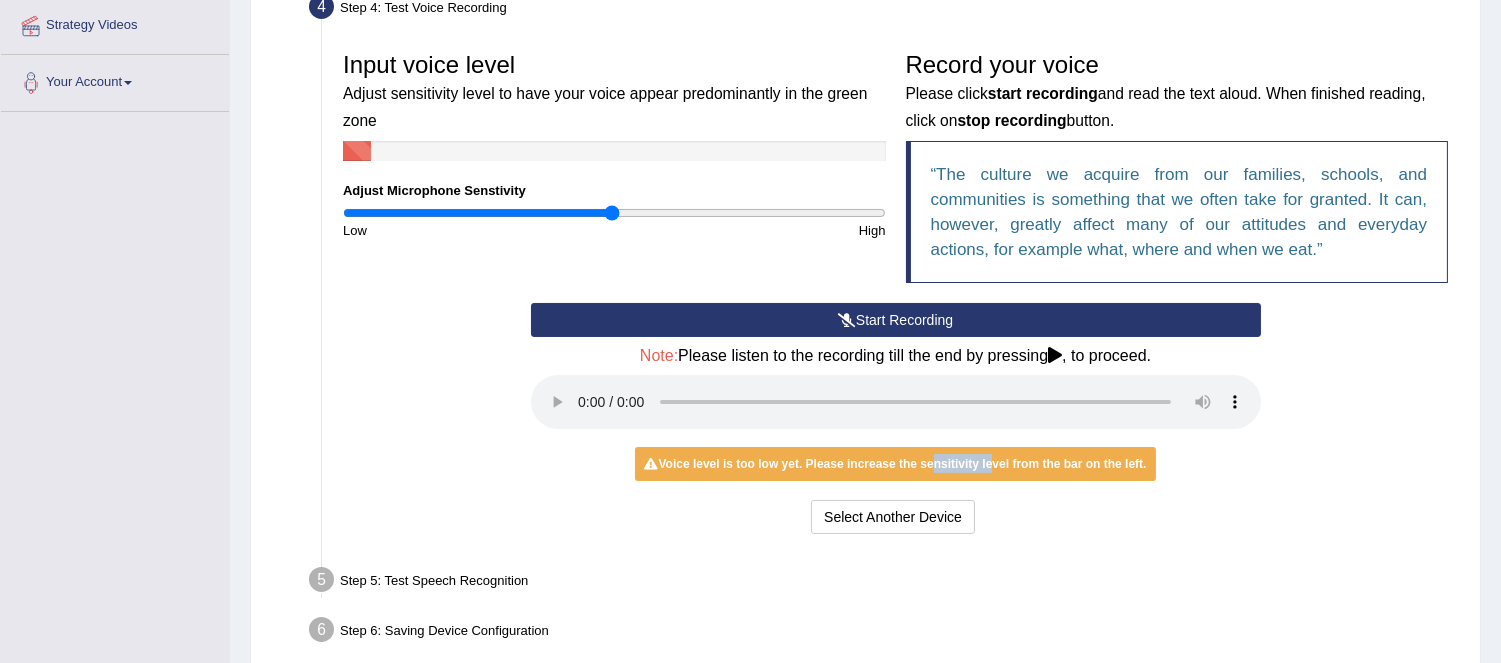 click on "Voice level is too low yet. Please increase the sensitivity level from the bar on the left." at bounding box center [896, 464] 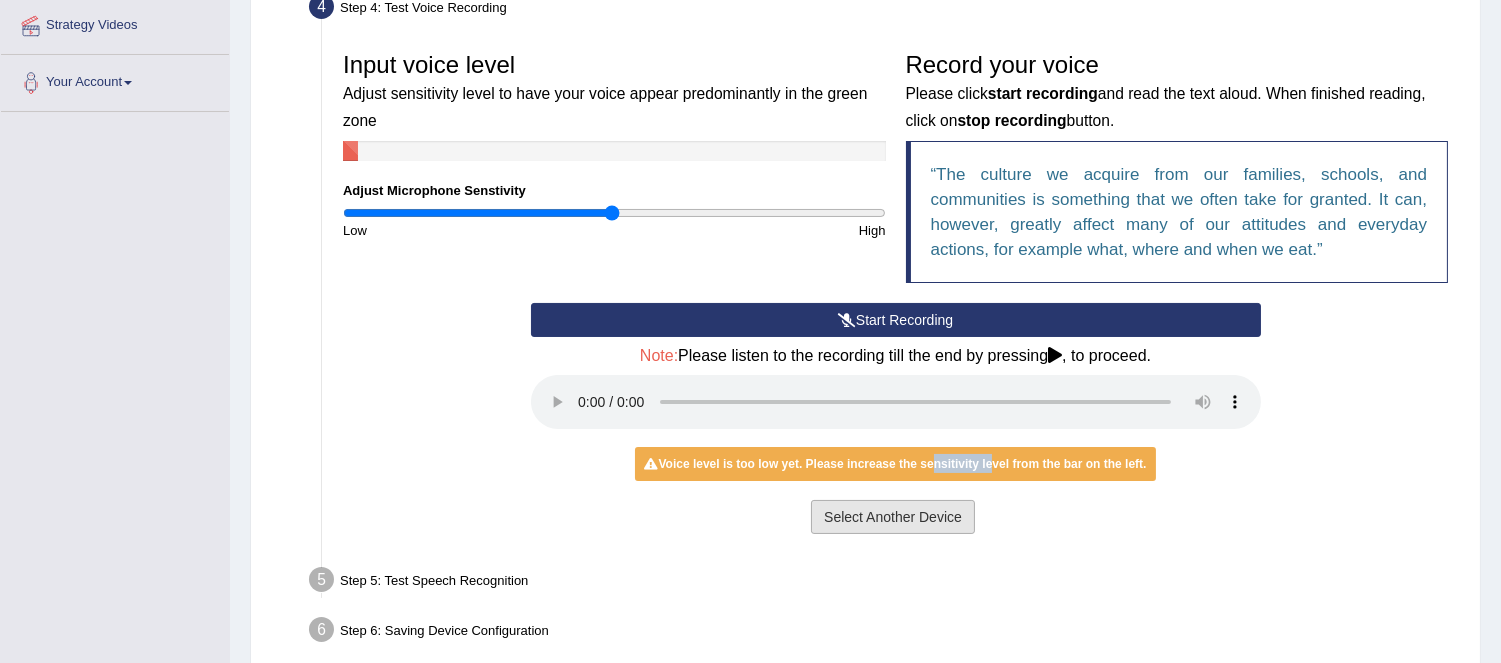 click on "Select Another Device" at bounding box center [893, 517] 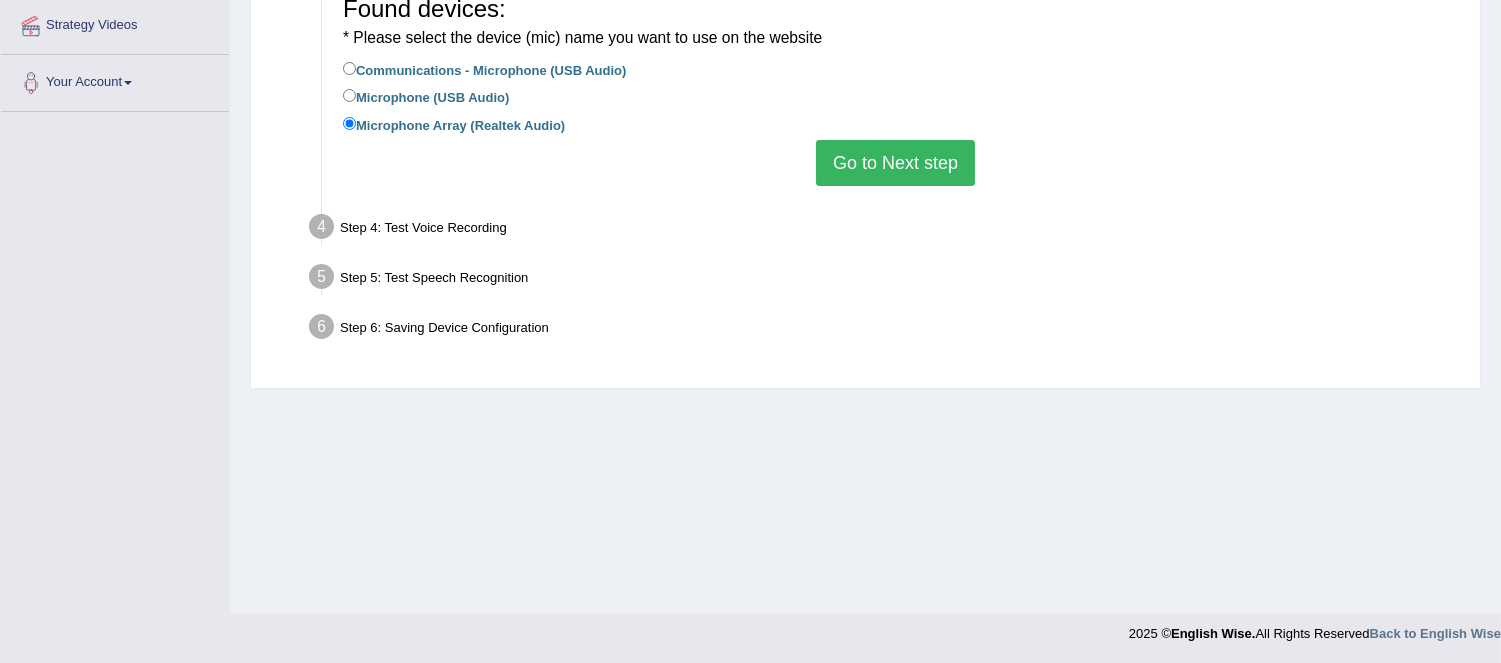 click on "Communications - Microphone (USB Audio)" at bounding box center (484, 69) 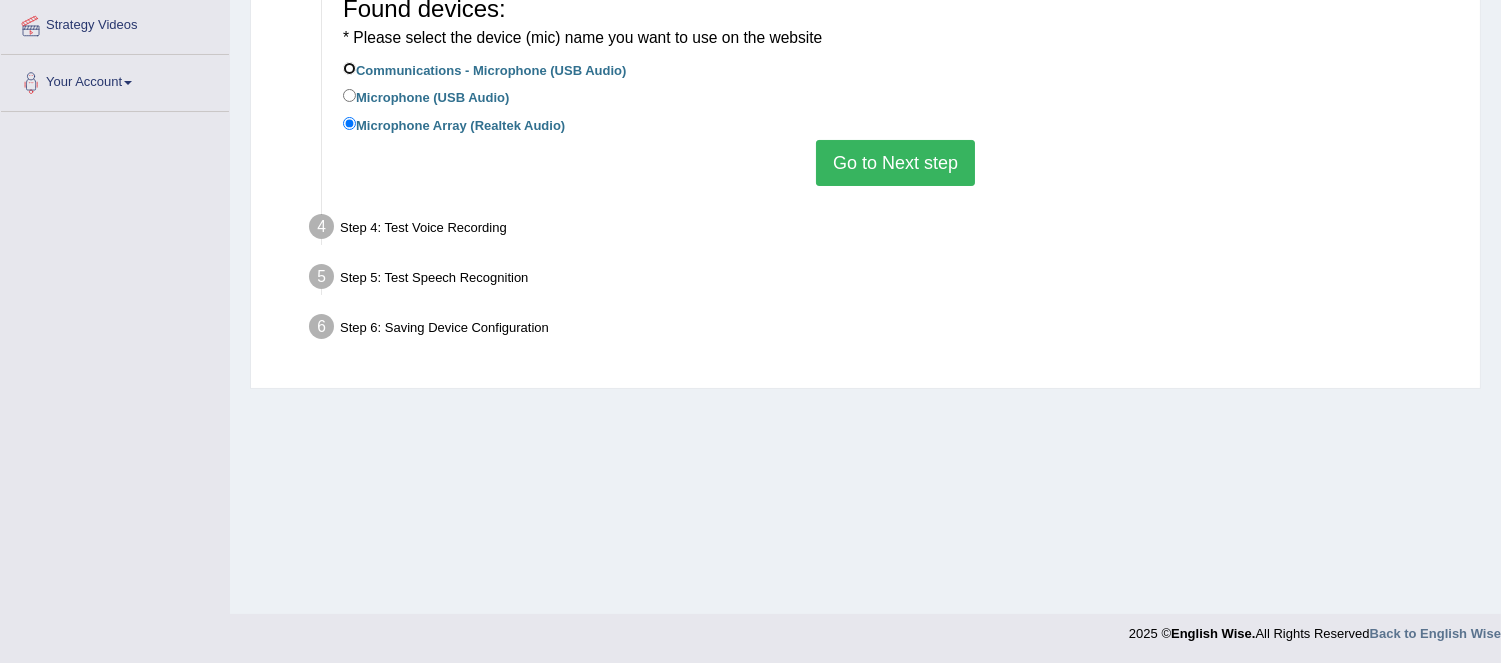 radio on "true" 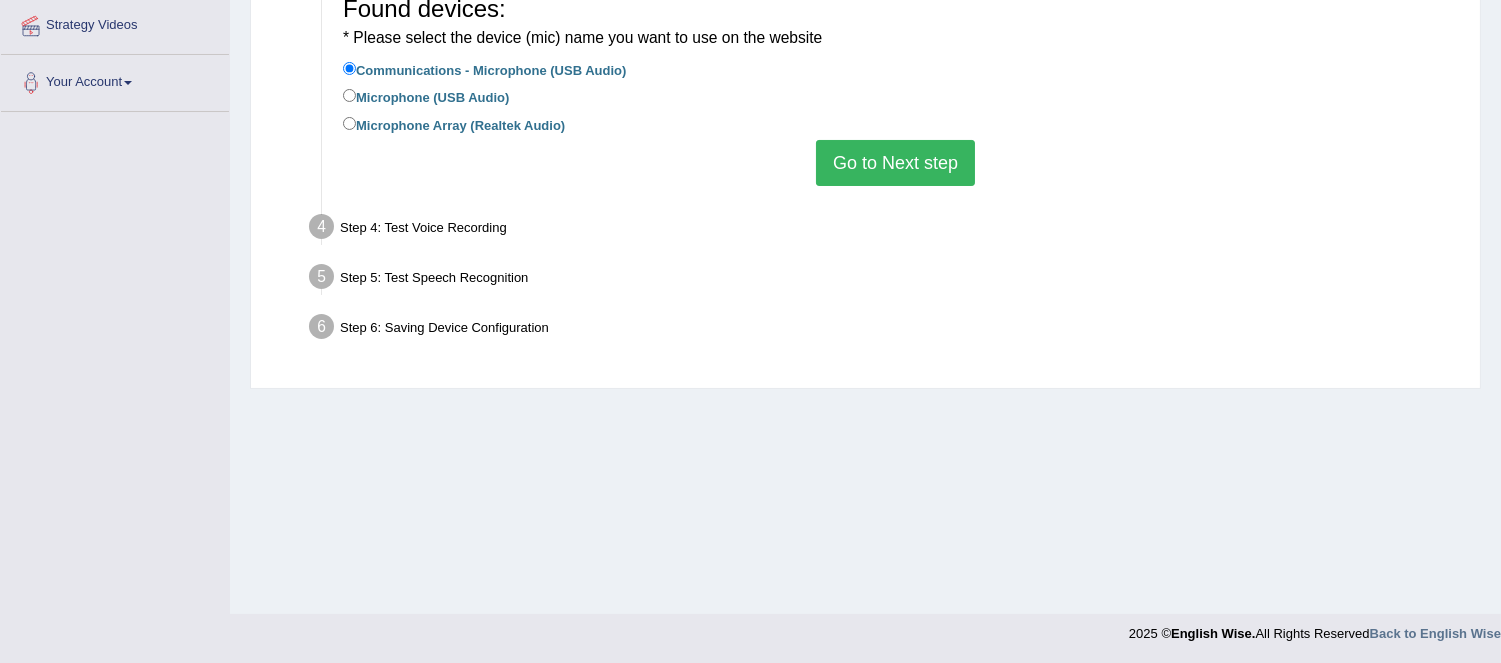 click on "Found devices:
* Please select the device (mic) name you want to use on the website    Communications - Microphone (USB Audio)  Microphone (USB Audio)  Microphone Array (Realtek Audio)   Go to Next step" at bounding box center [895, 86] 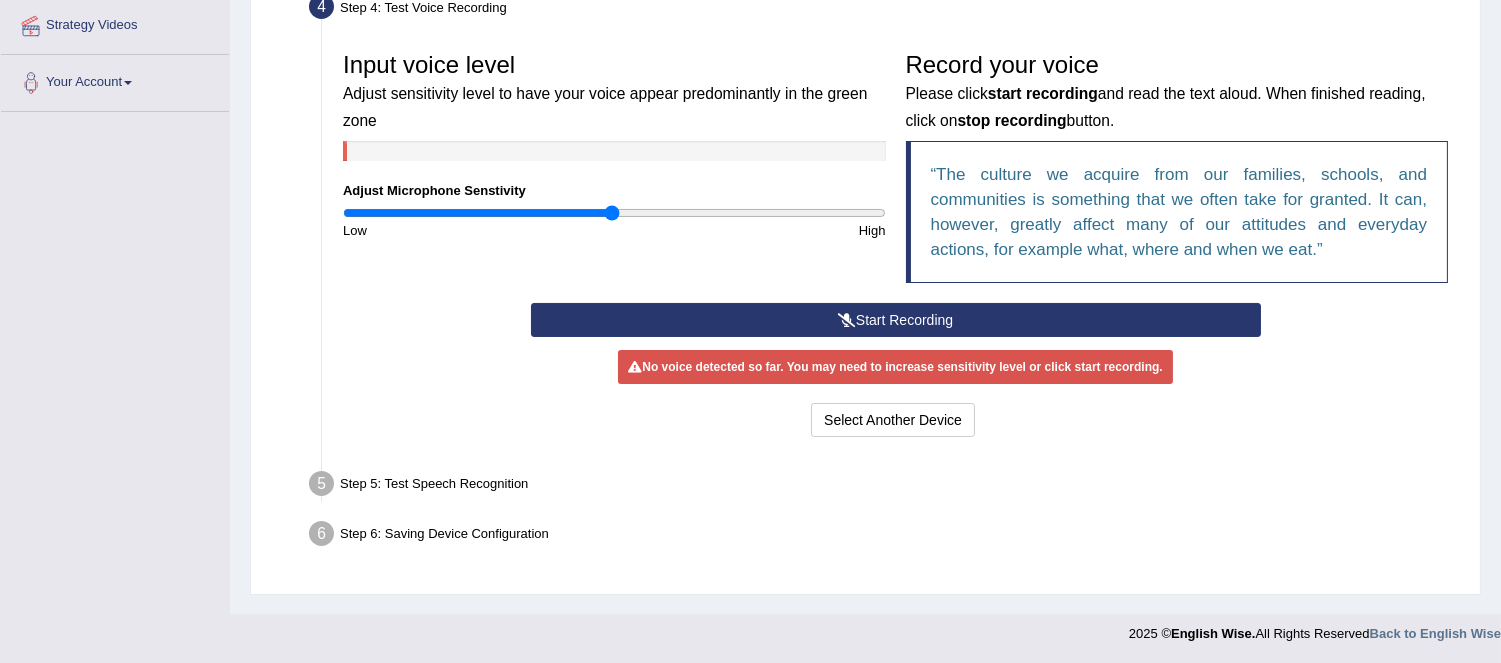 click on "Start Recording" at bounding box center [896, 320] 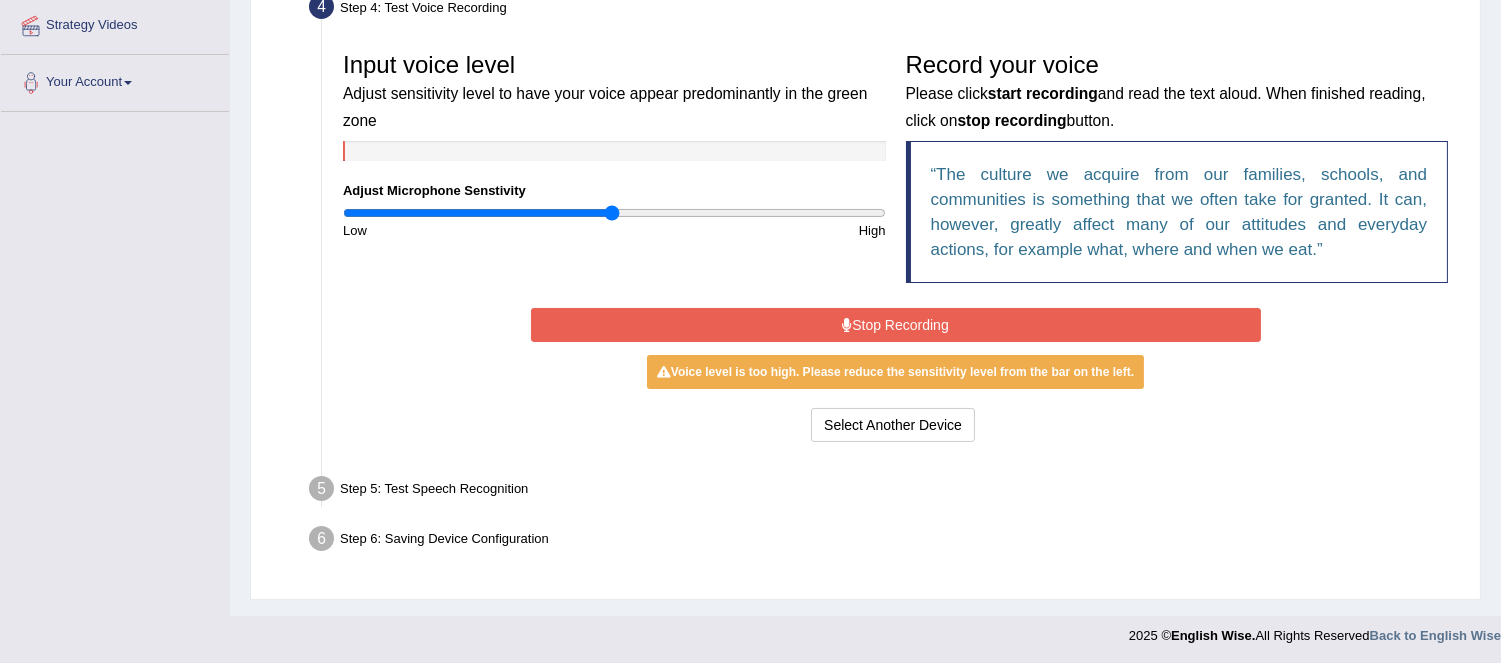 click on "Stop Recording" at bounding box center (896, 325) 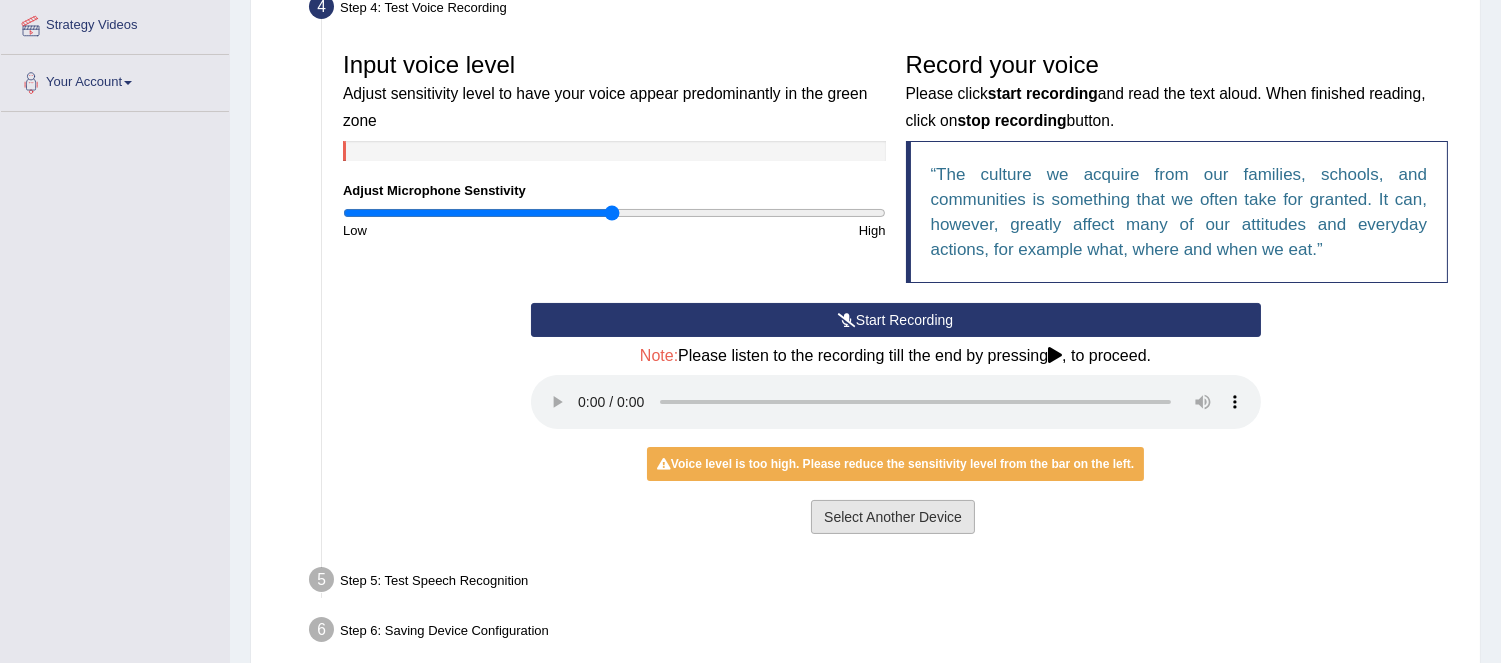 click on "Select Another Device" at bounding box center [893, 517] 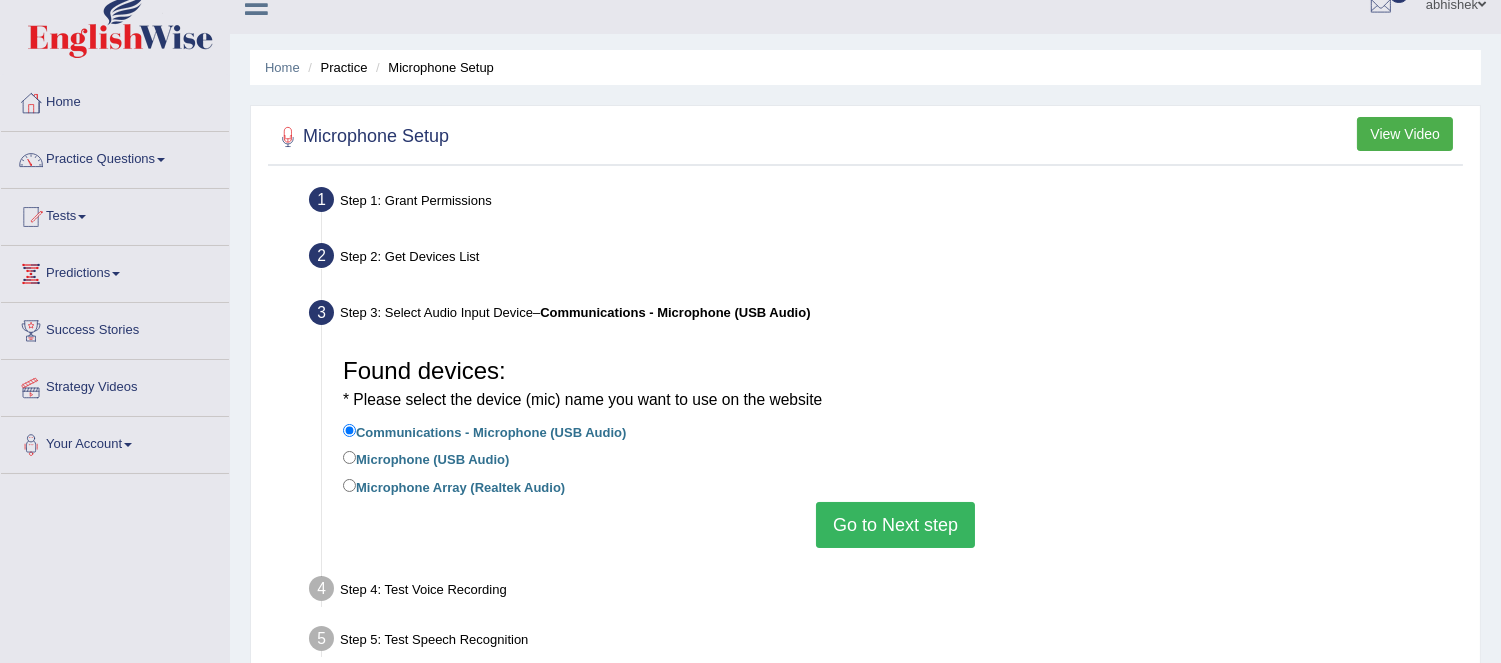 scroll, scrollTop: 0, scrollLeft: 0, axis: both 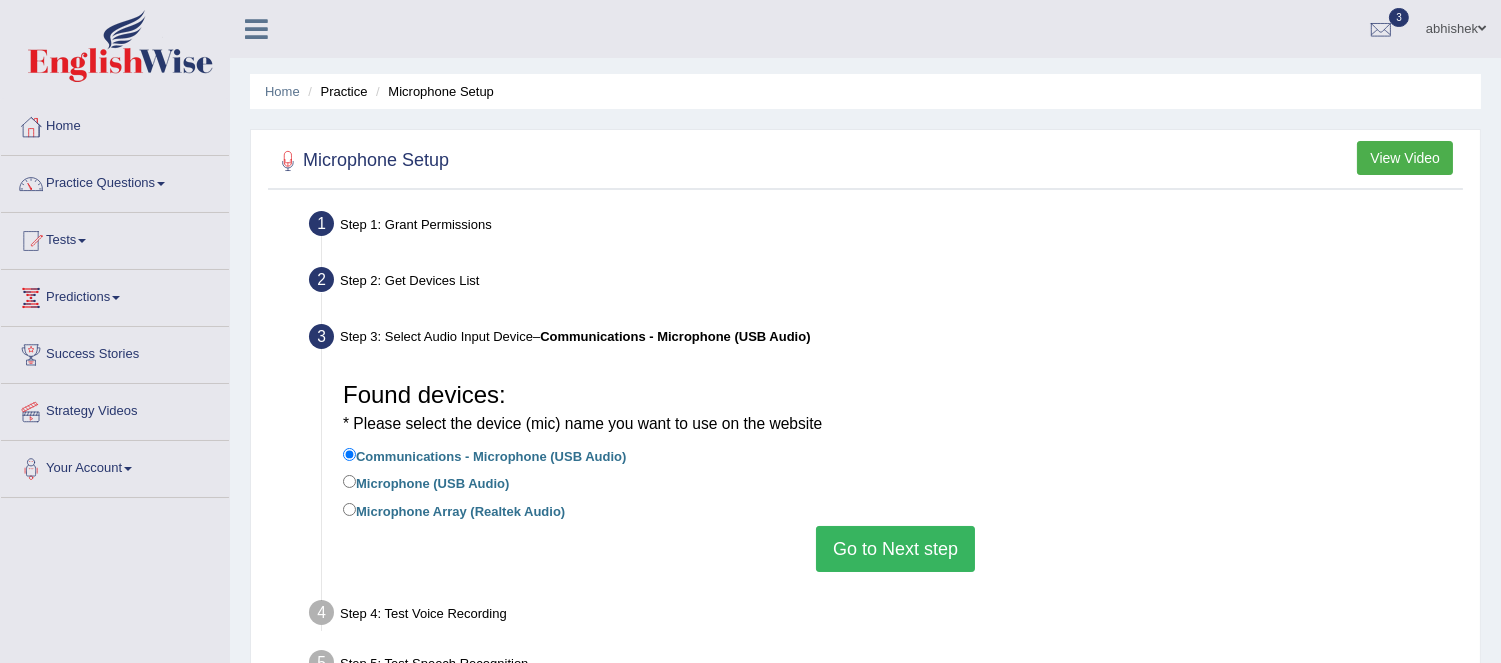 click on "Microphone Setup" at bounding box center (432, 91) 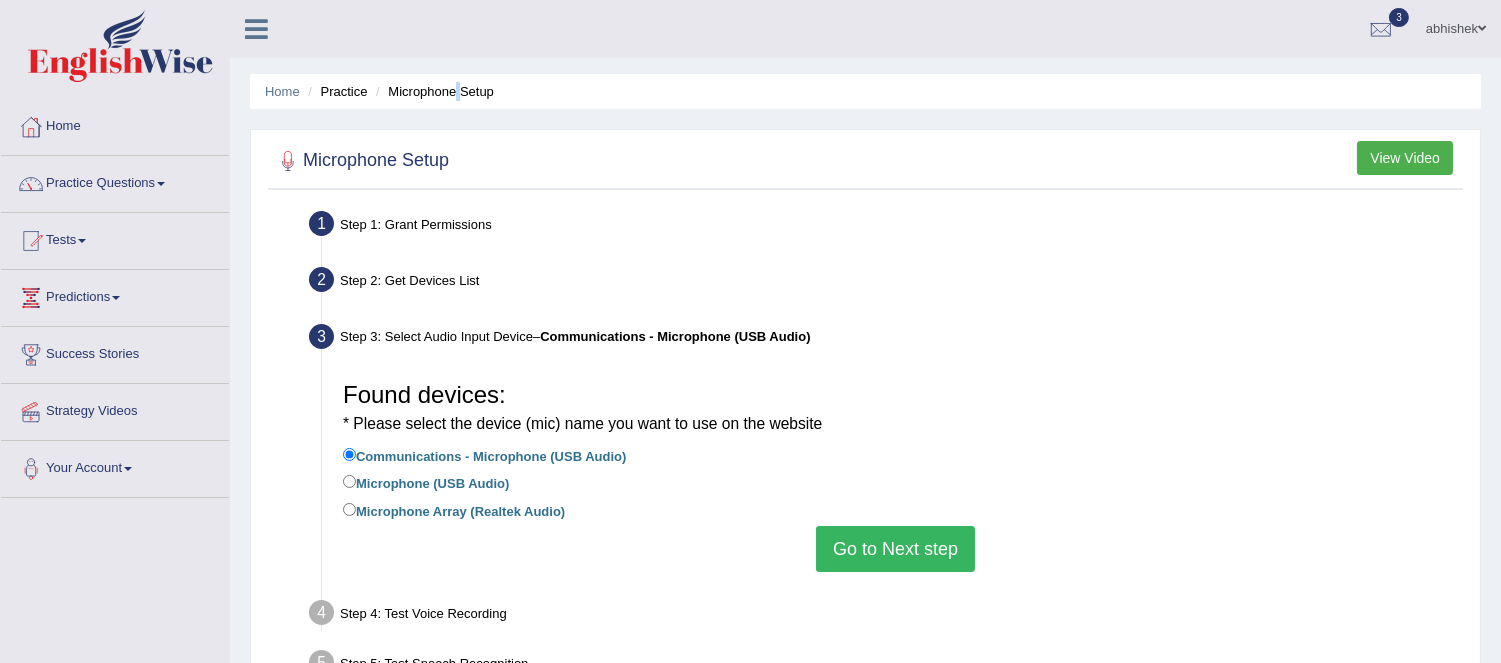 click on "Microphone Setup" at bounding box center (432, 91) 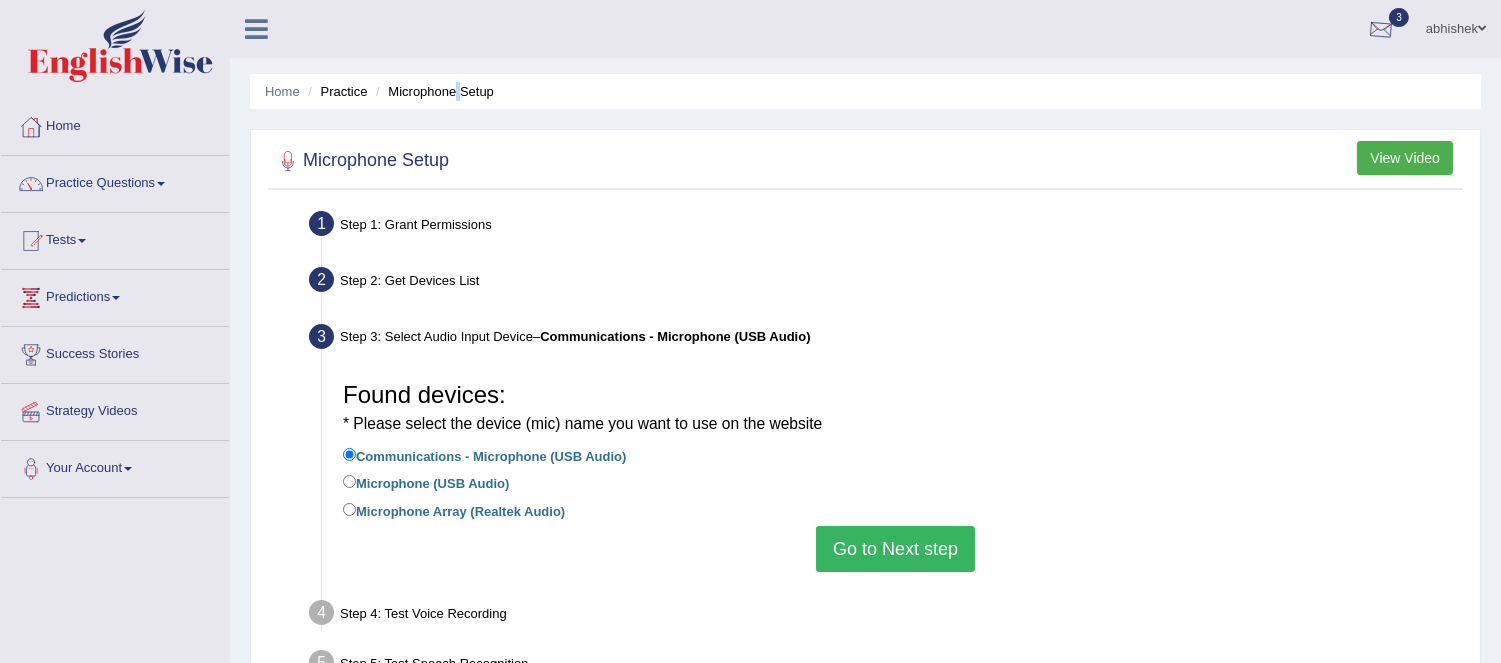 click at bounding box center [1381, 30] 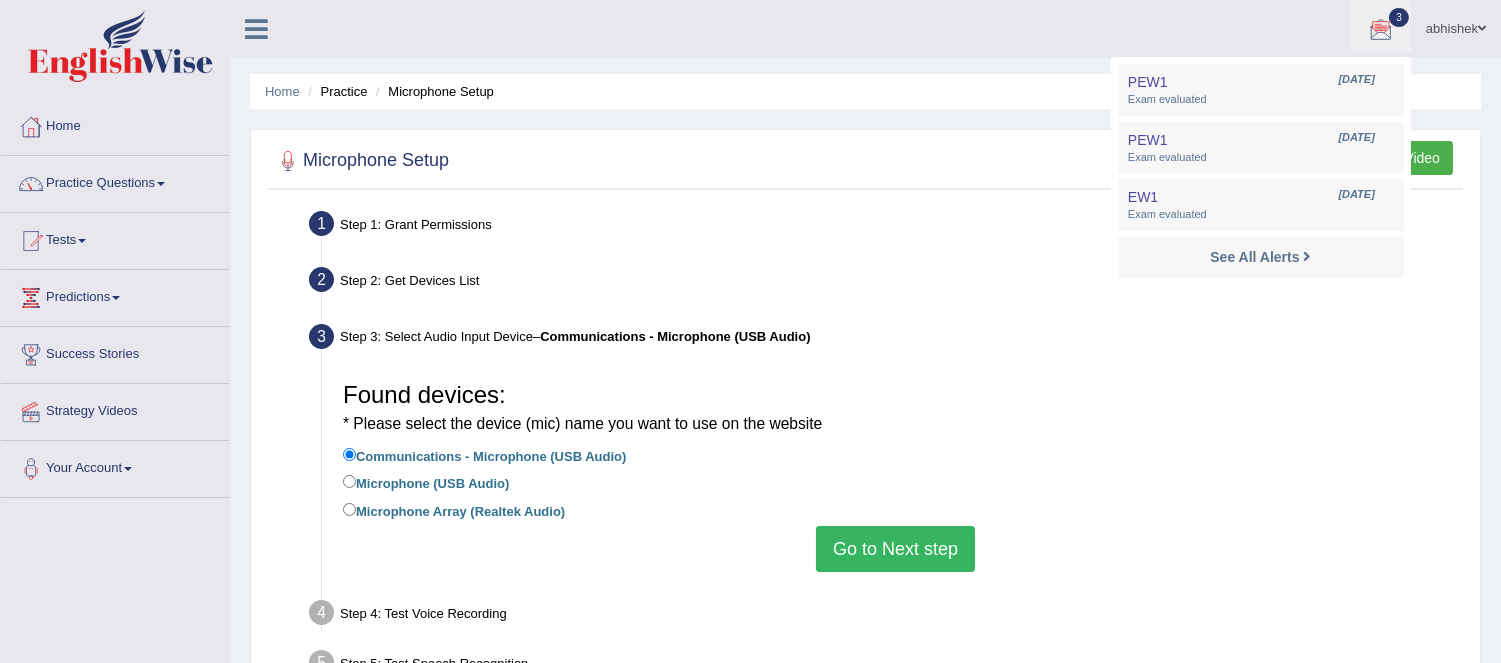 click on "Home
Practice
Microphone Setup" at bounding box center (865, 91) 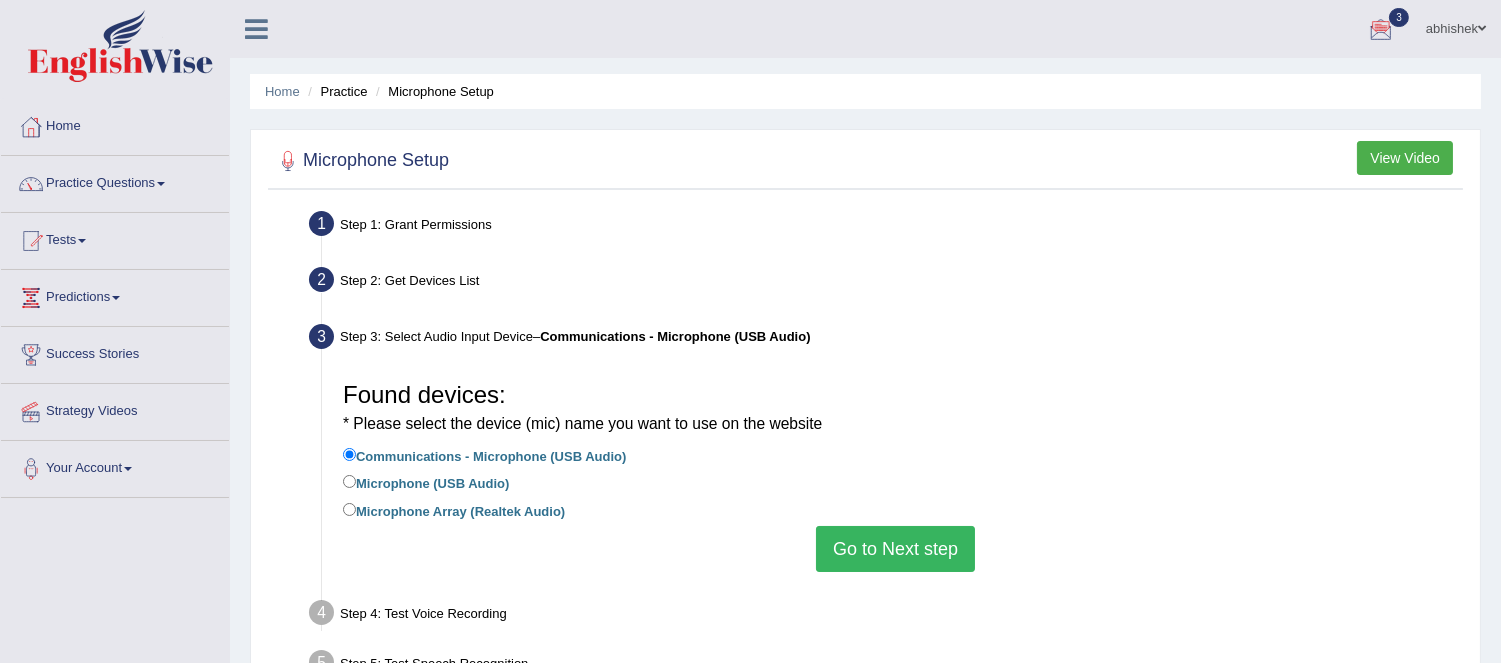 click on "abhishek" at bounding box center [1456, 26] 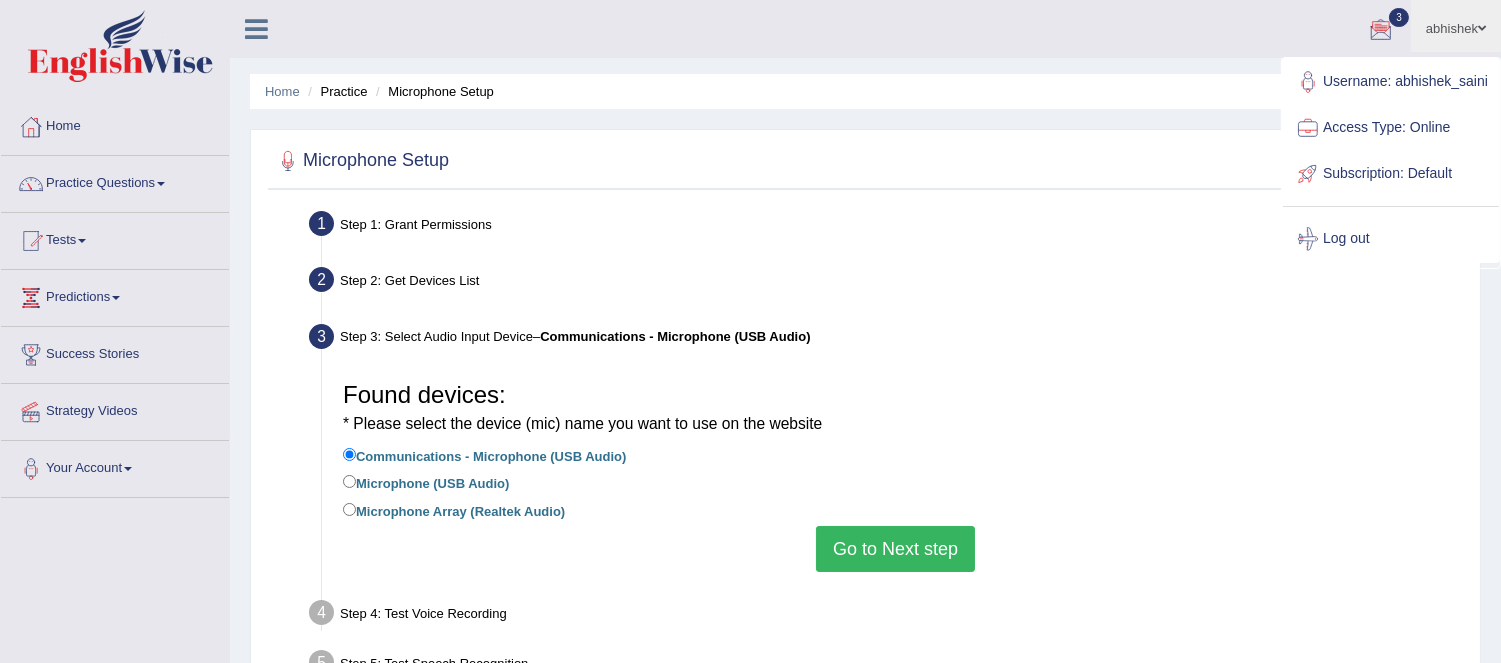 click at bounding box center (865, 161) 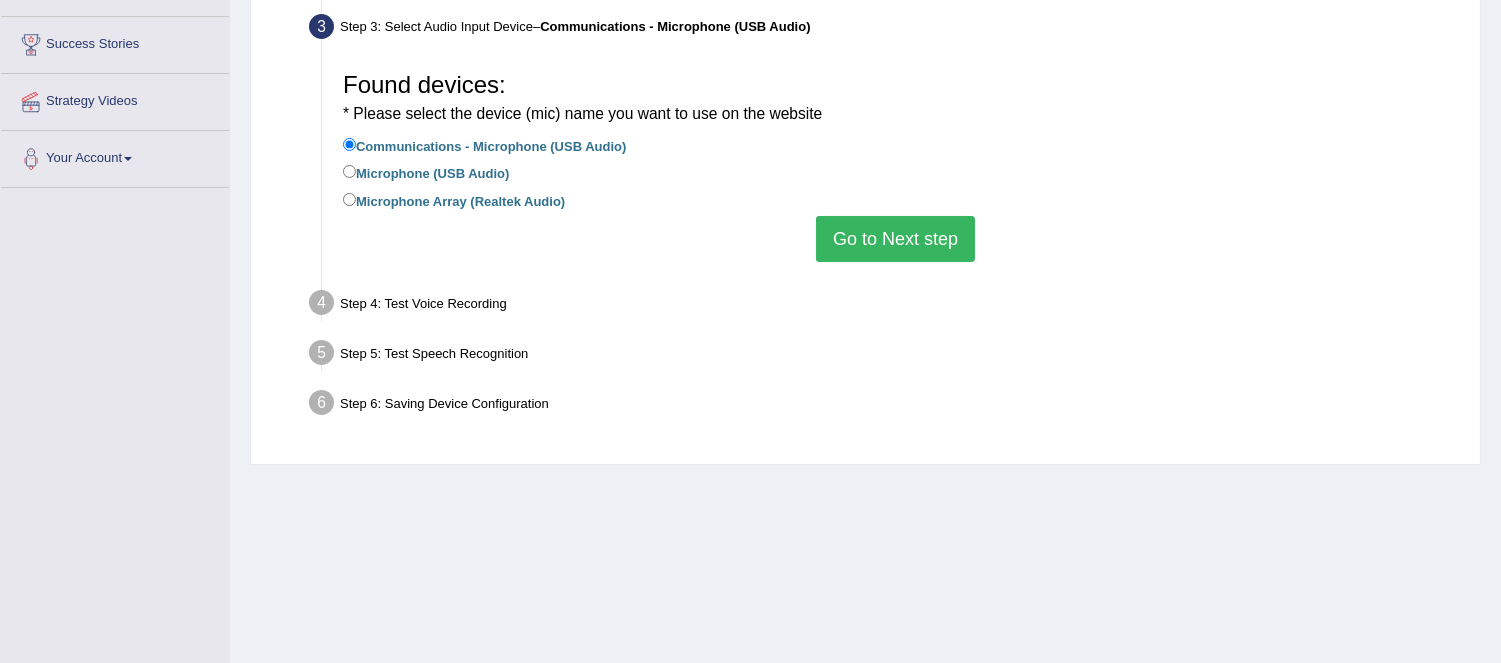 scroll, scrollTop: 386, scrollLeft: 0, axis: vertical 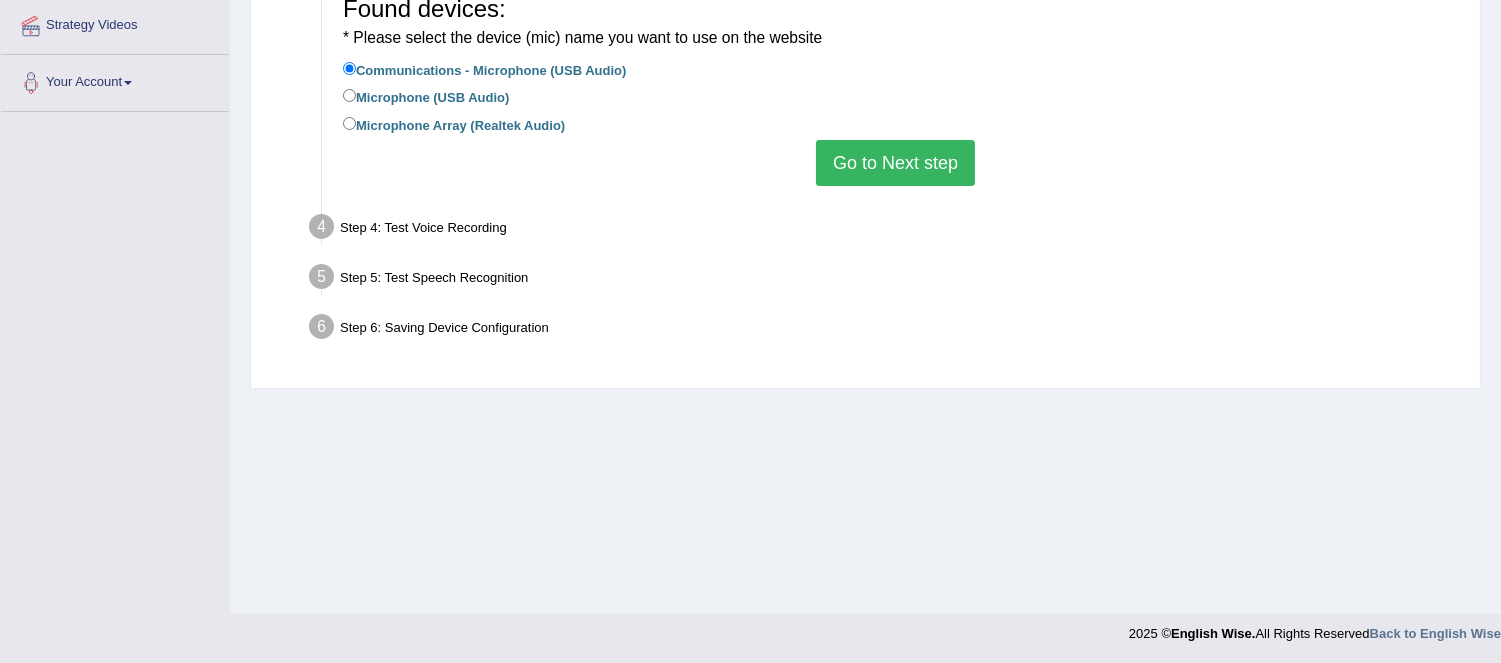 click on "Step 6: Saving Device Configuration" at bounding box center (885, 330) 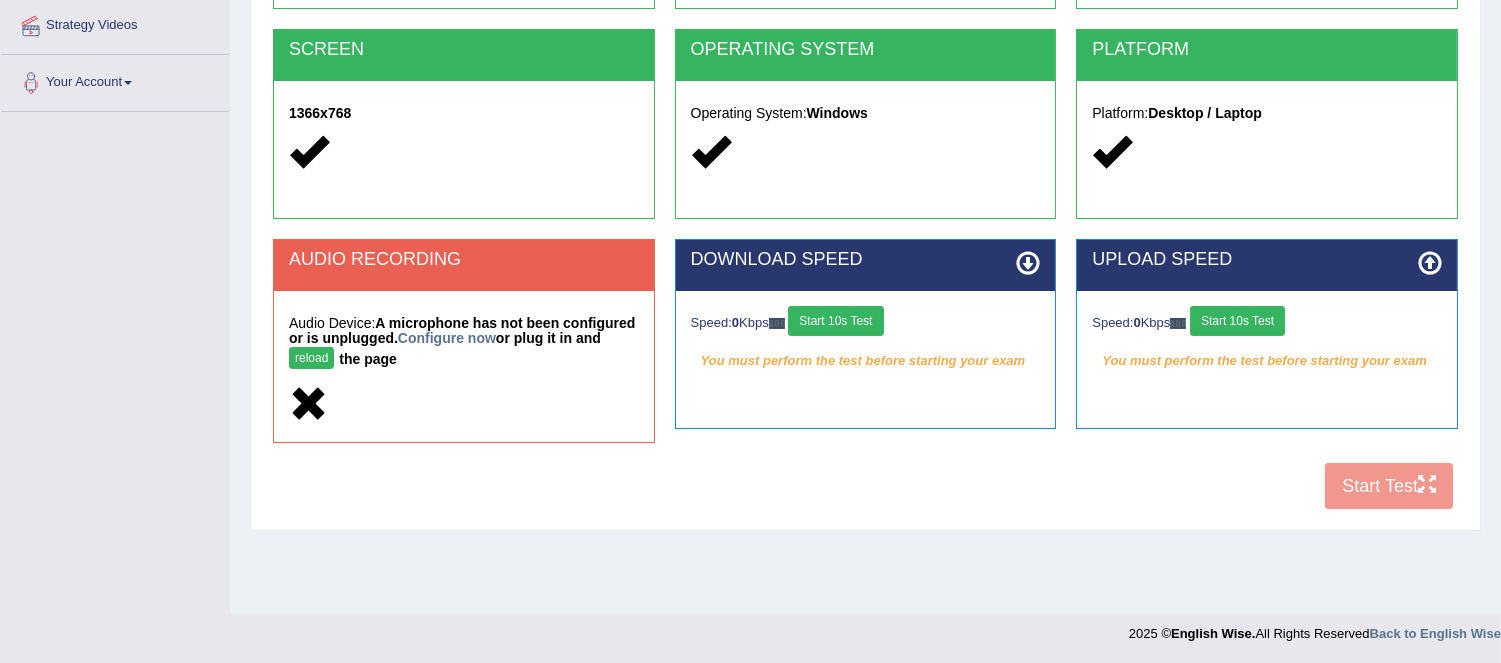 scroll, scrollTop: 288, scrollLeft: 0, axis: vertical 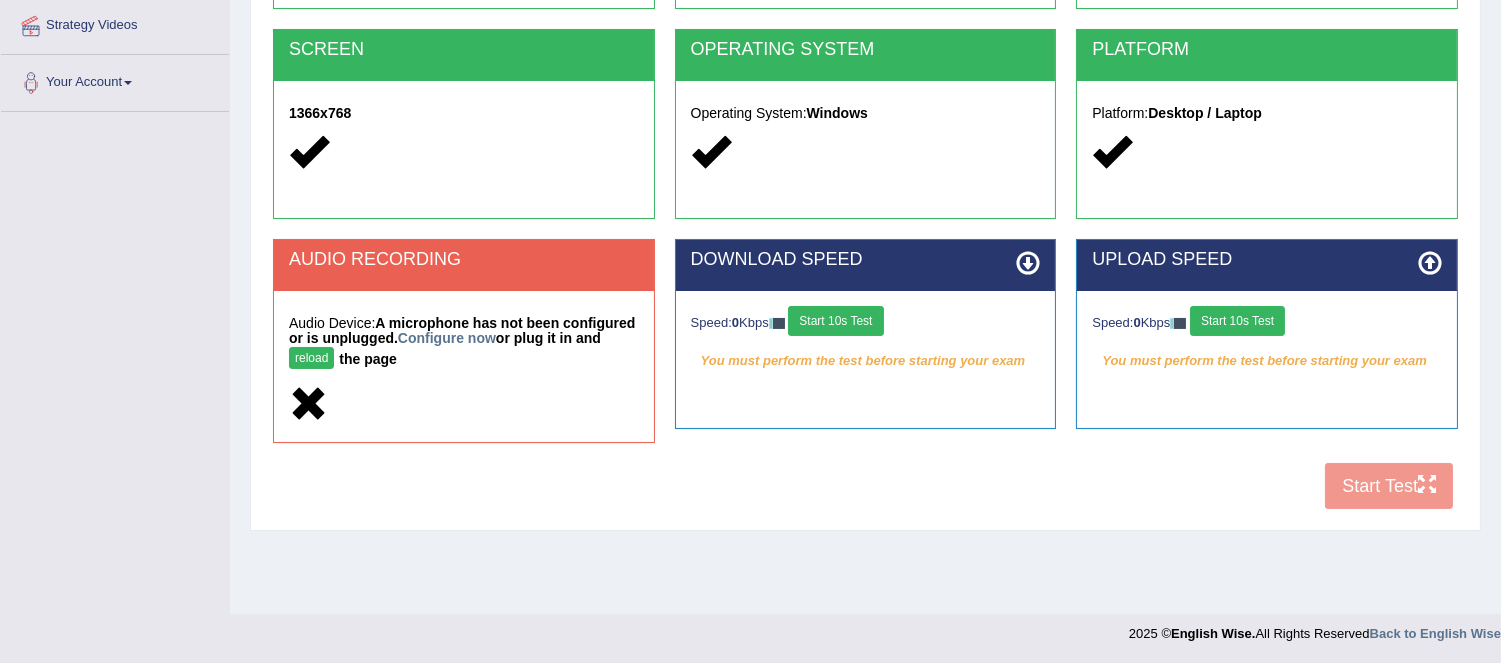 click on "reload" at bounding box center [311, 358] 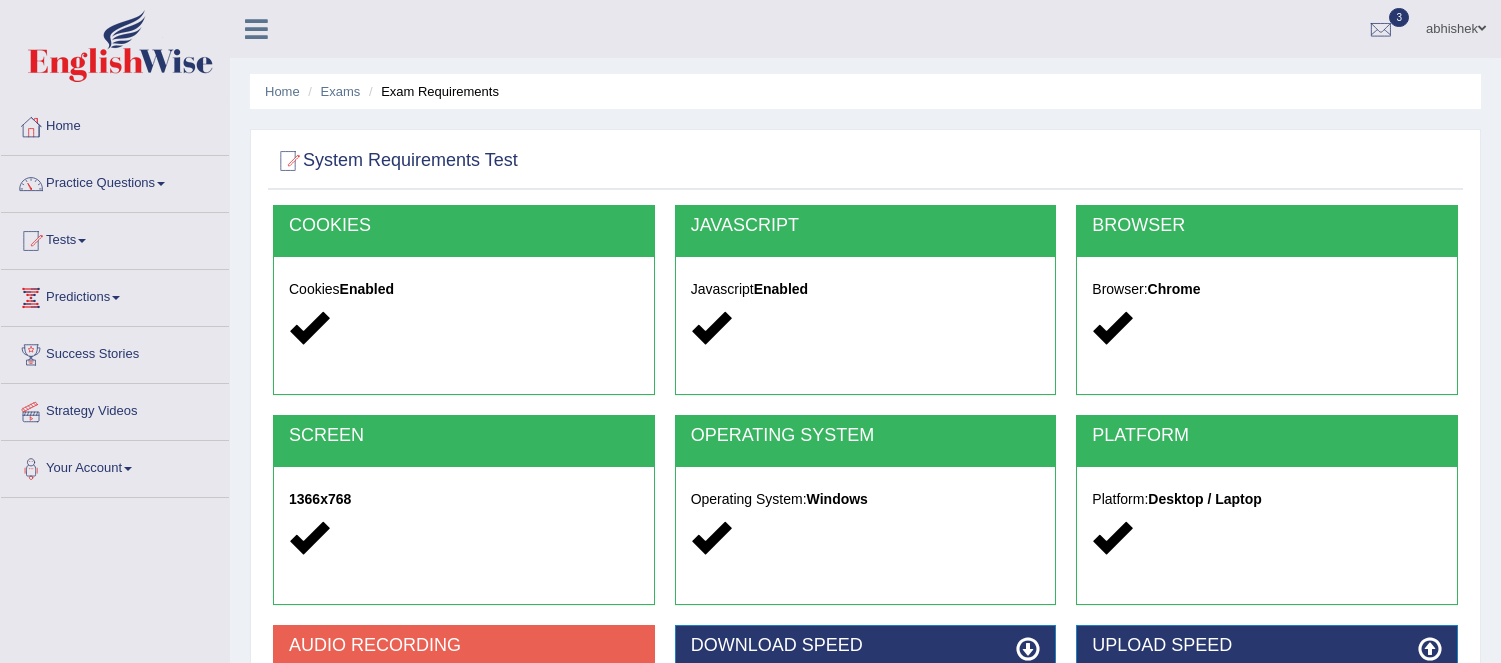 scroll, scrollTop: 386, scrollLeft: 0, axis: vertical 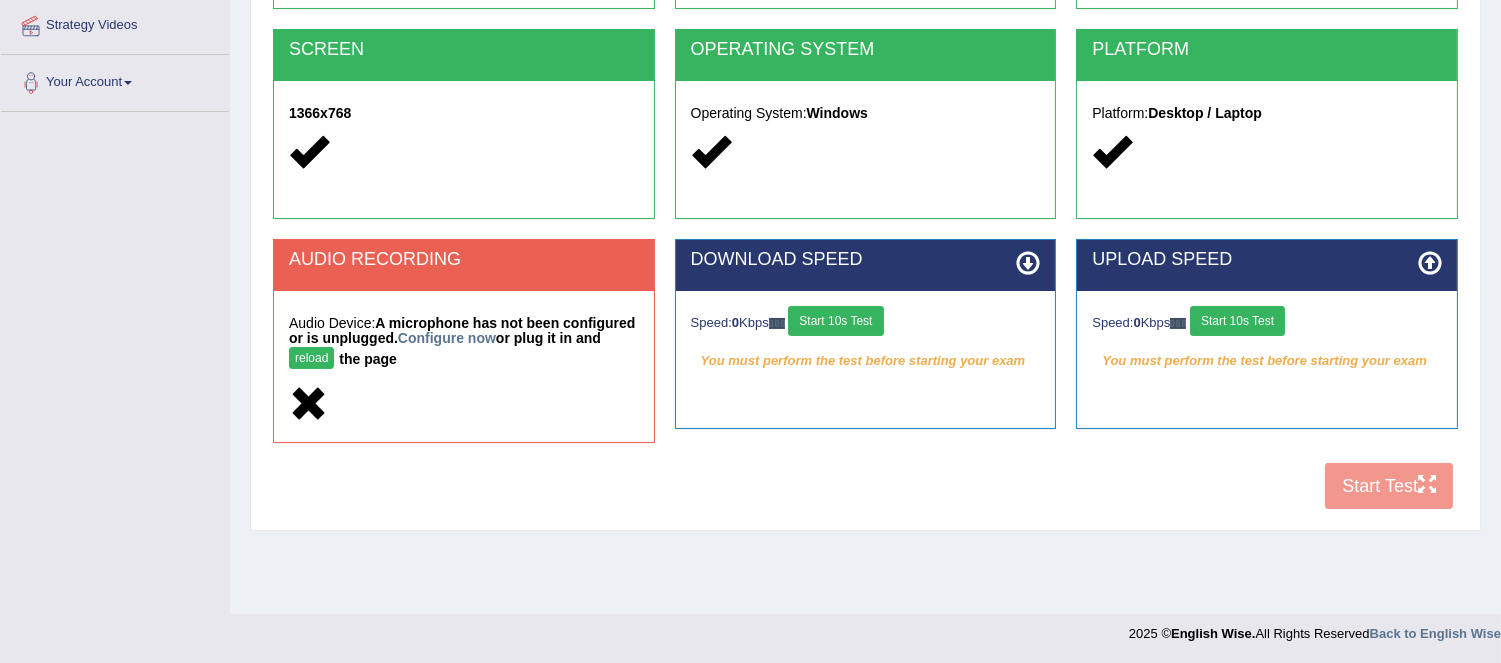 click on "reload" at bounding box center [311, 358] 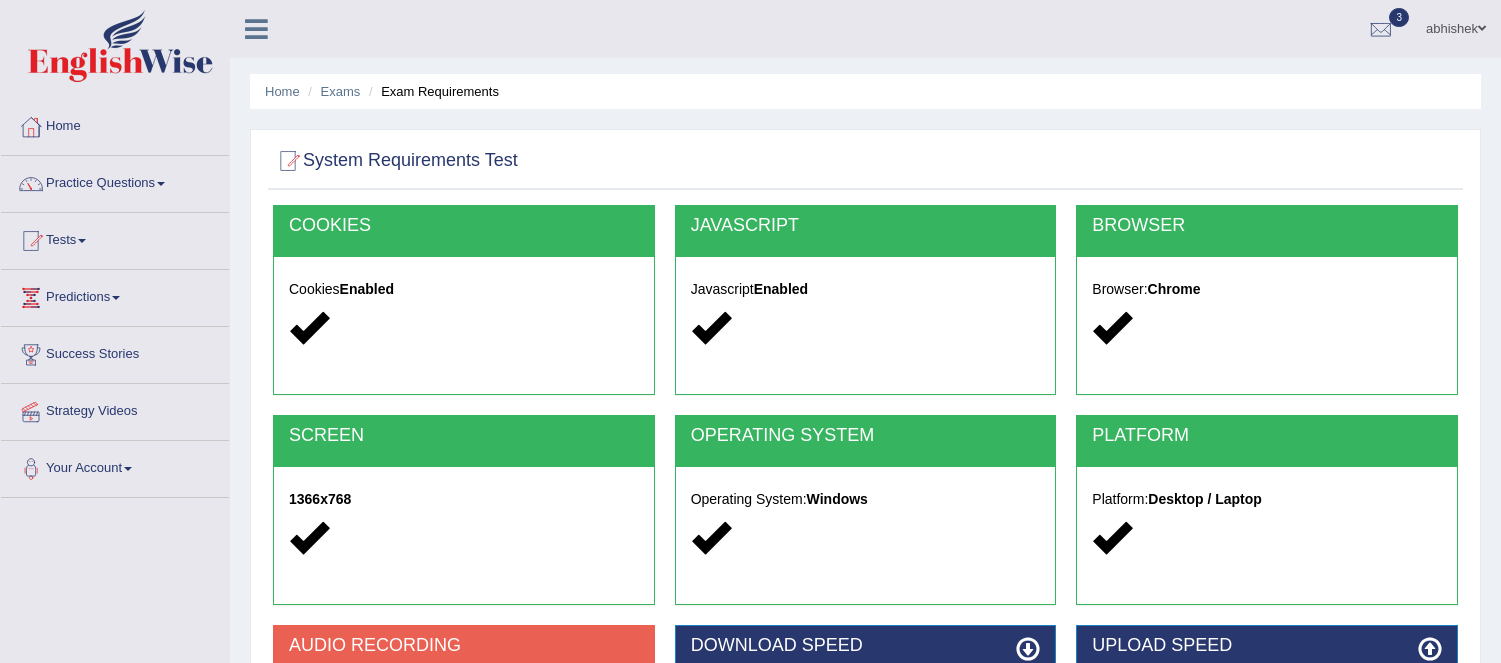scroll, scrollTop: 386, scrollLeft: 0, axis: vertical 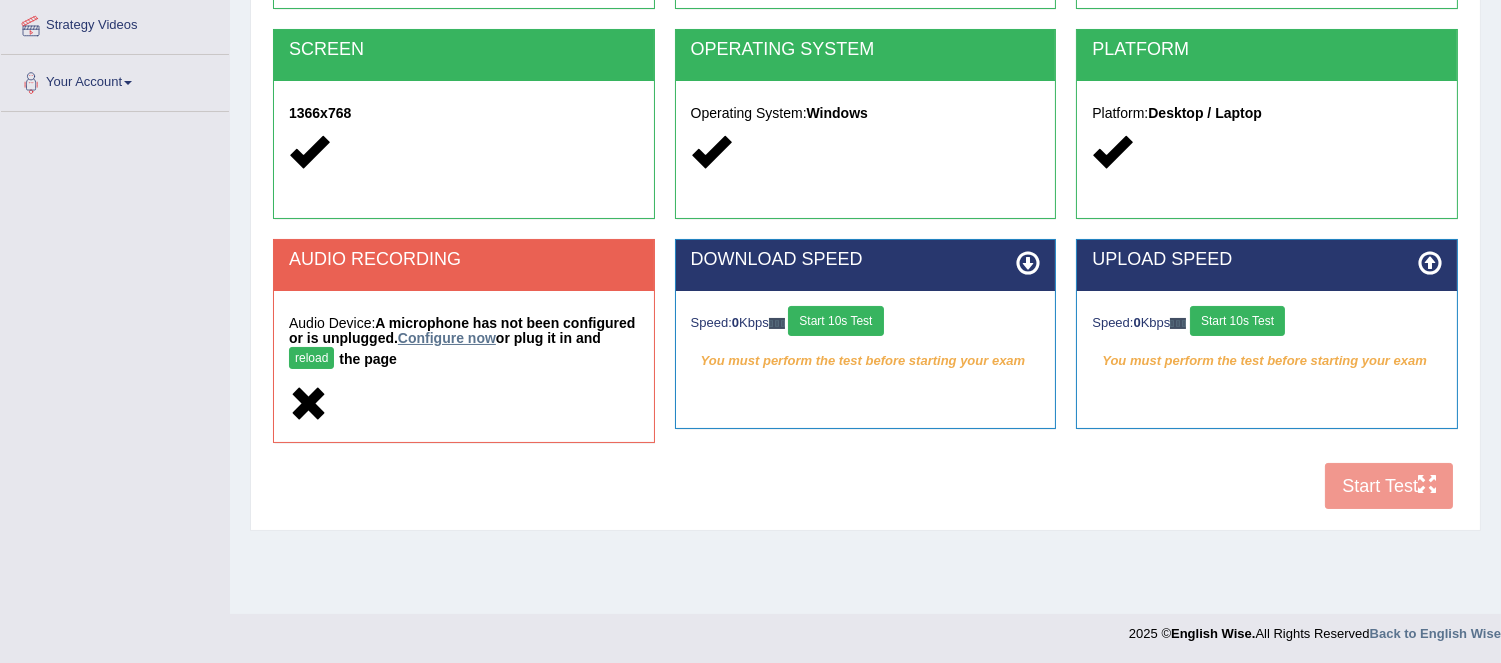 click on "Configure now" at bounding box center [447, 338] 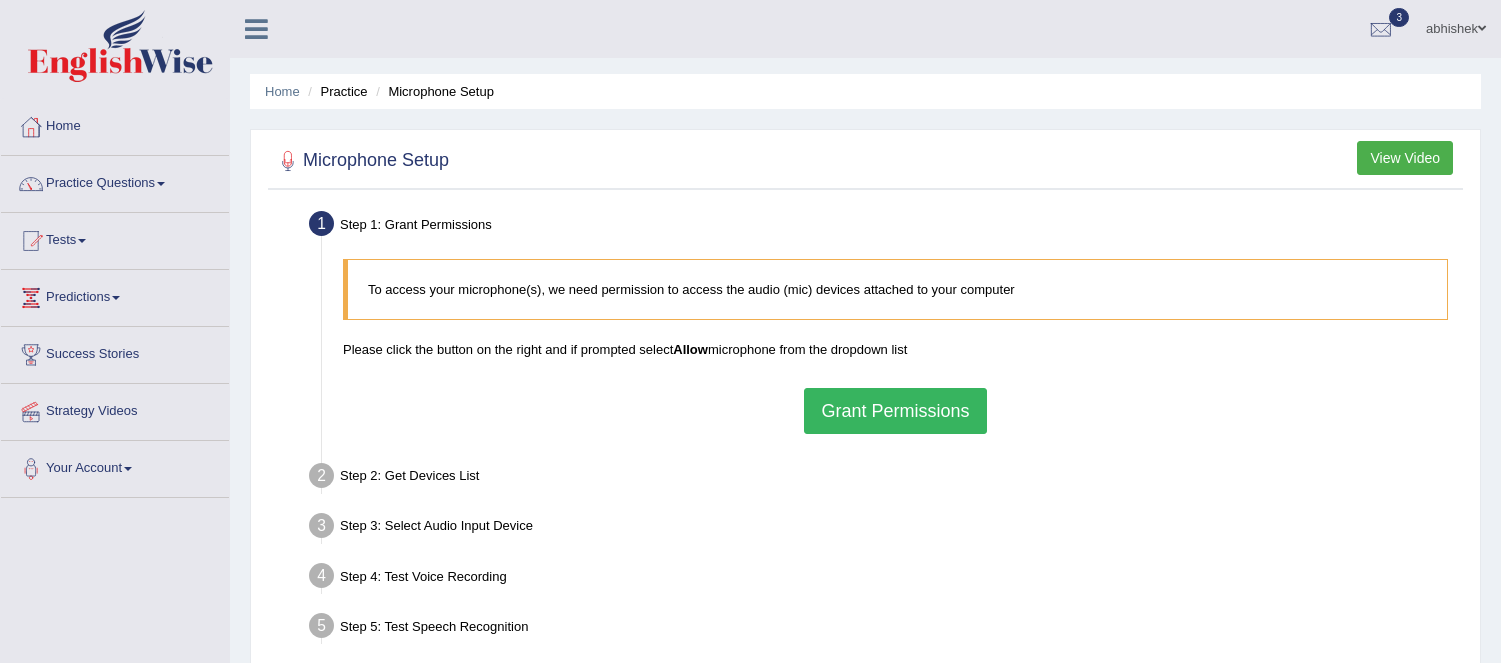 scroll, scrollTop: 0, scrollLeft: 0, axis: both 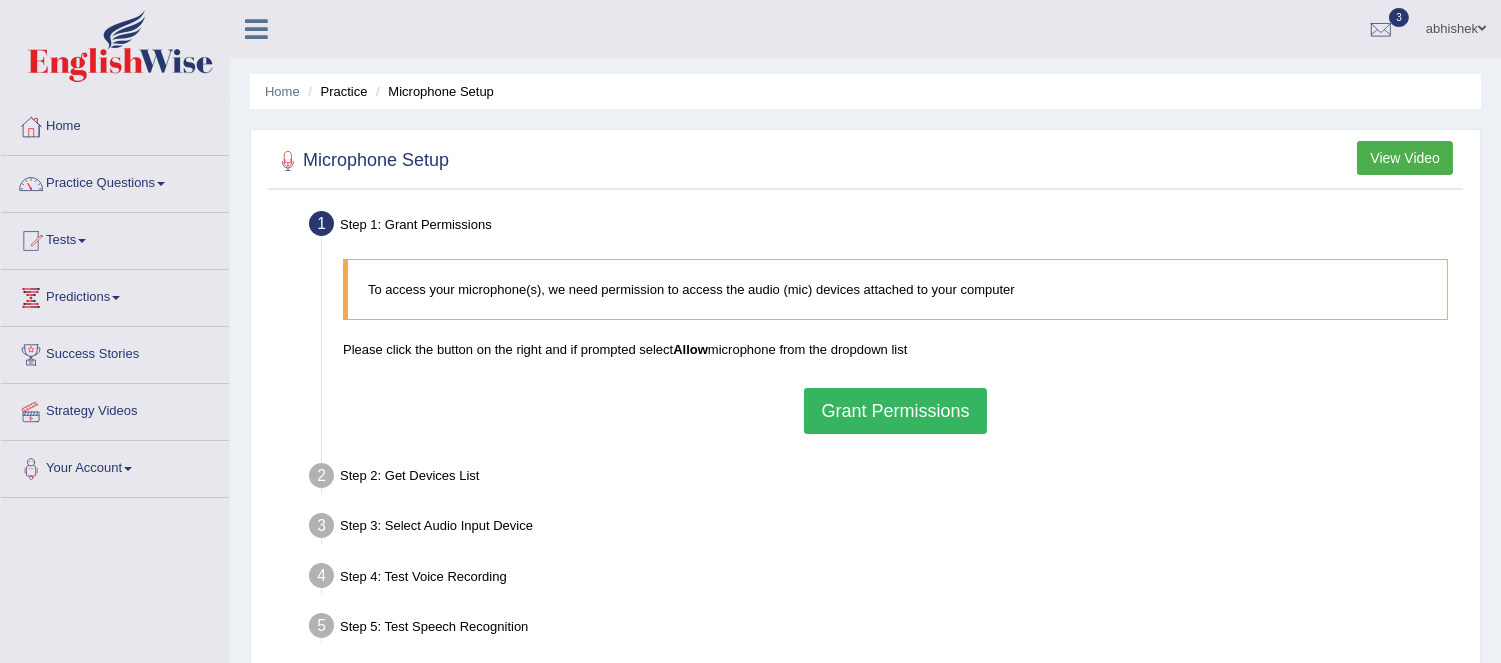 click on "To access your microphone(s), we need permission to access the audio (mic) devices attached to your computer" at bounding box center (895, 289) 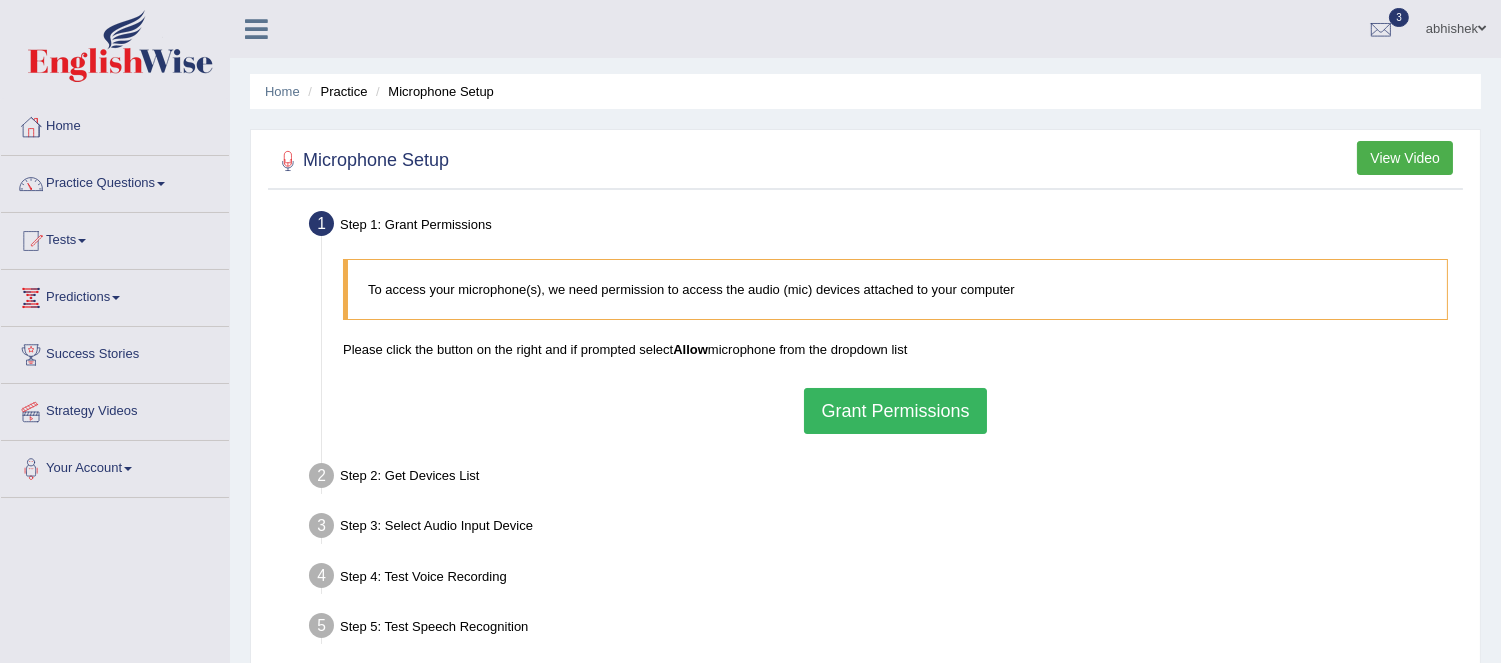 click on "Allow" at bounding box center (690, 349) 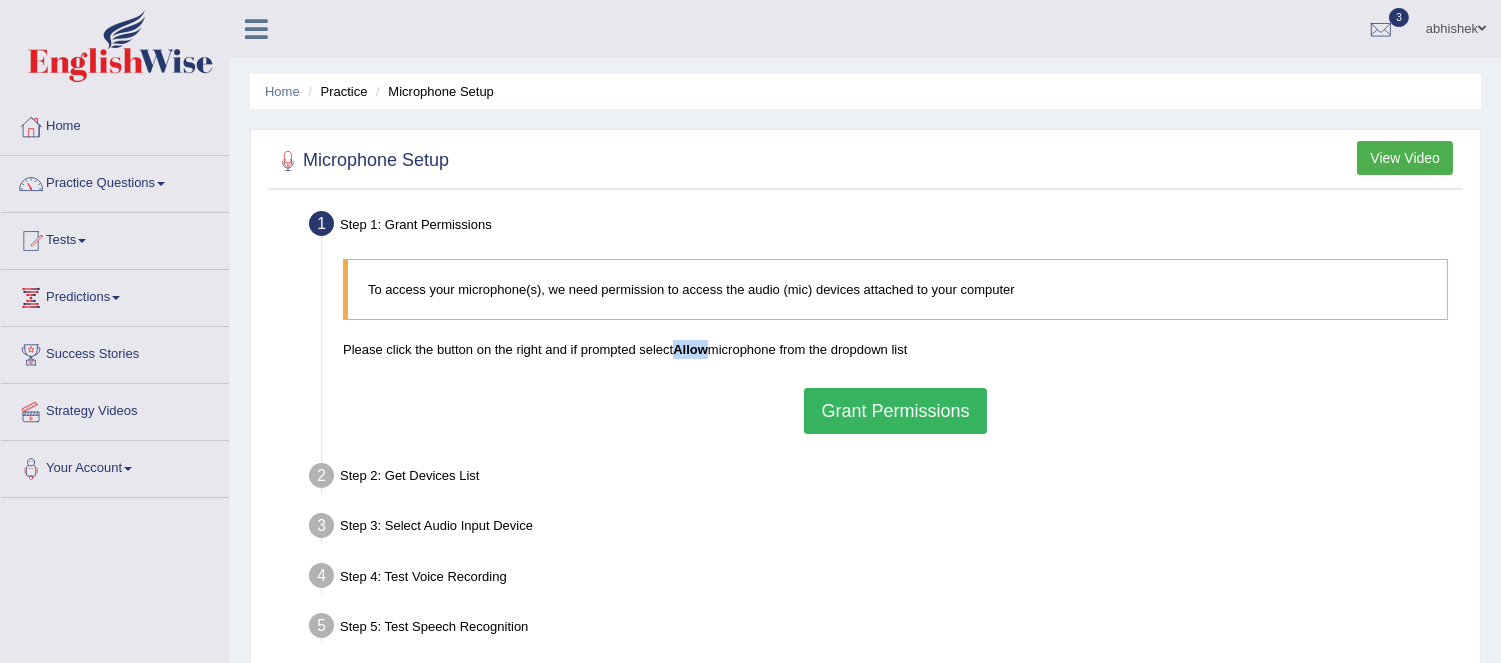 click on "Allow" at bounding box center (690, 349) 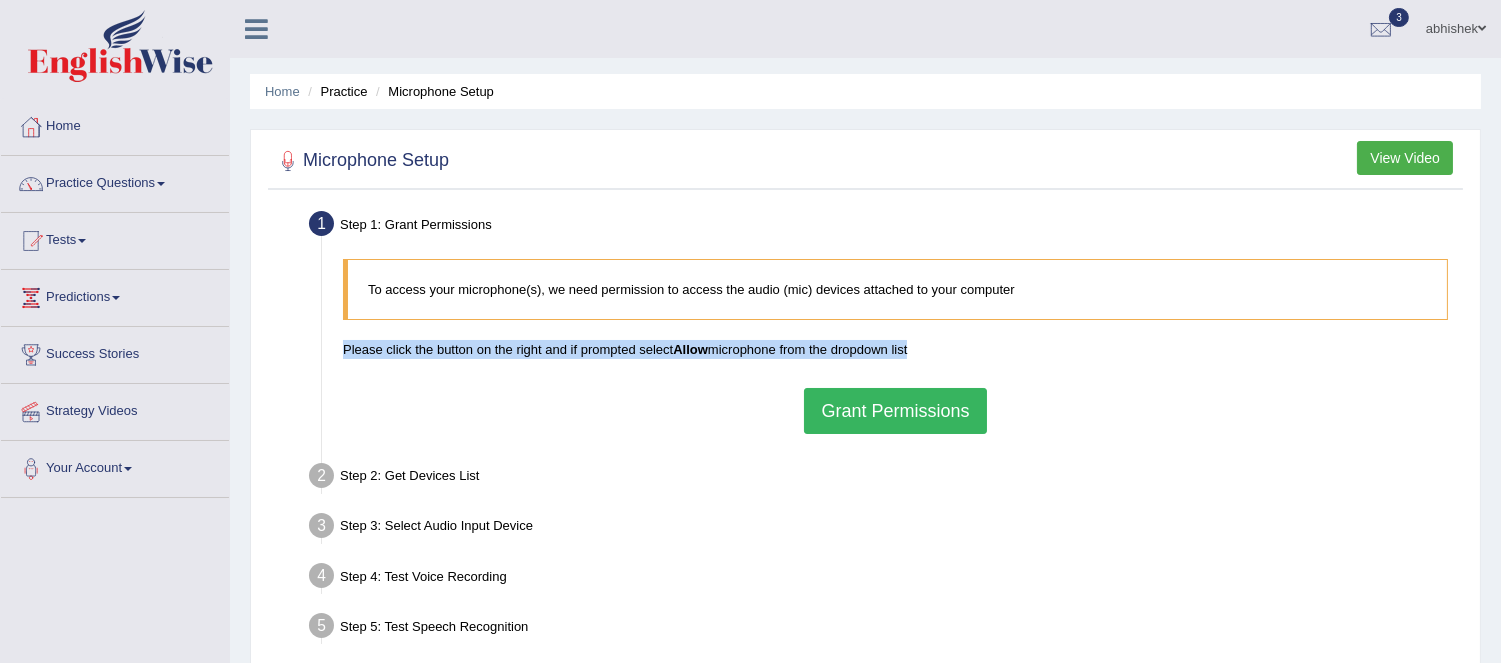 click on "Allow" at bounding box center (690, 349) 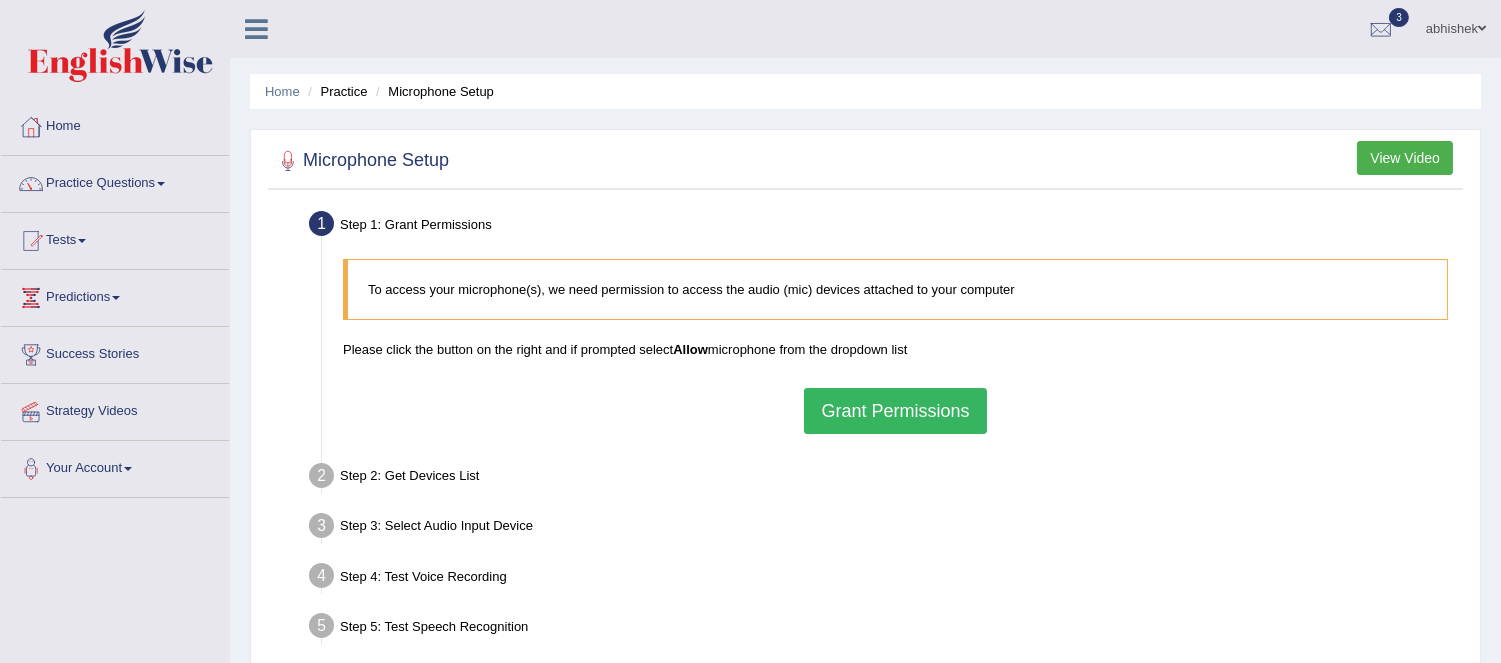 click on "Grant Permissions" at bounding box center [895, 411] 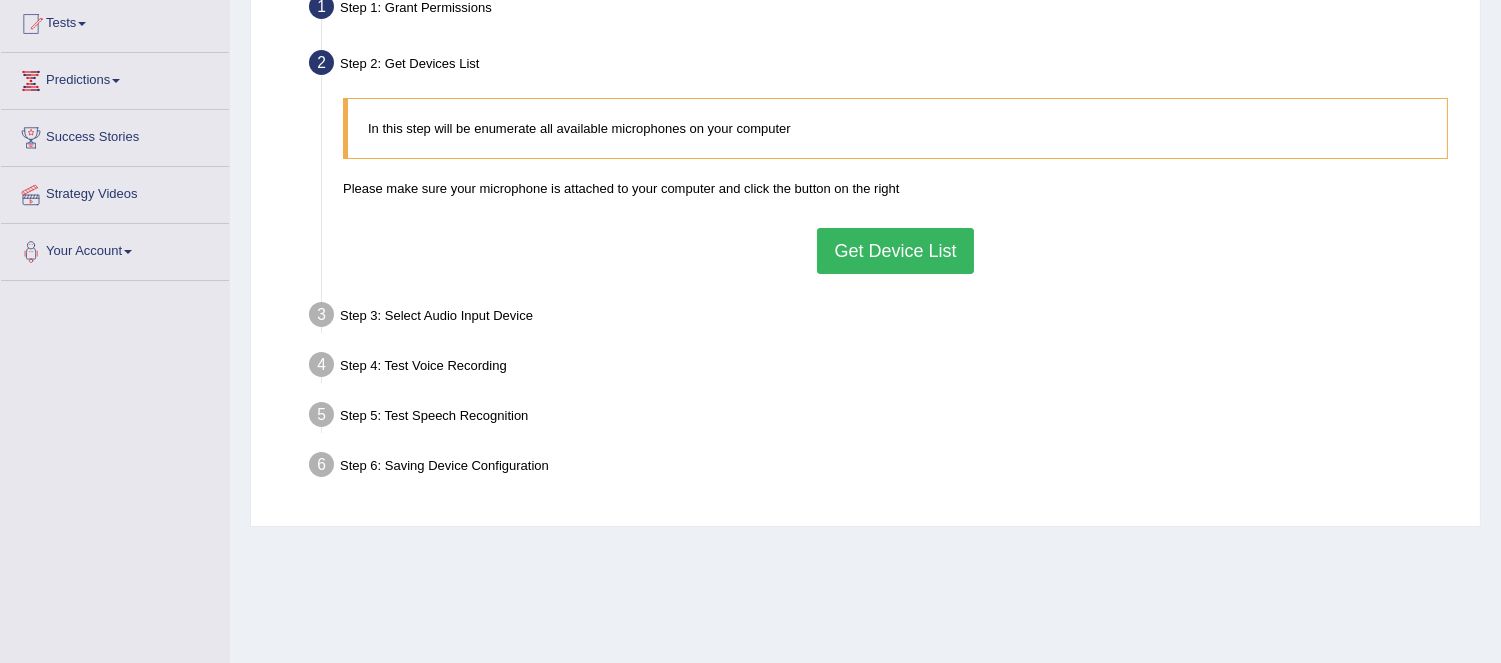 scroll, scrollTop: 222, scrollLeft: 0, axis: vertical 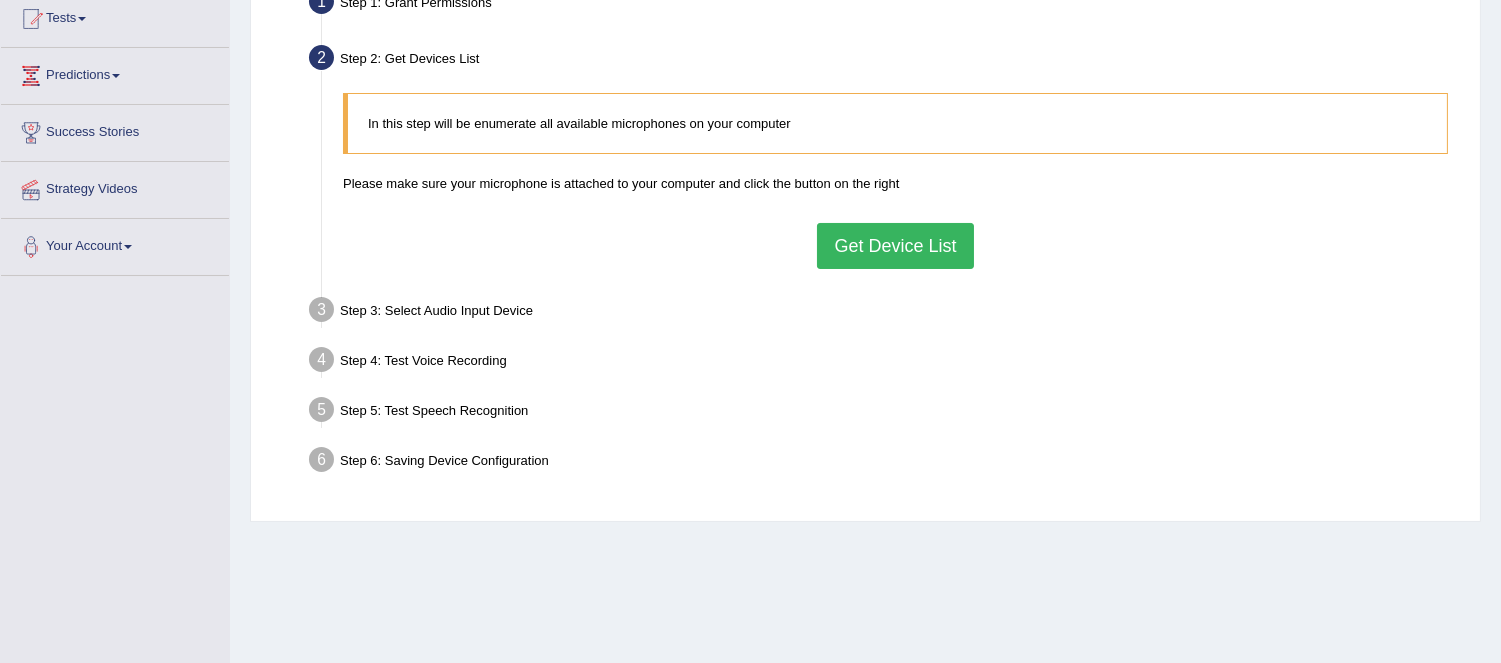 click on "Get Device List" at bounding box center (895, 246) 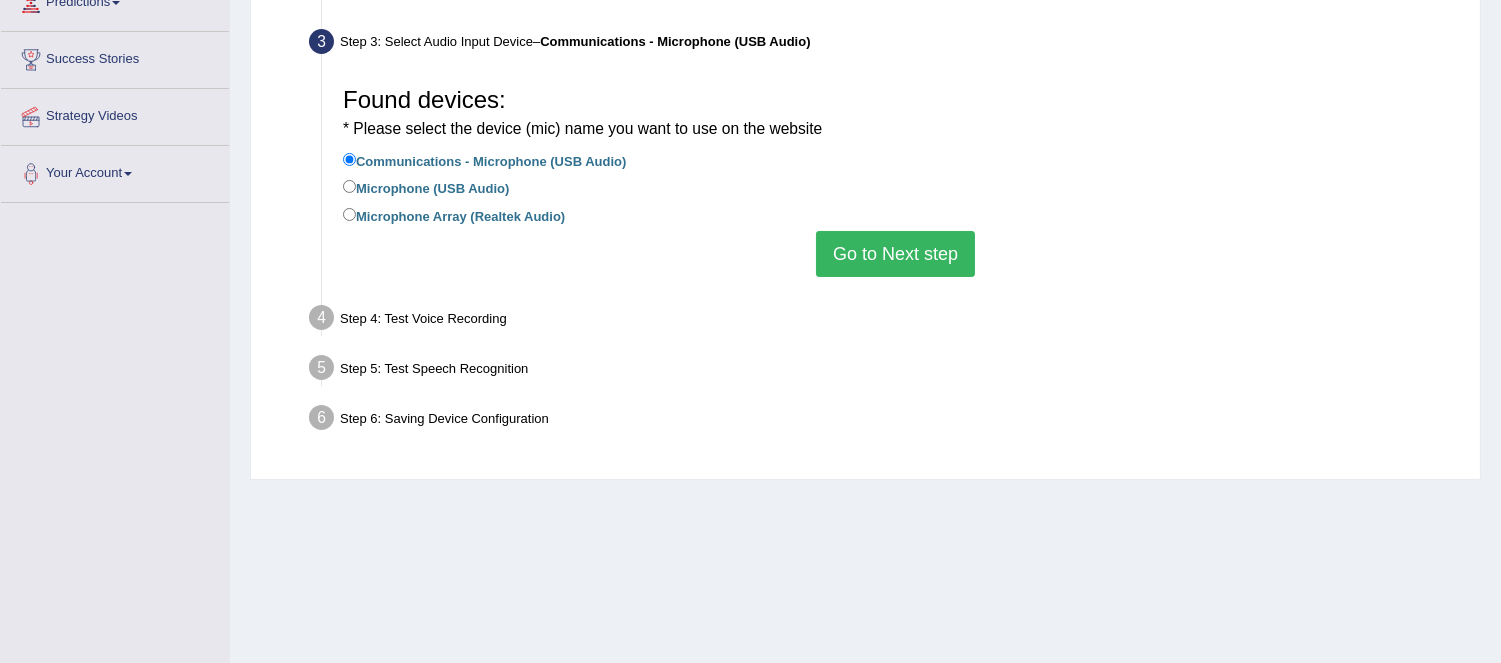 scroll, scrollTop: 333, scrollLeft: 0, axis: vertical 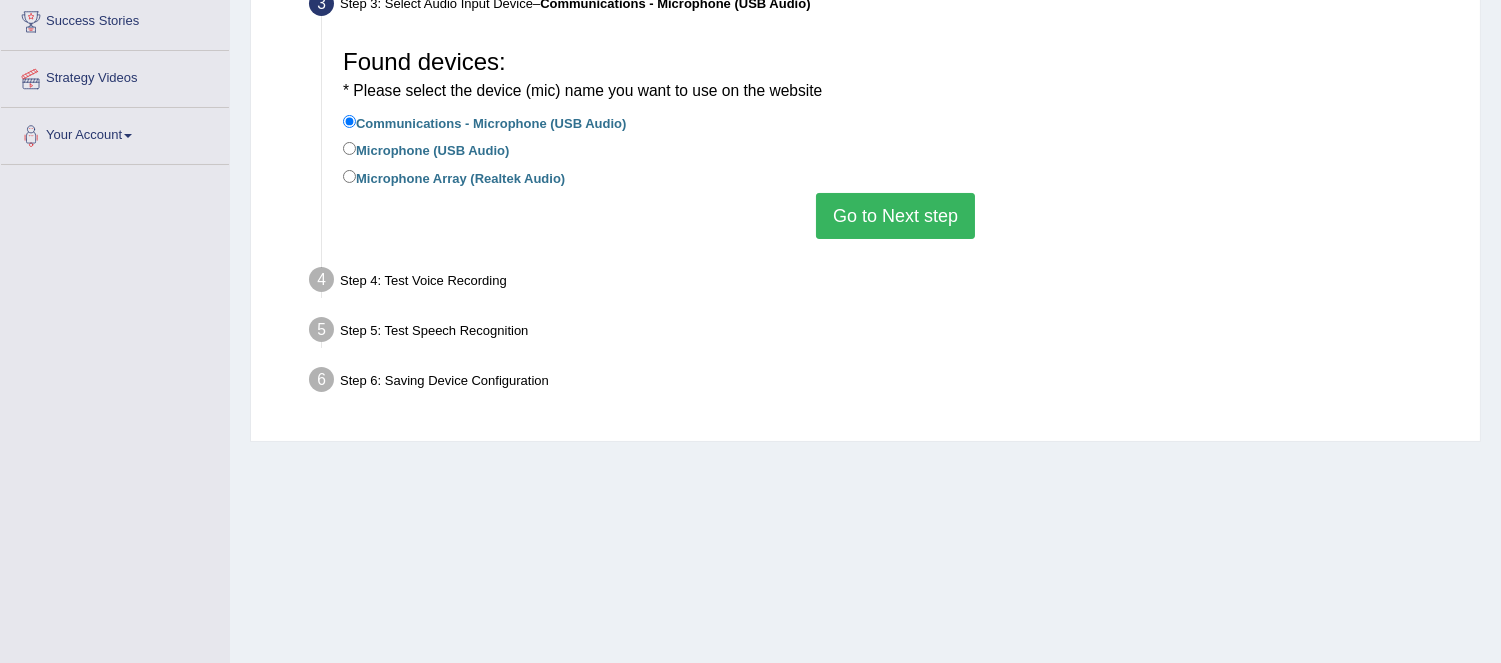 click on "Microphone Array (Realtek Audio)" at bounding box center (895, 179) 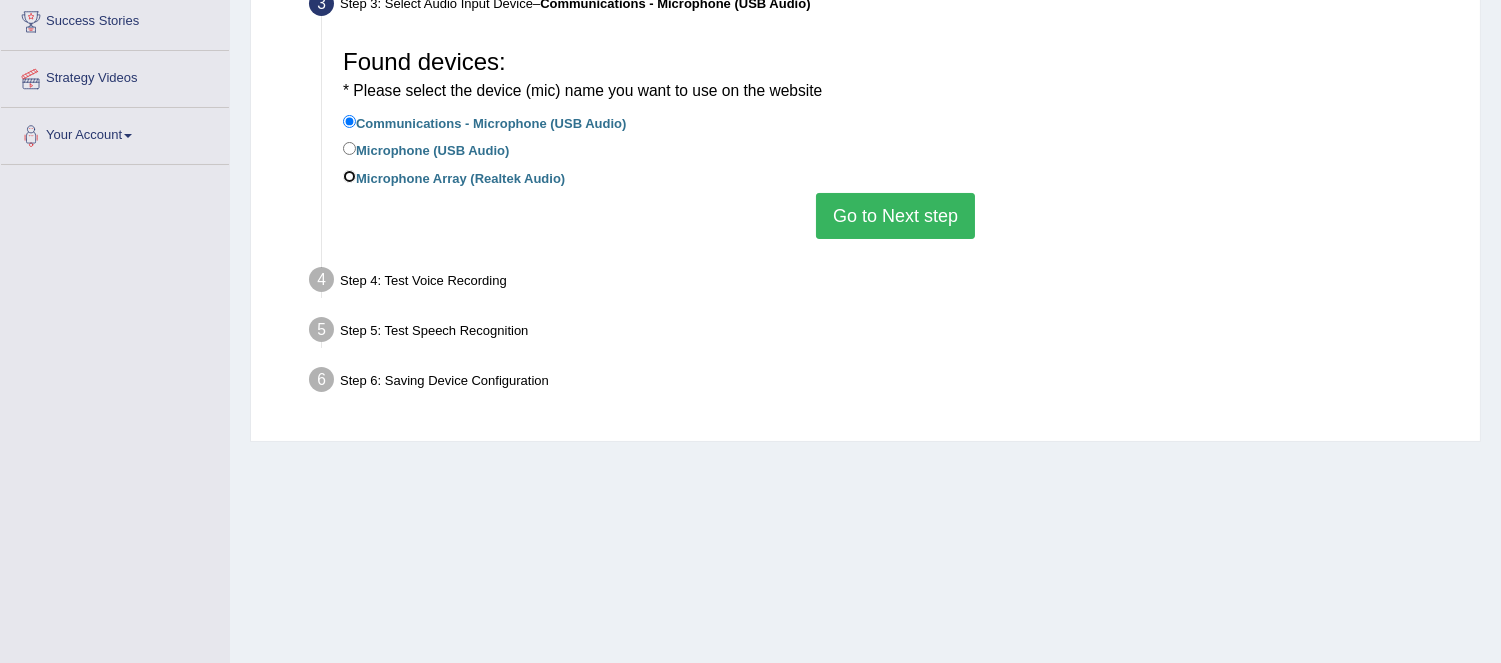 radio on "true" 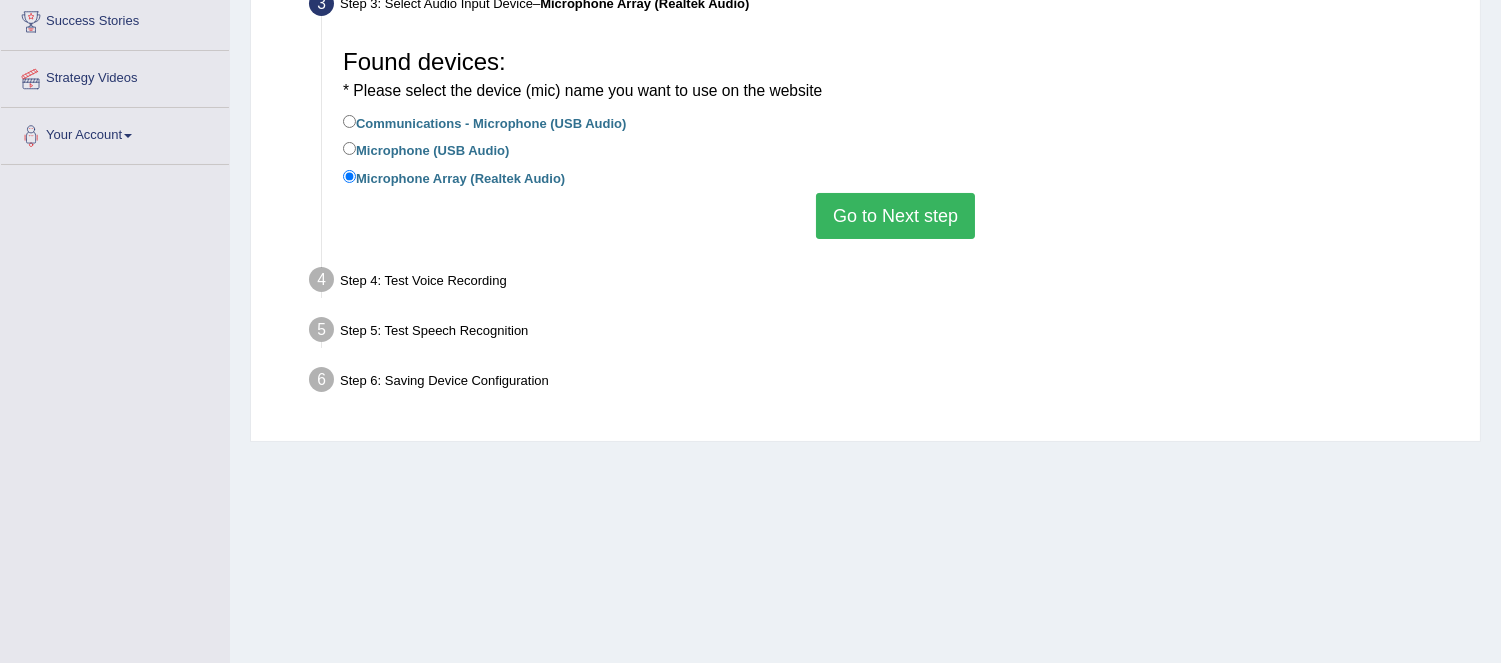 click on "Go to Next step" at bounding box center (895, 216) 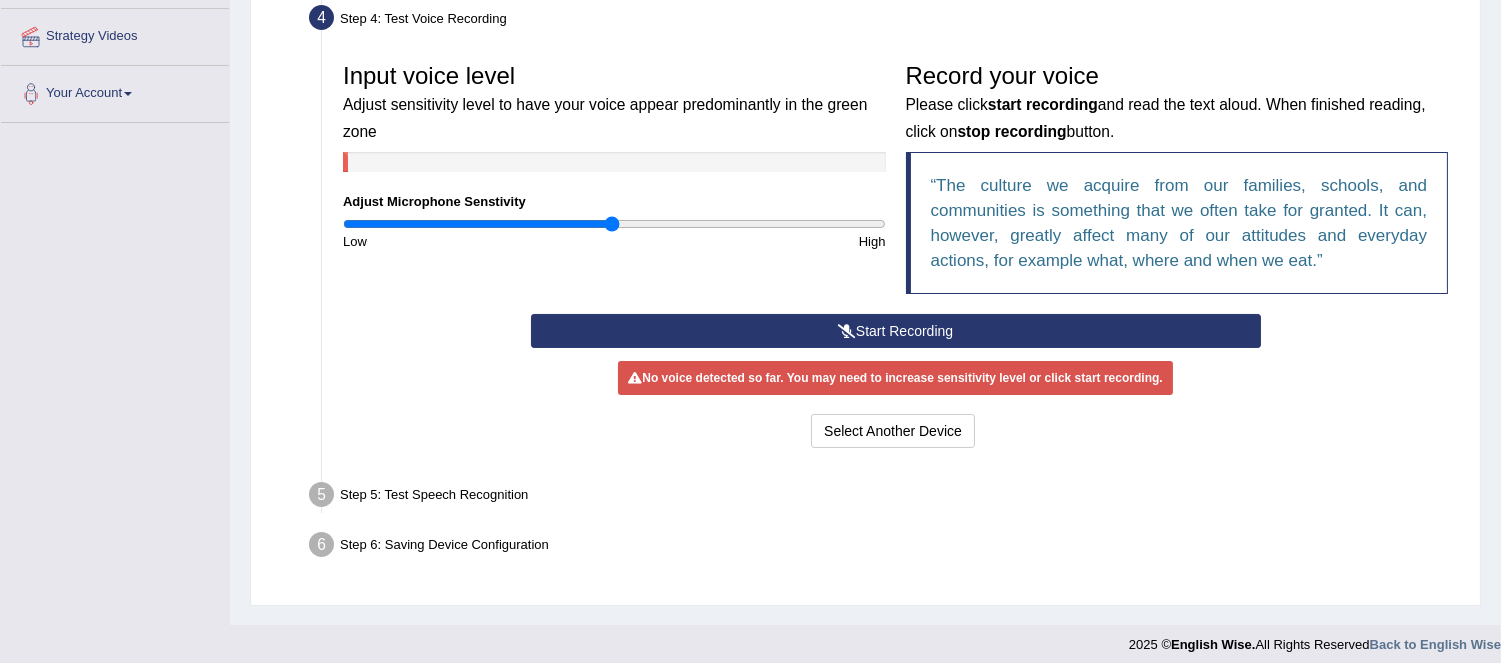 scroll, scrollTop: 386, scrollLeft: 0, axis: vertical 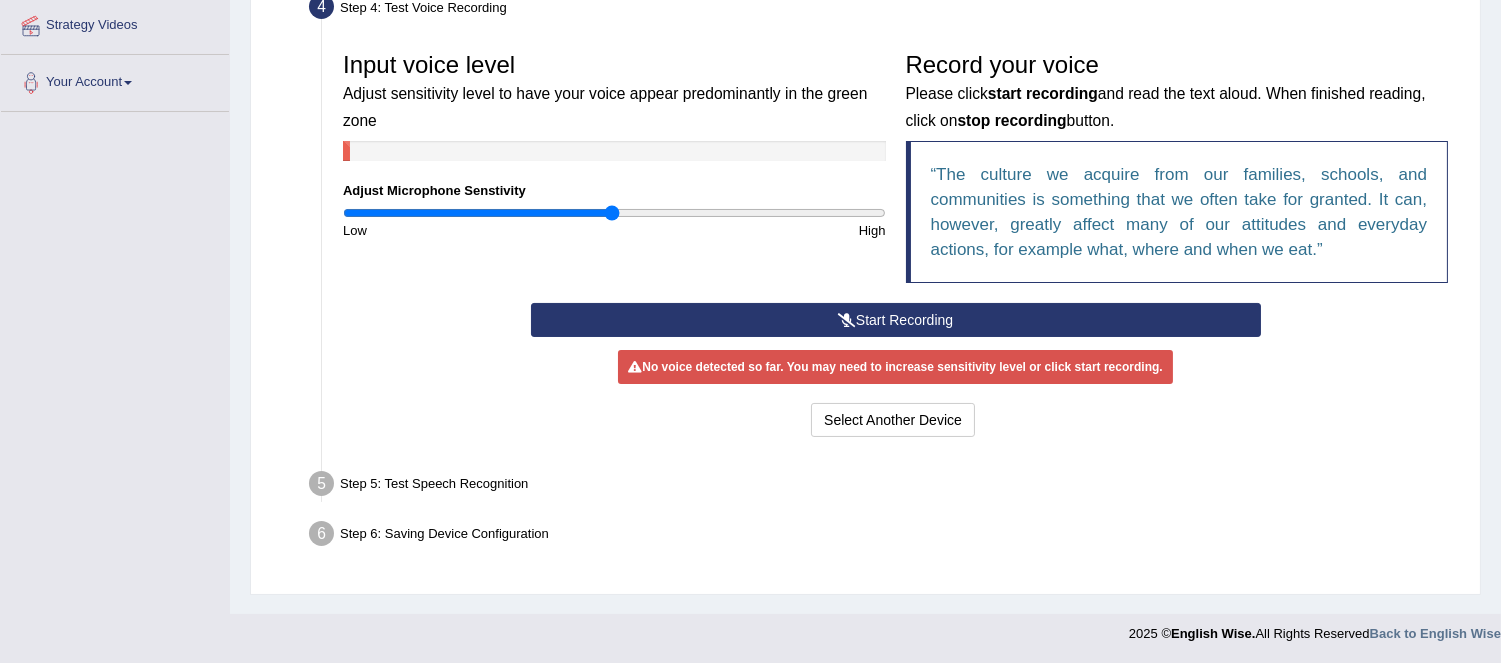 click on "Start Recording" at bounding box center (896, 320) 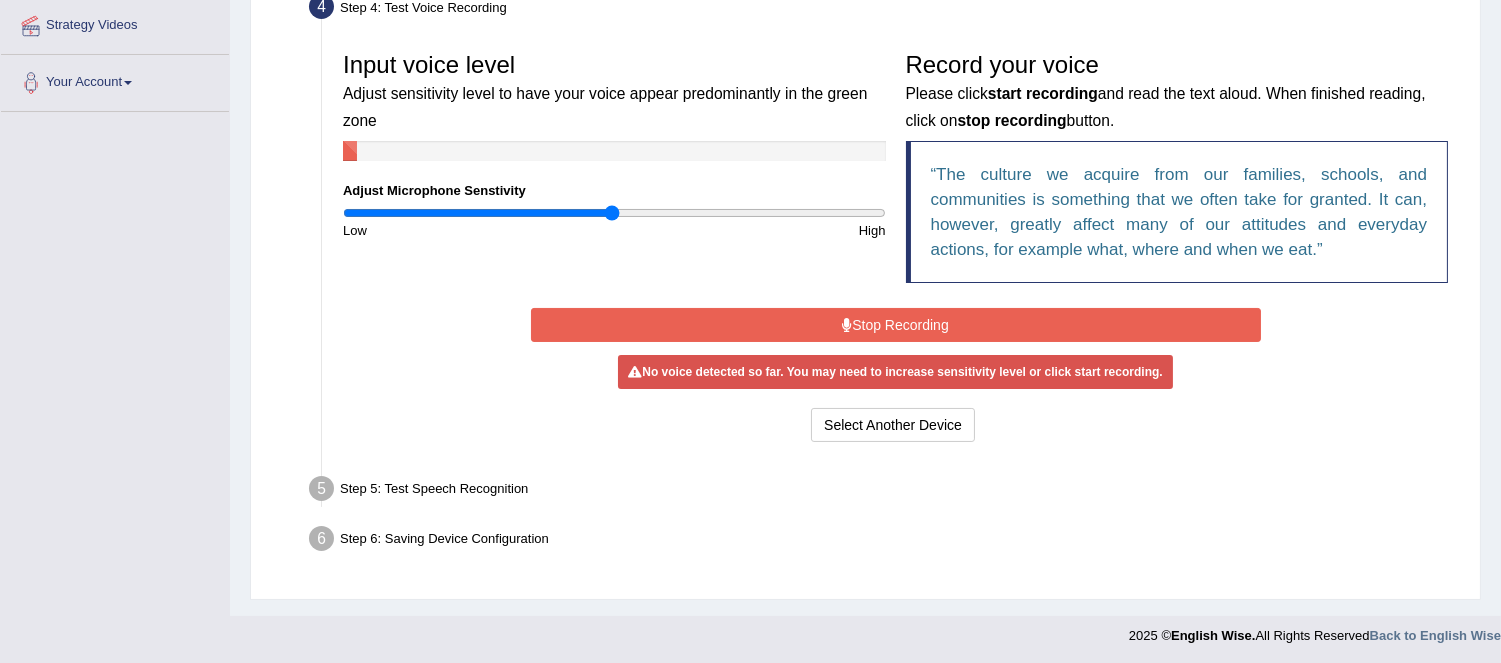 click on "Stop Recording" at bounding box center (896, 325) 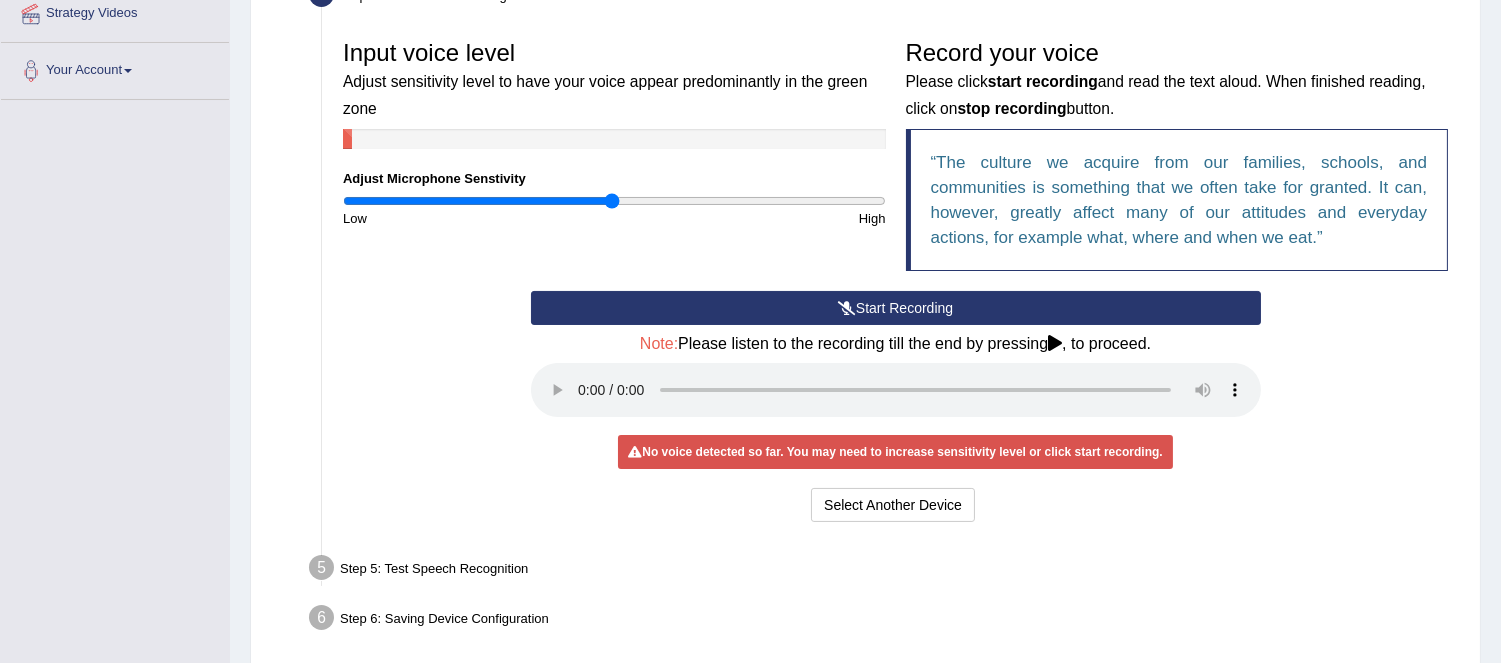 scroll, scrollTop: 478, scrollLeft: 0, axis: vertical 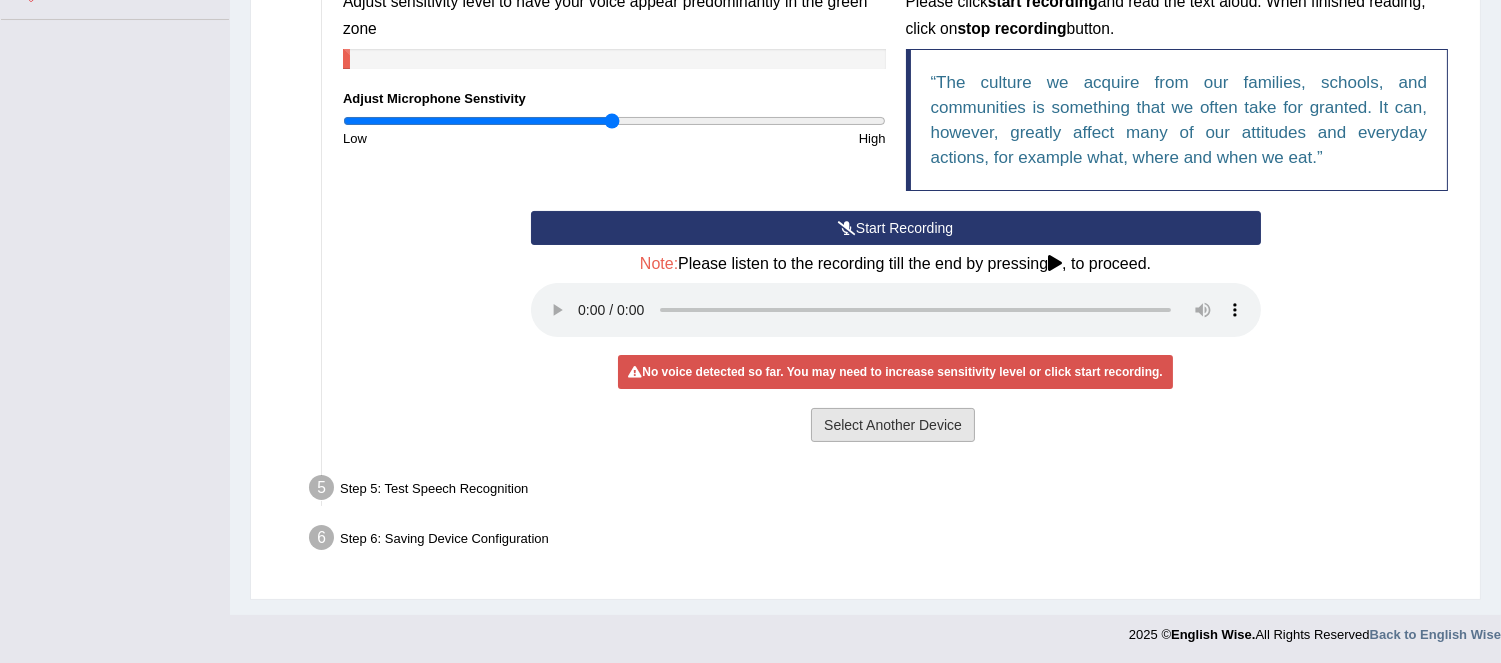 click on "Select Another Device" at bounding box center [893, 425] 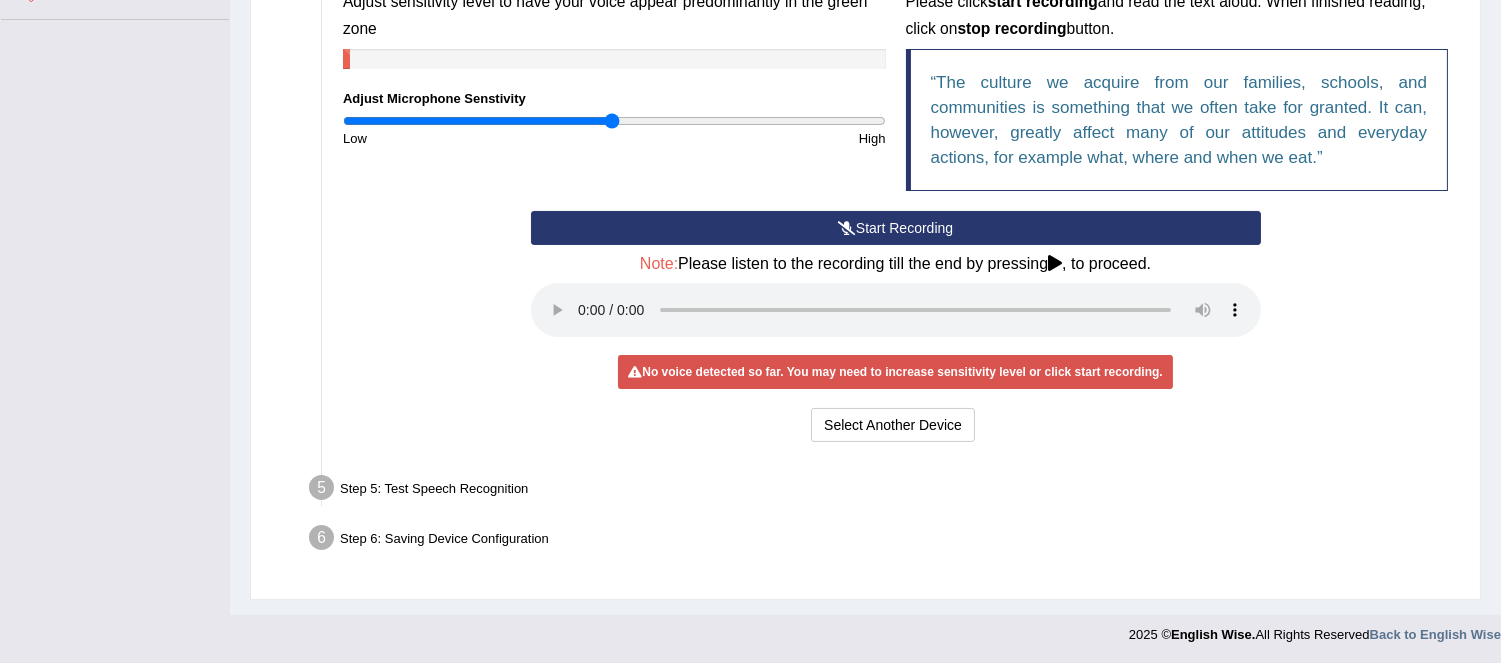 scroll, scrollTop: 386, scrollLeft: 0, axis: vertical 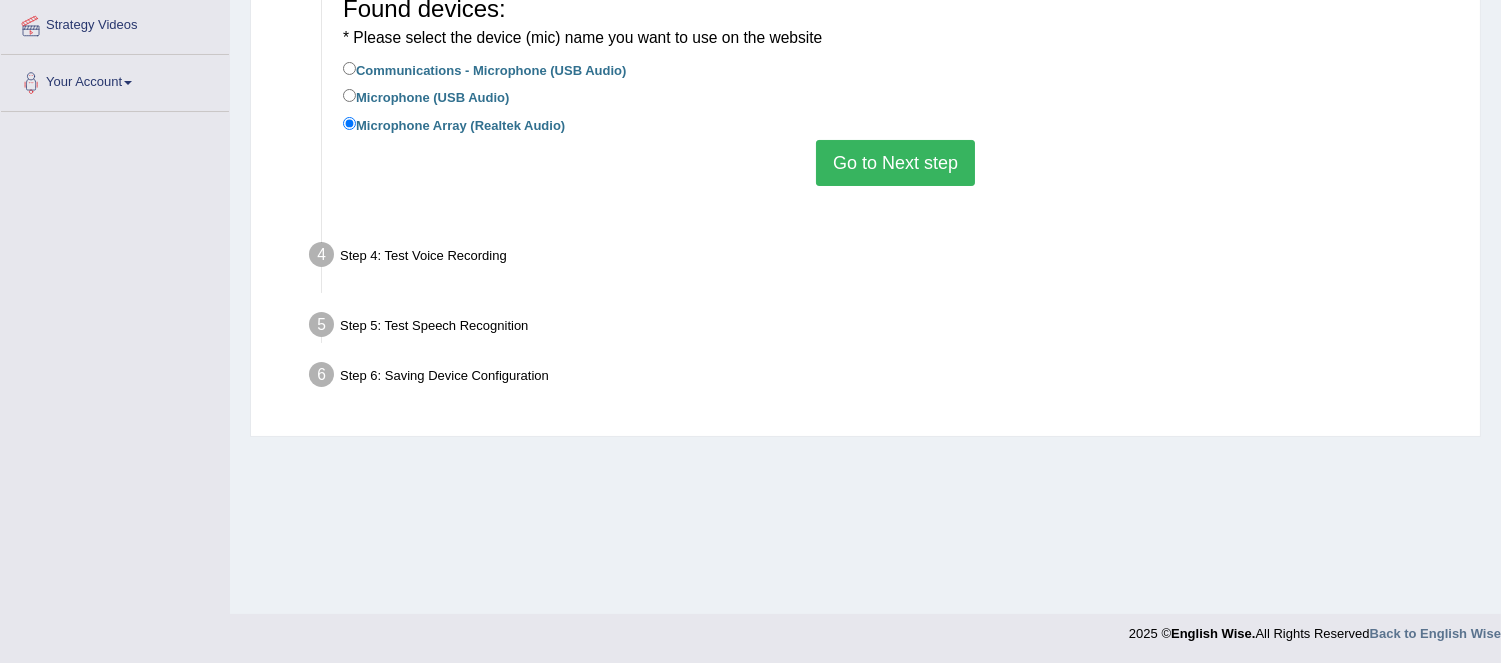 click on "Step 1: Grant Permissions   To access your microphone(s), we need permission to access the audio (mic) devices attached to your computer   Please click the button on the right and if prompted select  Allow  microphone from the dropdown list     Grant Permissions   Step 2: Get Devices List   In this step will be enumerate all available microphones on your computer   Please make sure your microphone is attached to your computer and click the button on the right     Get Device List   Step 3: Select Audio Input Device  –  Microphone Array (Realtek Audio)   Found devices:
* Please select the device (mic) name you want to use on the website    Communications - Microphone (USB Audio)  Microphone (USB Audio)  Microphone Array (Realtek Audio)   Go to Next step   Step 4: Test Voice Recording   Input voice level   Adjust sensitivity level to have your voice appear predominantly in the green zone     Adjust Microphone Senstivity     Low   High   Record your voice Please click  start recording" at bounding box center [865, 109] 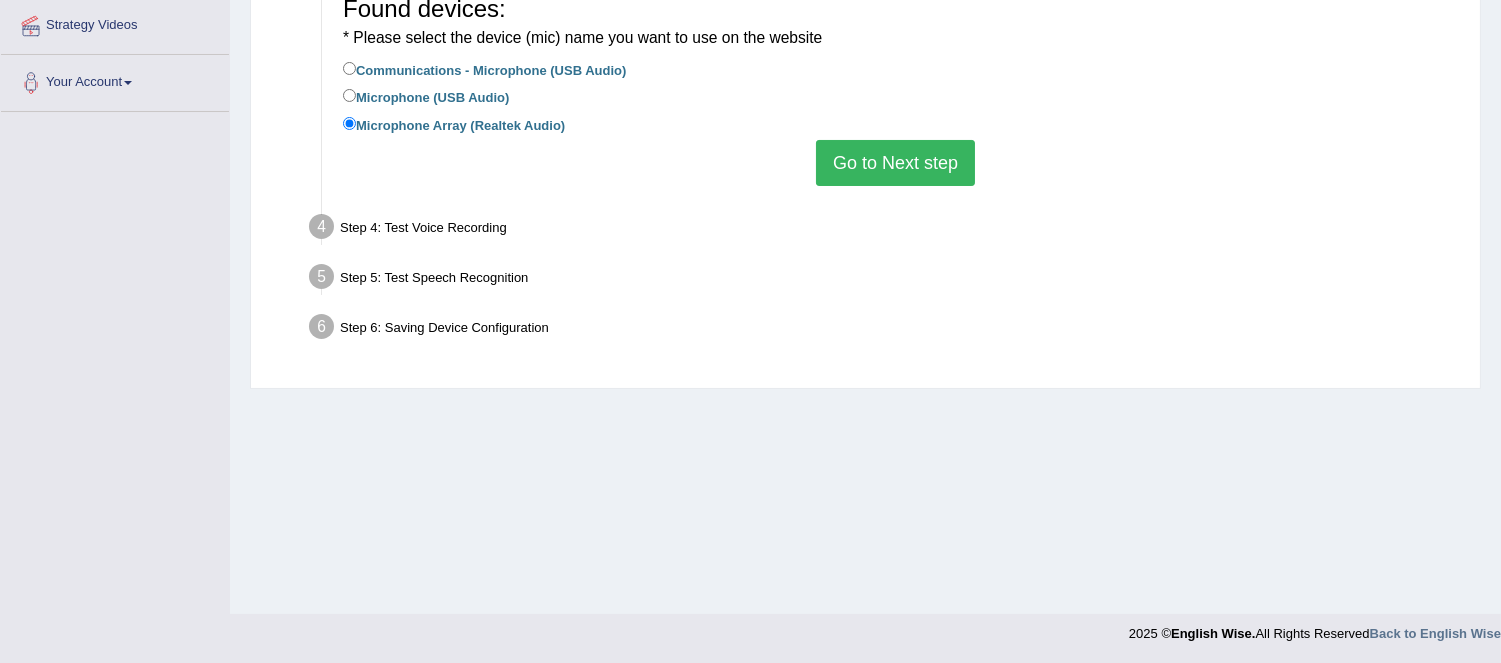 click on "Step 1: Grant Permissions   To access your microphone(s), we need permission to access the audio (mic) devices attached to your computer   Please click the button on the right and if prompted select  Allow  microphone from the dropdown list     Grant Permissions   Step 2: Get Devices List   In this step will be enumerate all available microphones on your computer   Please make sure your microphone is attached to your computer and click the button on the right     Get Device List   Step 3: Select Audio Input Device  –  Microphone Array (Realtek Audio)   Found devices:
* Please select the device (mic) name you want to use on the website    Communications - Microphone (USB Audio)  Microphone (USB Audio)  Microphone Array (Realtek Audio)   Go to Next step   Step 4: Test Voice Recording   Input voice level   Adjust sensitivity level to have your voice appear predominantly in the green zone     Adjust Microphone Senstivity     Low   High   Record your voice Please click  start recording" at bounding box center (865, 85) 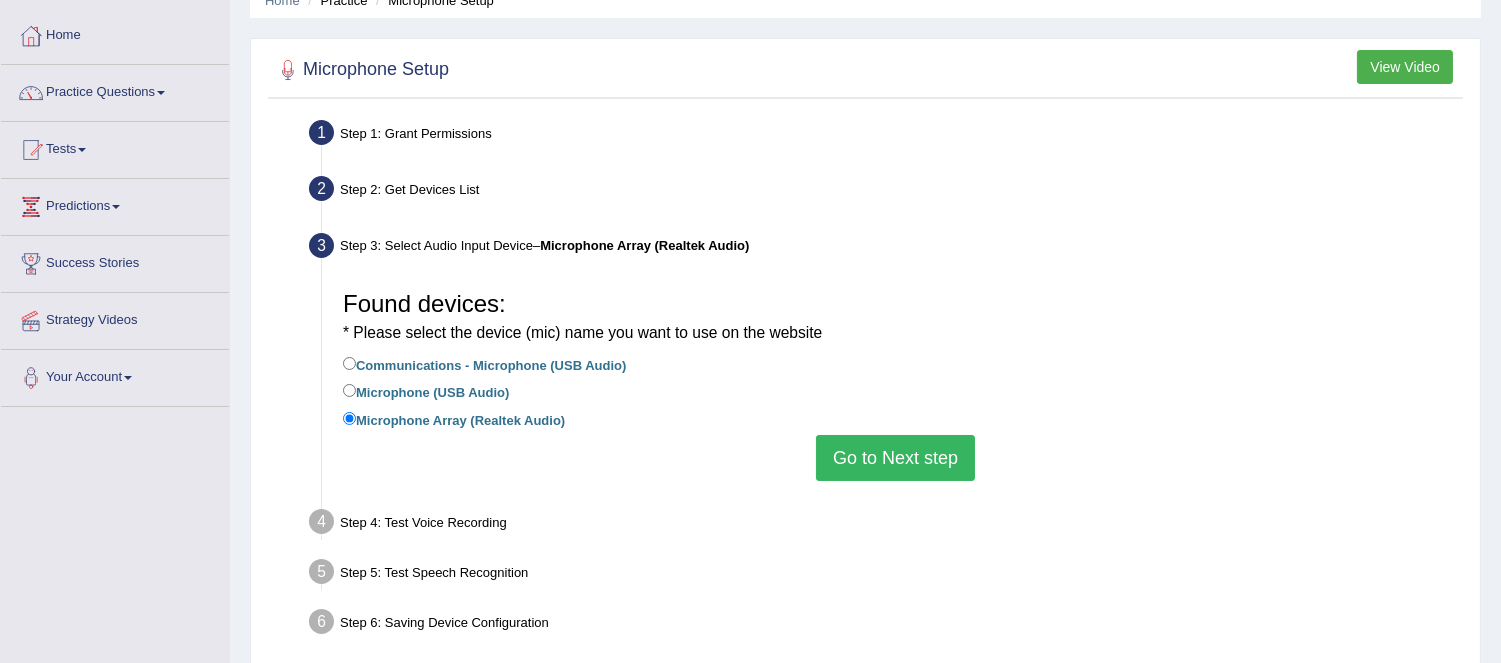 scroll, scrollTop: 0, scrollLeft: 0, axis: both 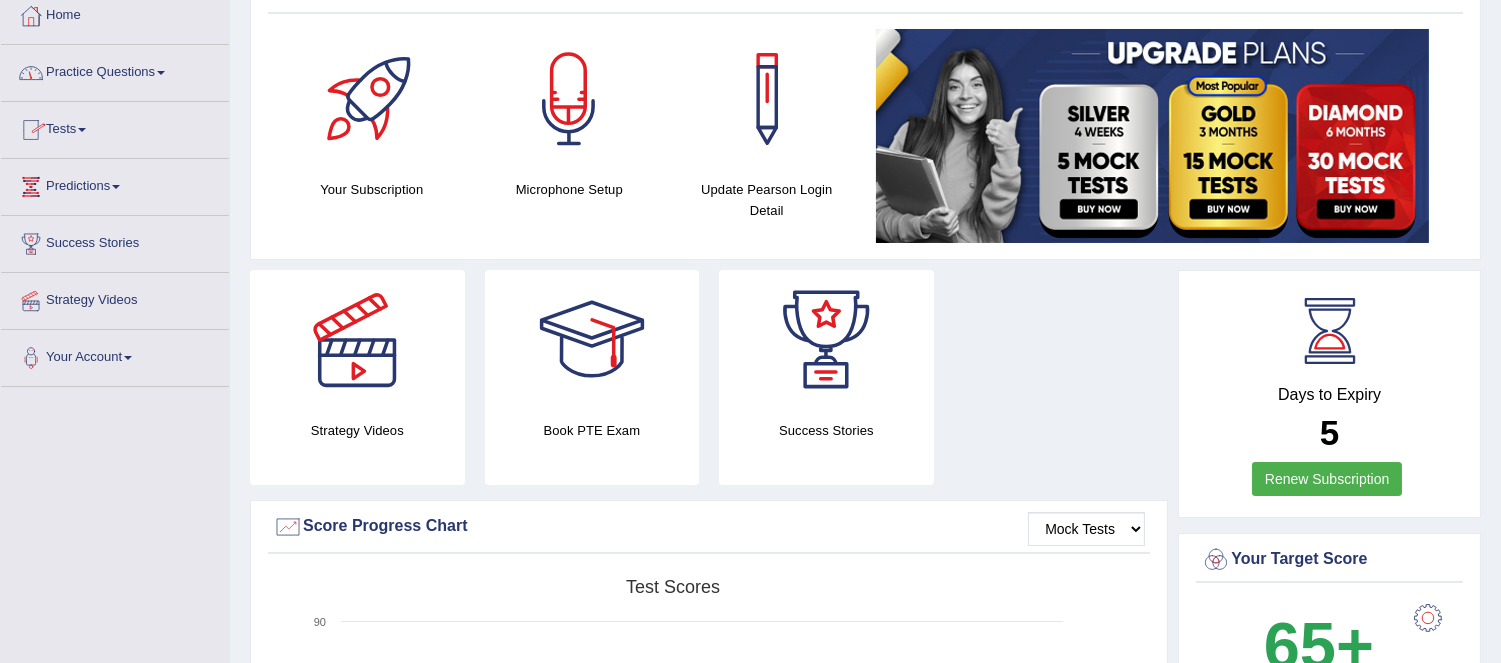 click on "Tests" at bounding box center [115, 127] 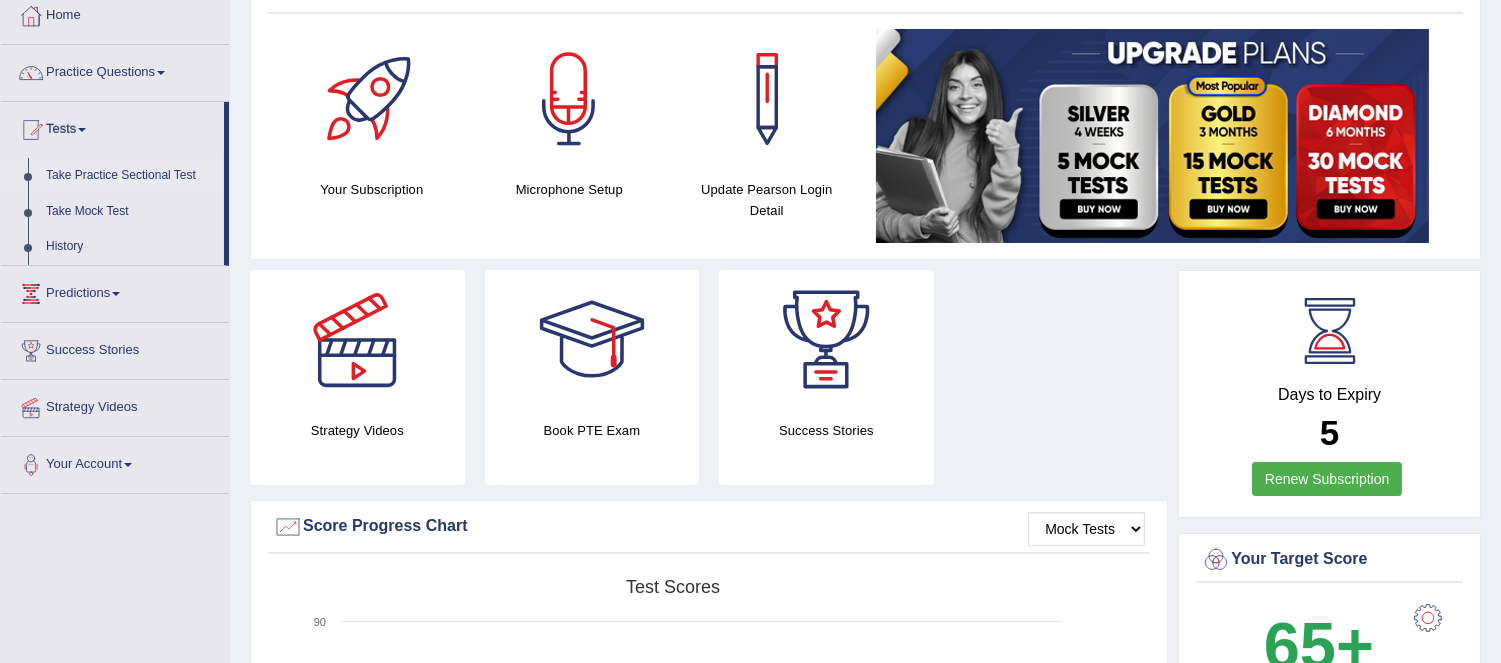 click on "Take Practice Sectional Test" at bounding box center (130, 176) 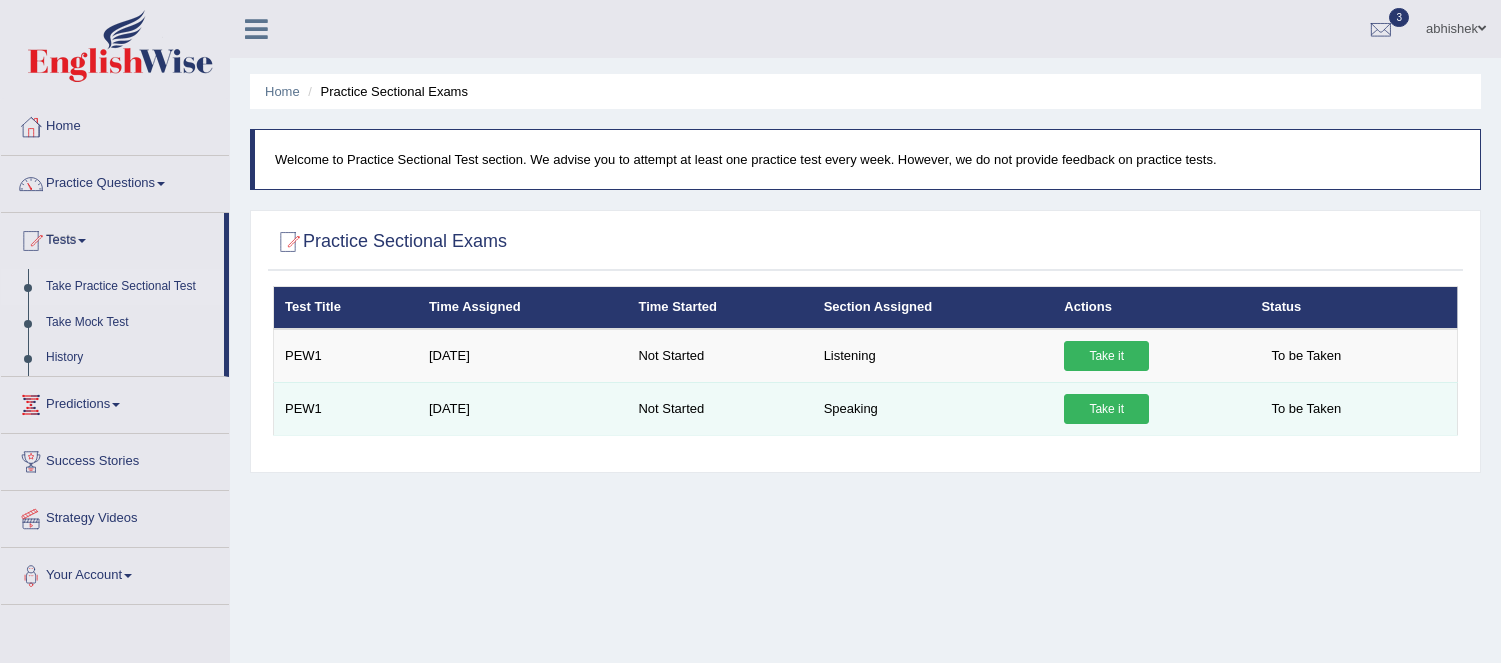scroll, scrollTop: 111, scrollLeft: 0, axis: vertical 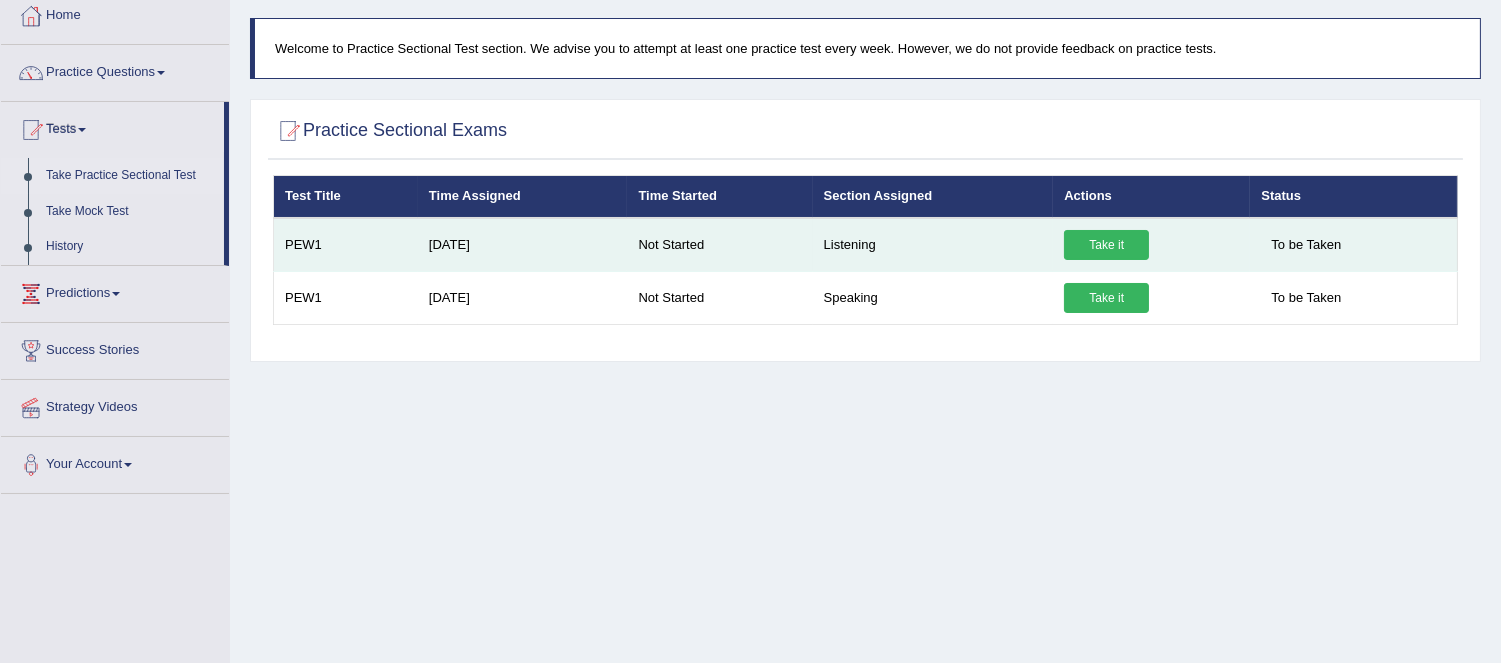 click on "Take it" at bounding box center (1106, 245) 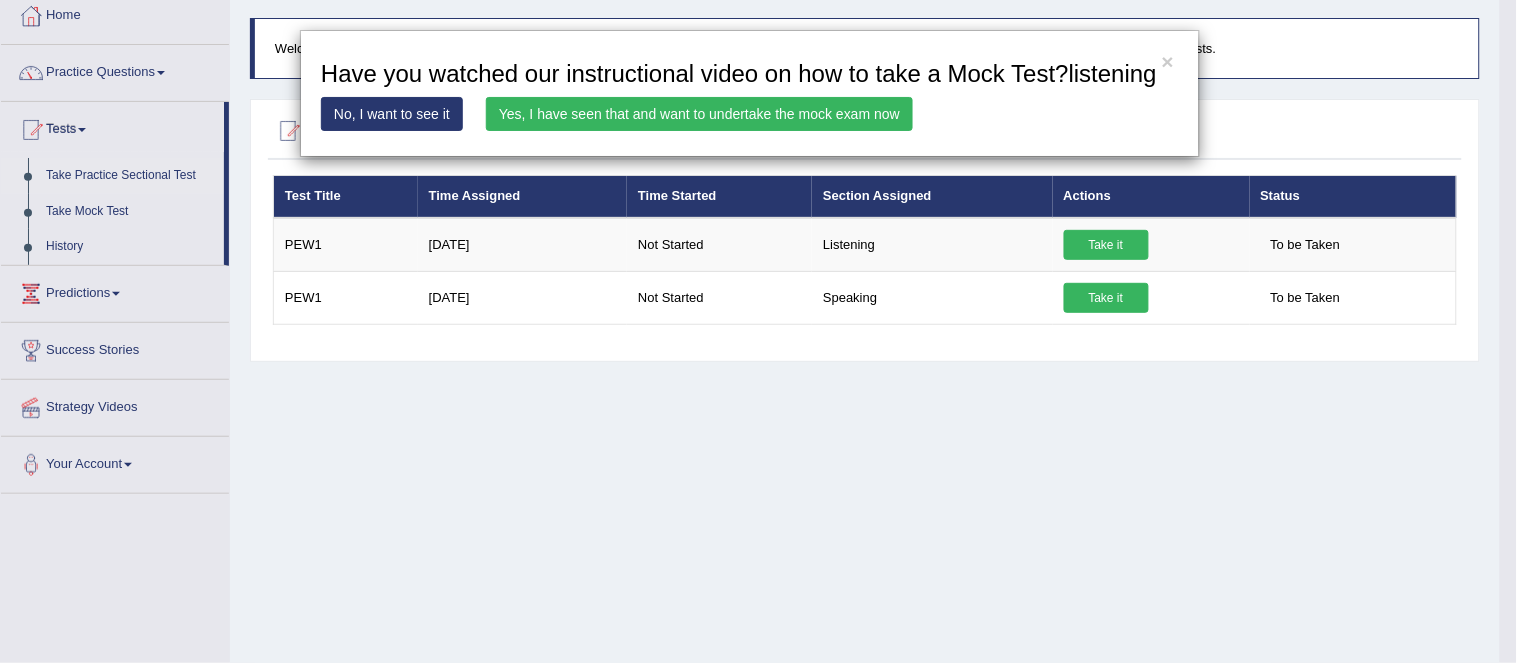 click on "Yes, I have seen that and want to undertake the mock exam now" at bounding box center [699, 114] 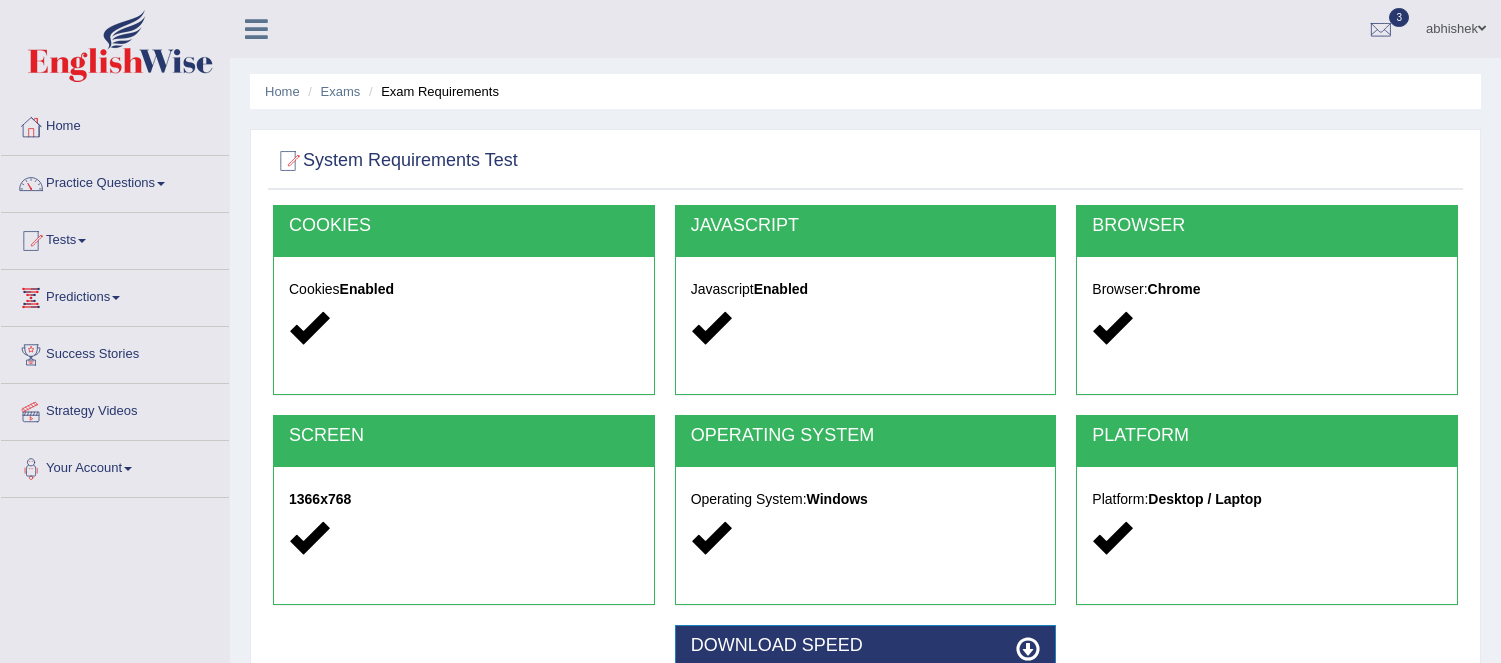 scroll, scrollTop: 333, scrollLeft: 0, axis: vertical 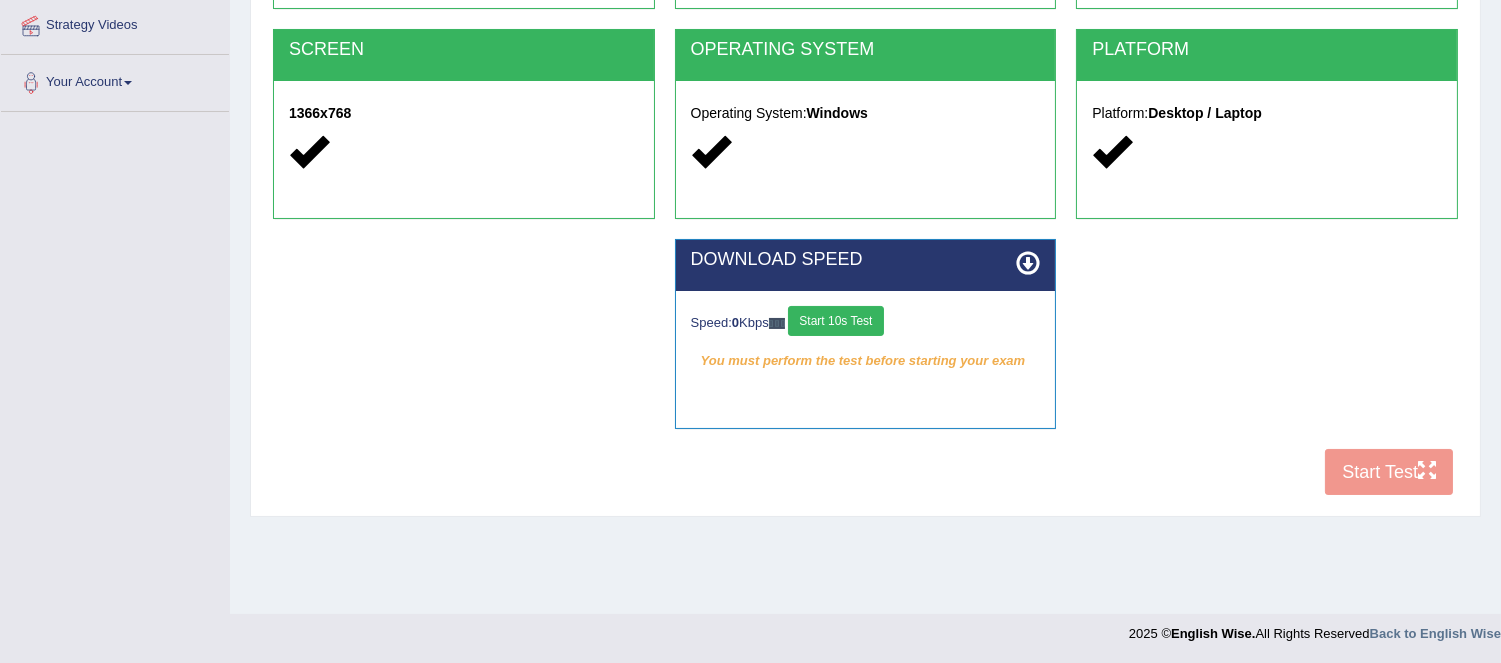 click on "Start 10s Test" at bounding box center [835, 321] 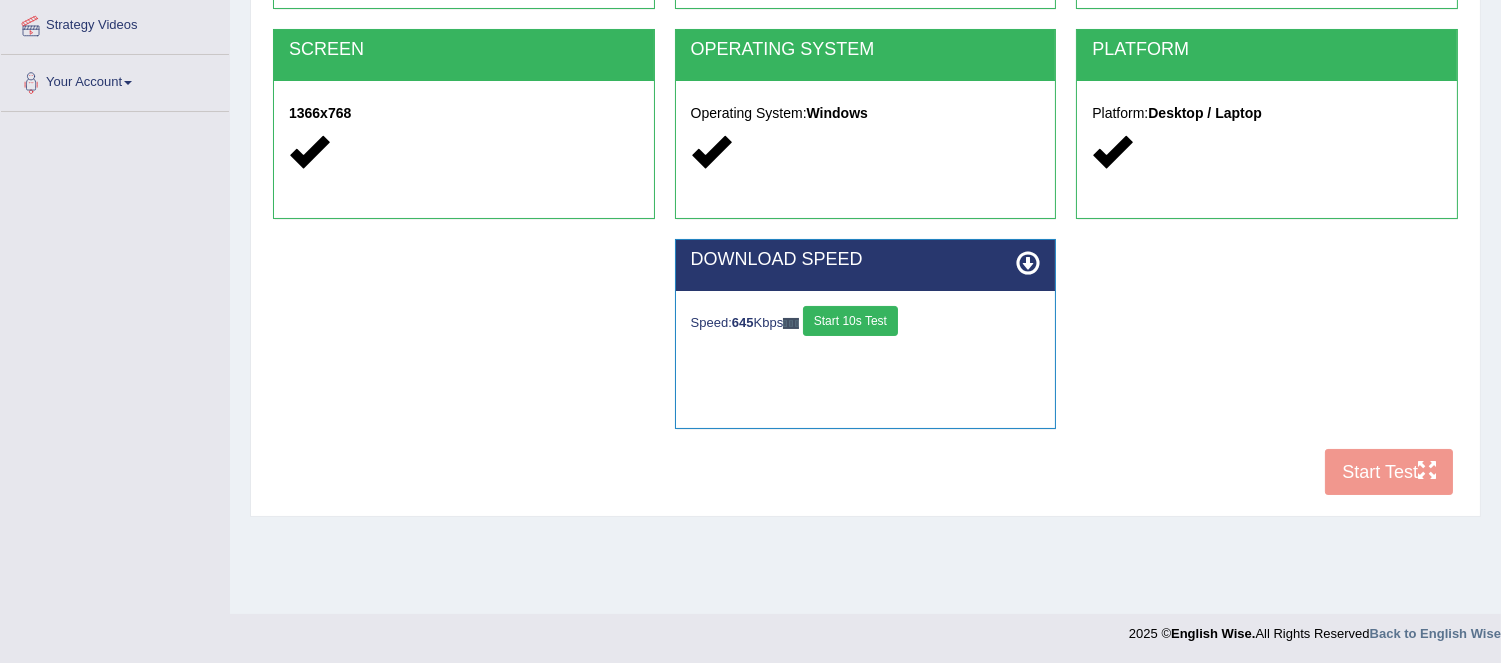 click on "Start 10s Test" at bounding box center [850, 321] 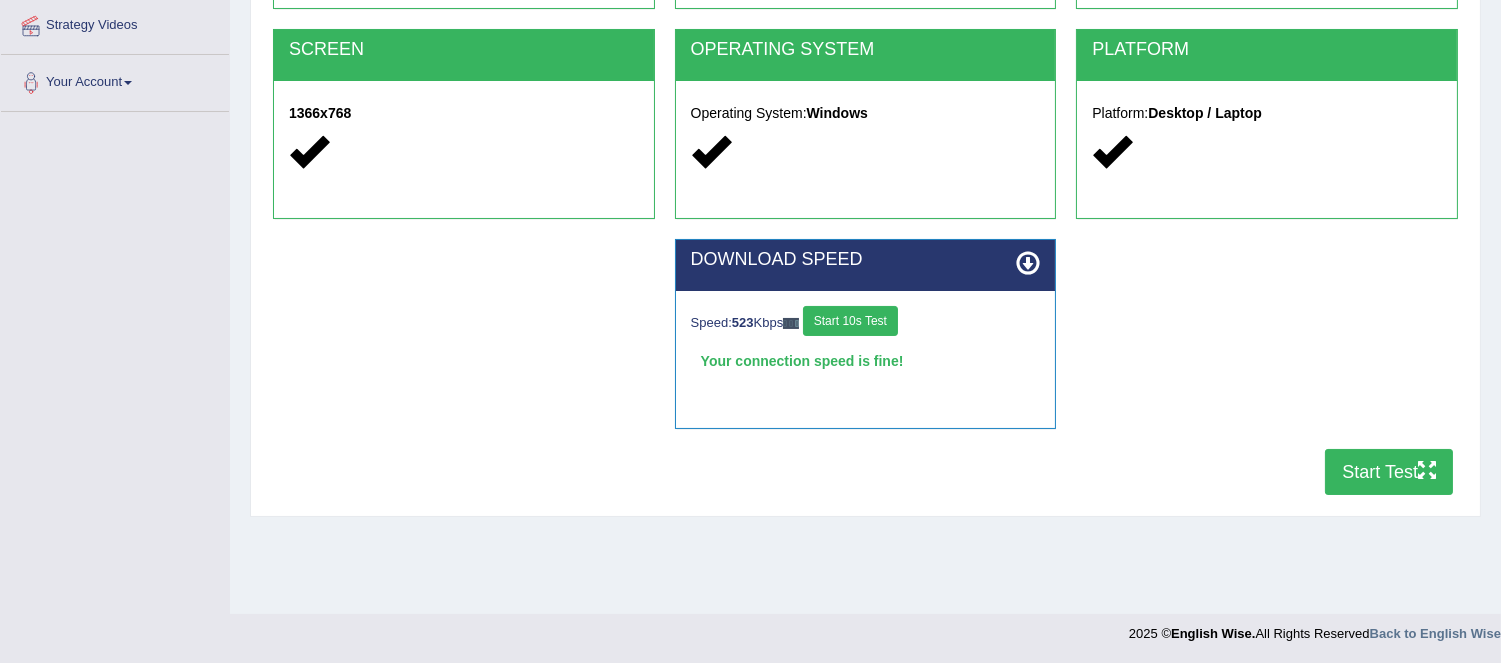 click on "Start Test" at bounding box center (1389, 472) 